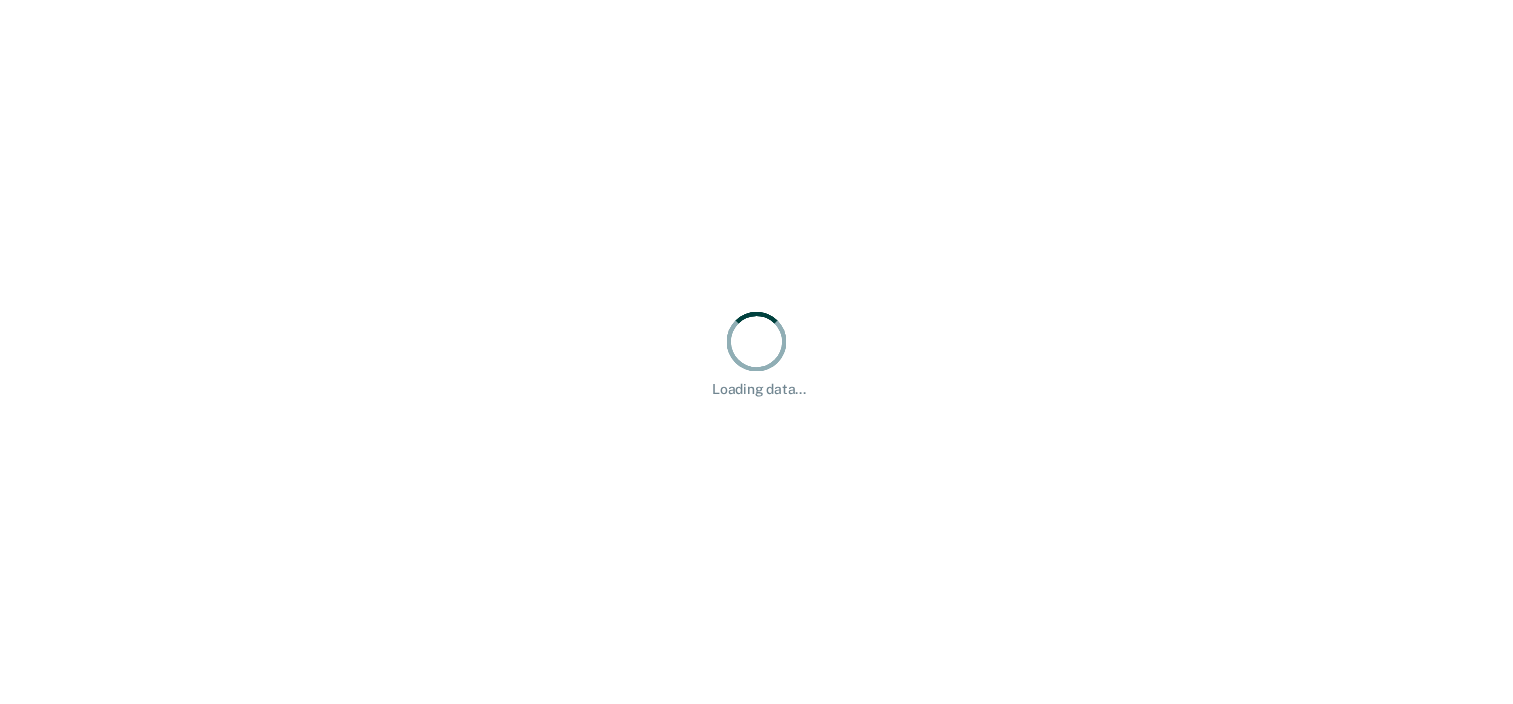 scroll, scrollTop: 0, scrollLeft: 0, axis: both 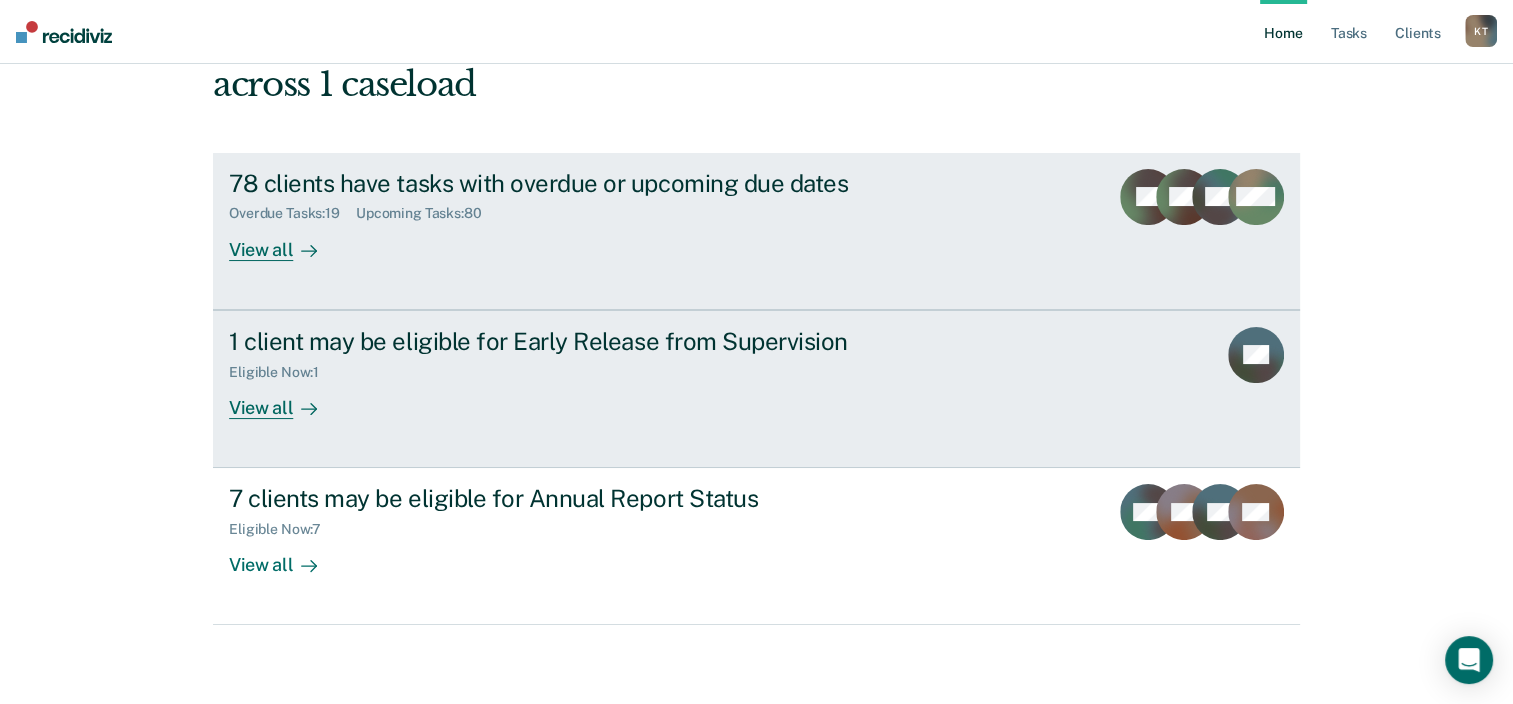 click 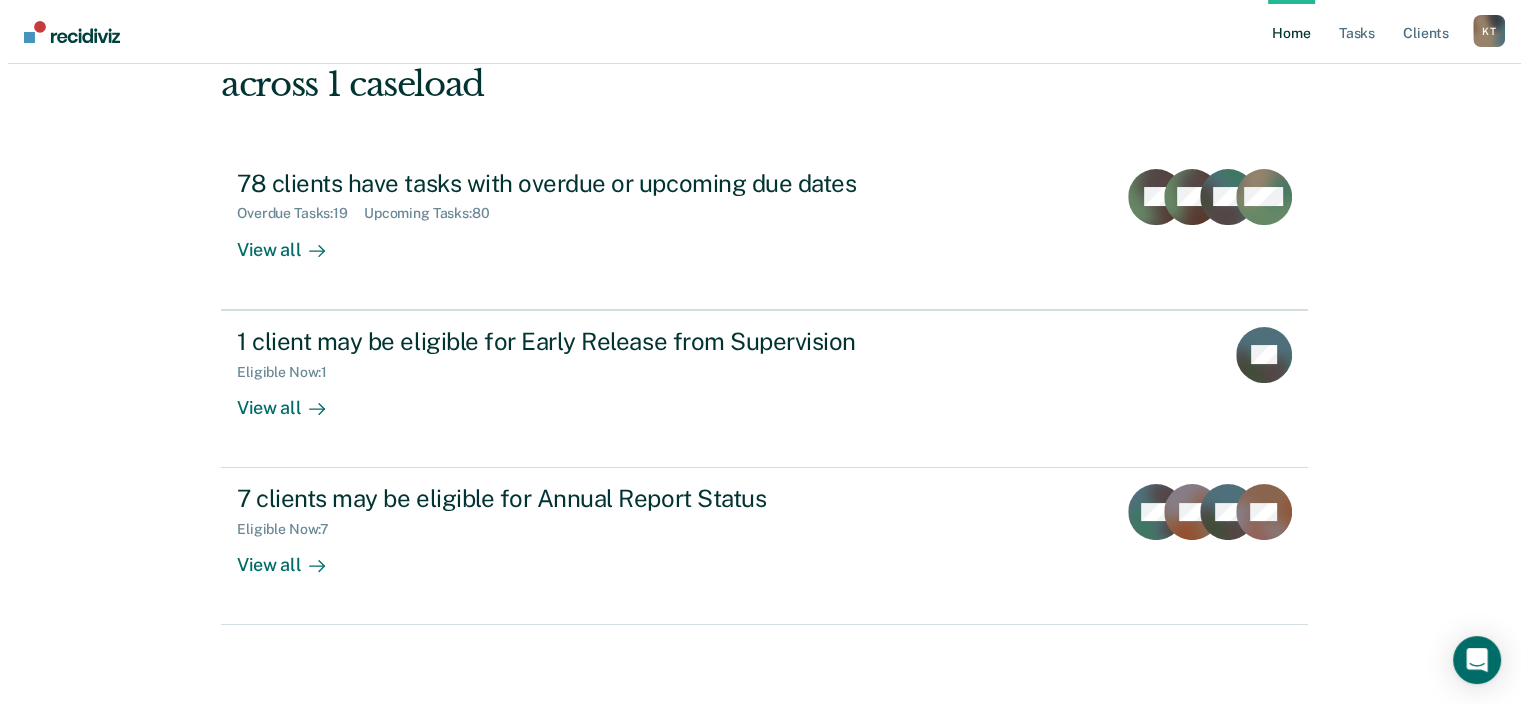 scroll, scrollTop: 0, scrollLeft: 0, axis: both 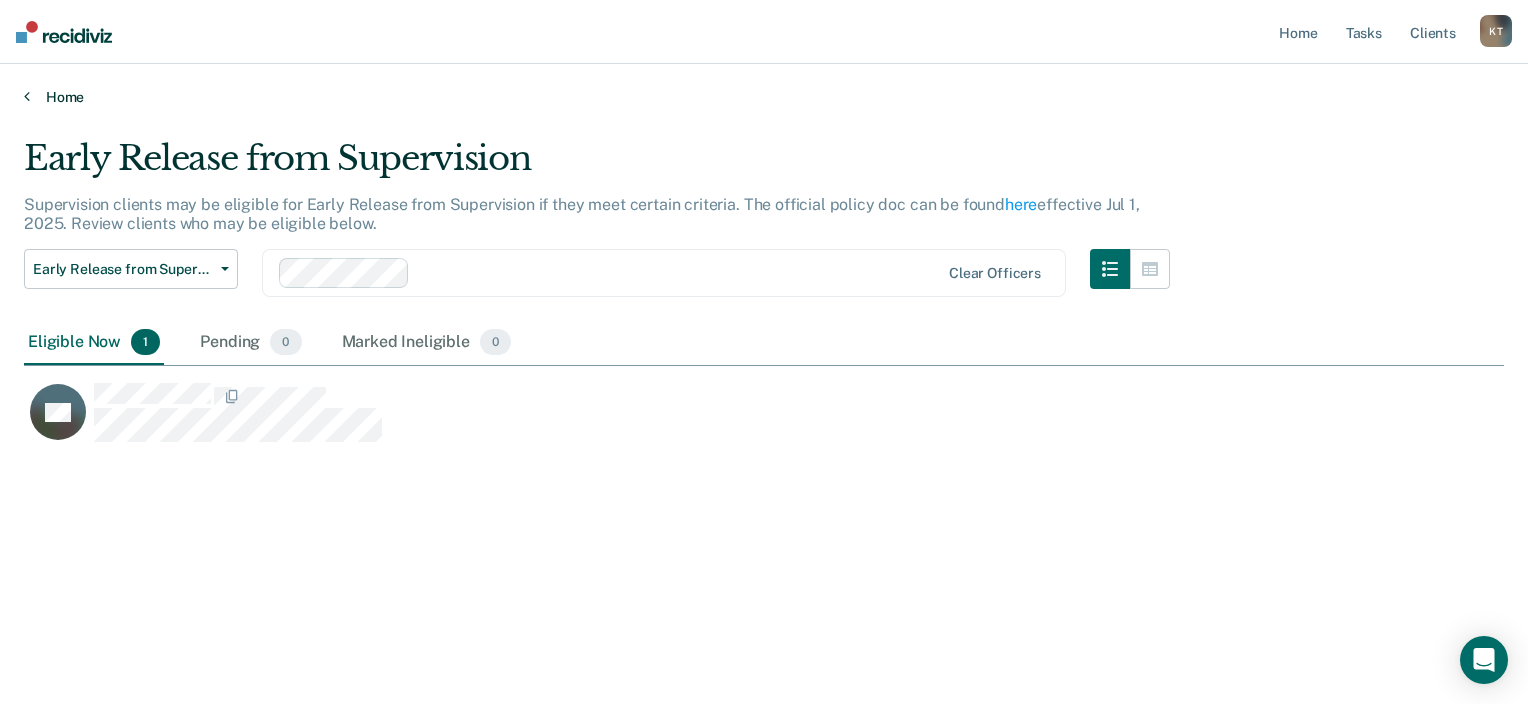 click on "Home" at bounding box center [764, 97] 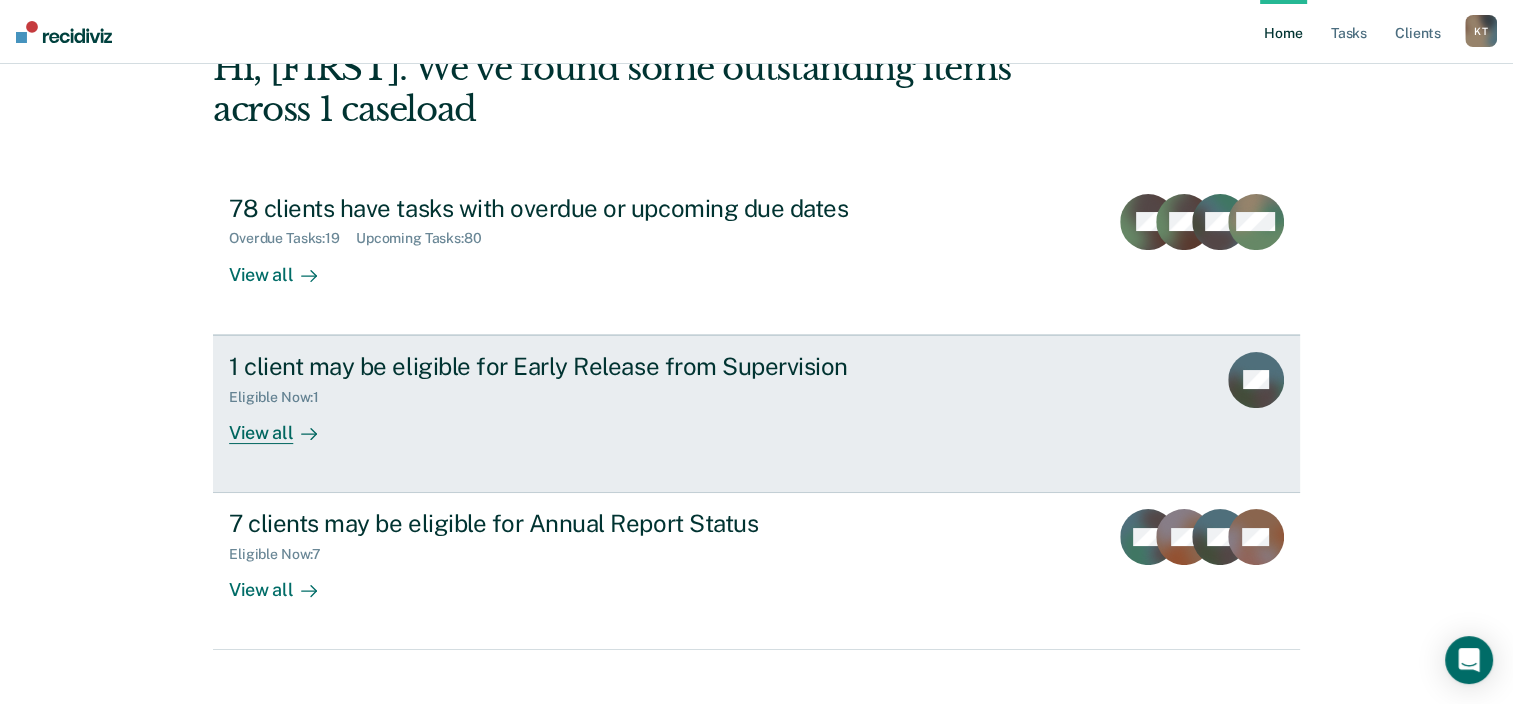 scroll, scrollTop: 145, scrollLeft: 0, axis: vertical 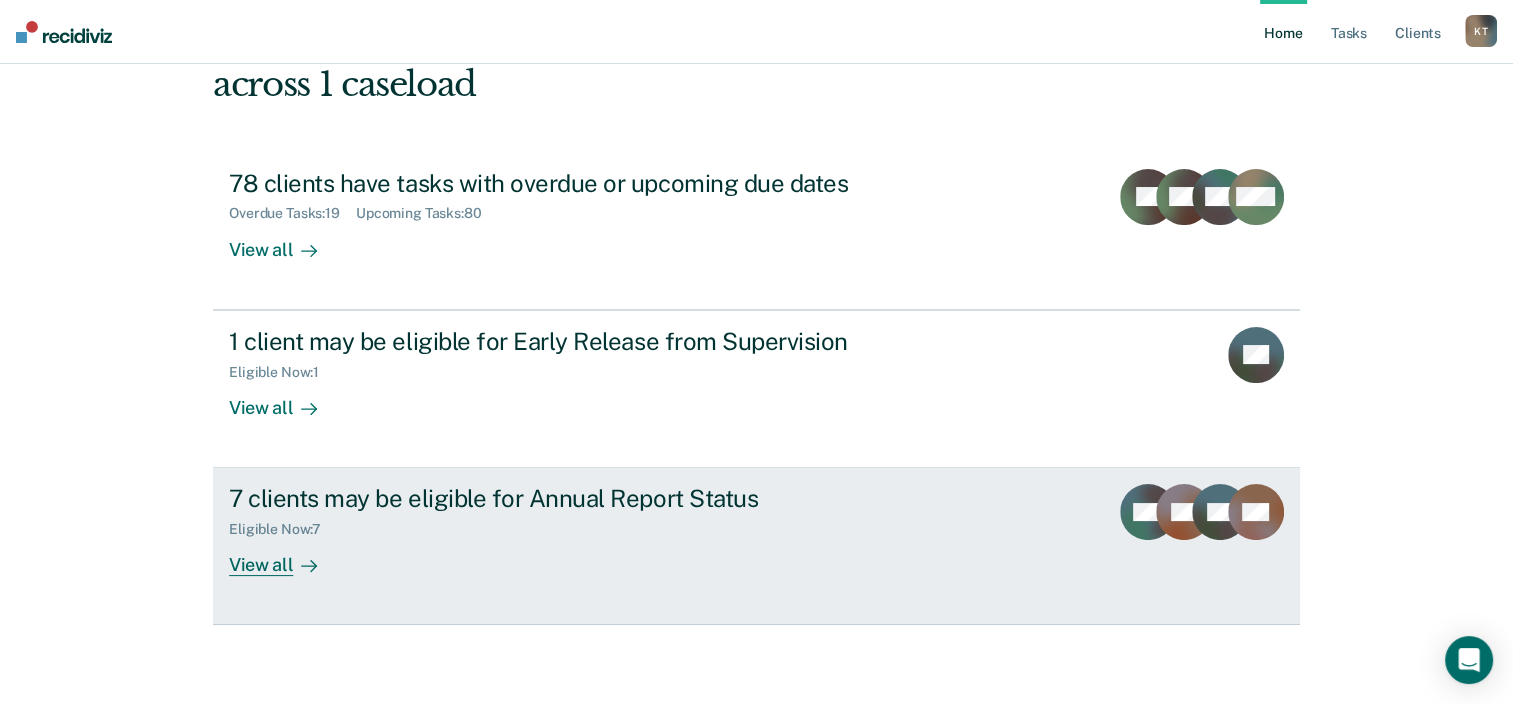 click on "View all" at bounding box center [285, 557] 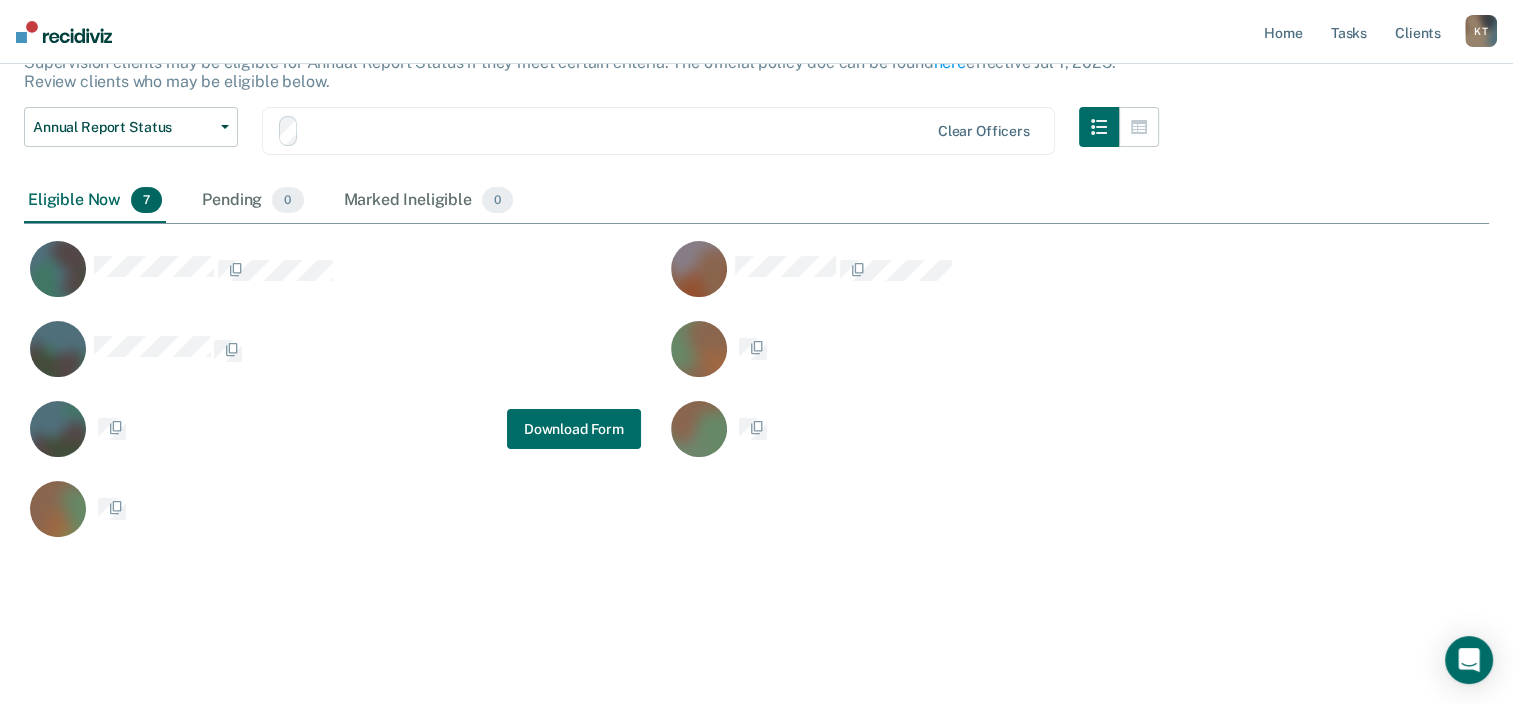 scroll, scrollTop: 0, scrollLeft: 0, axis: both 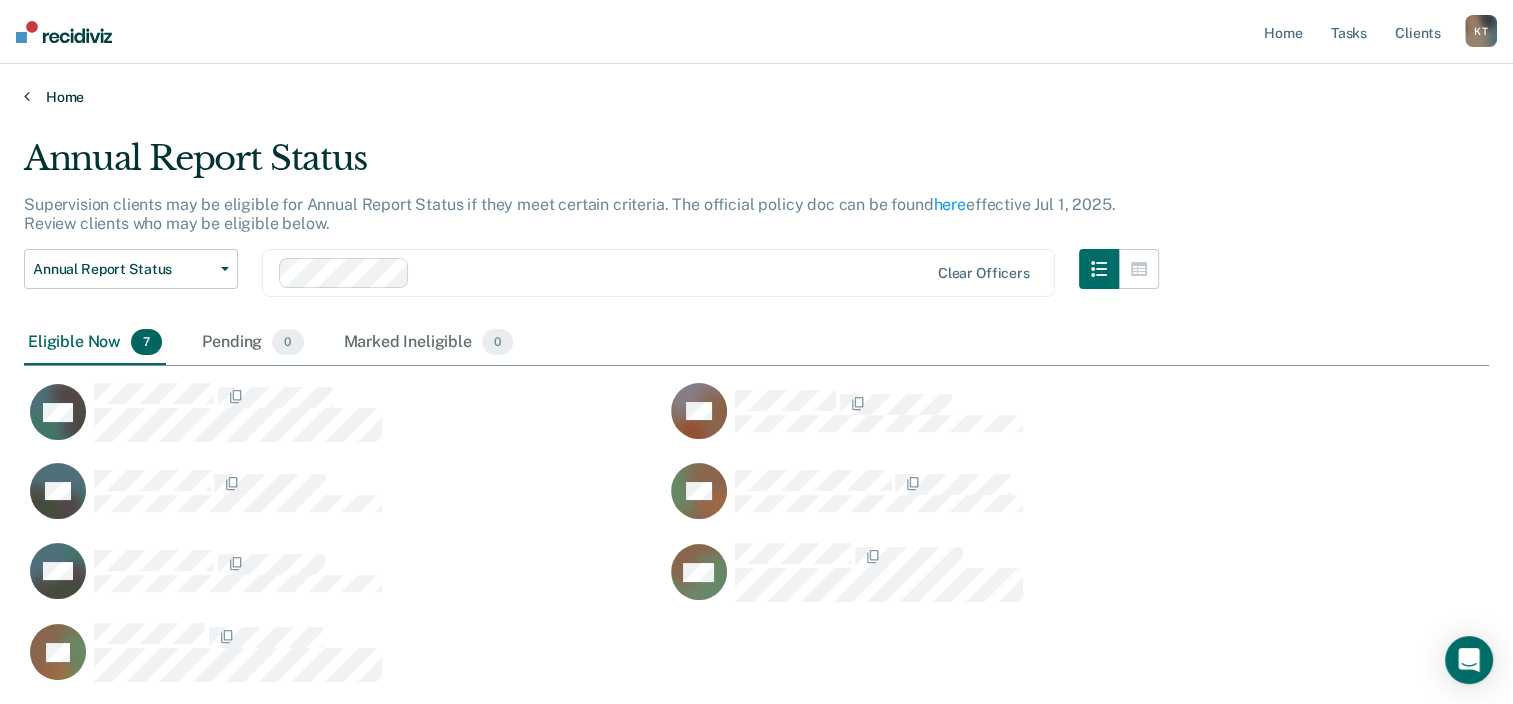 click on "Home" at bounding box center (756, 97) 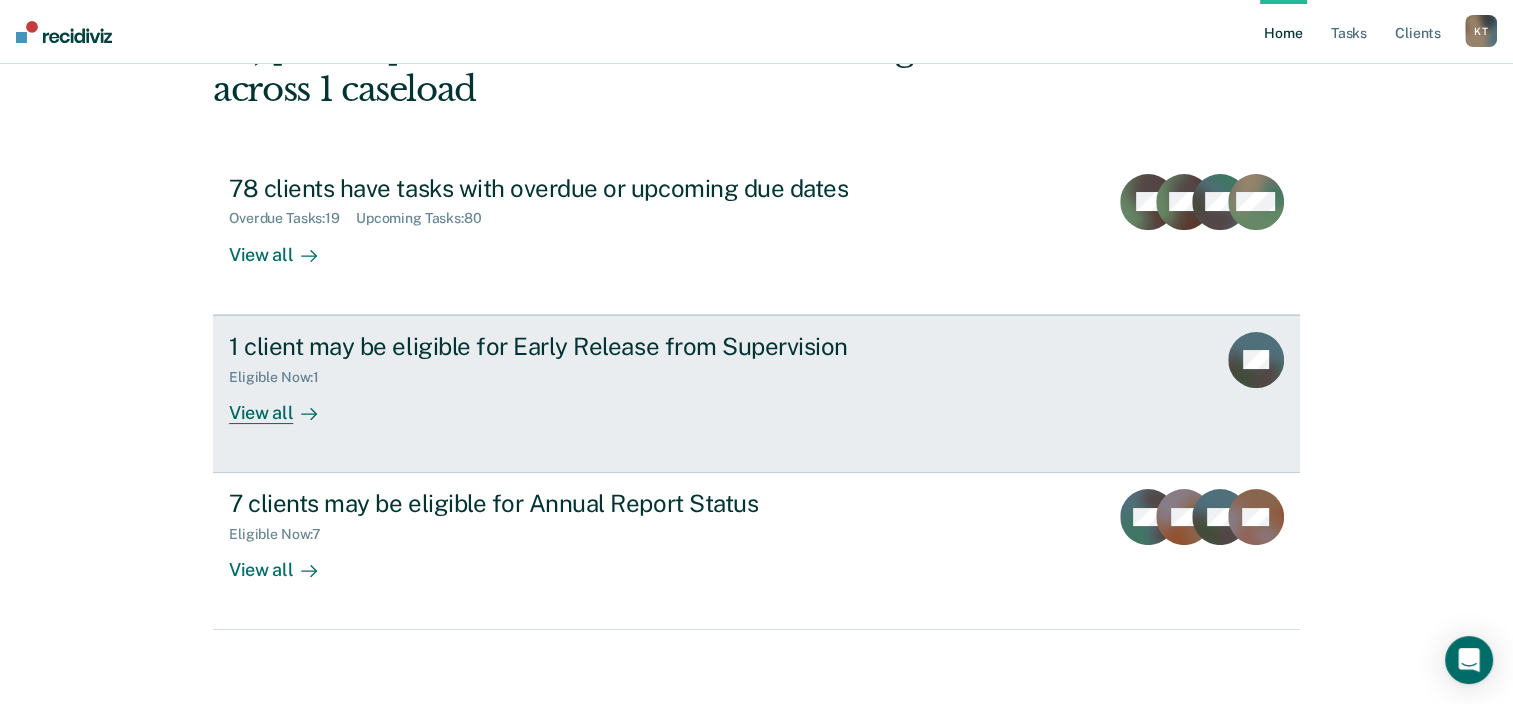 scroll, scrollTop: 145, scrollLeft: 0, axis: vertical 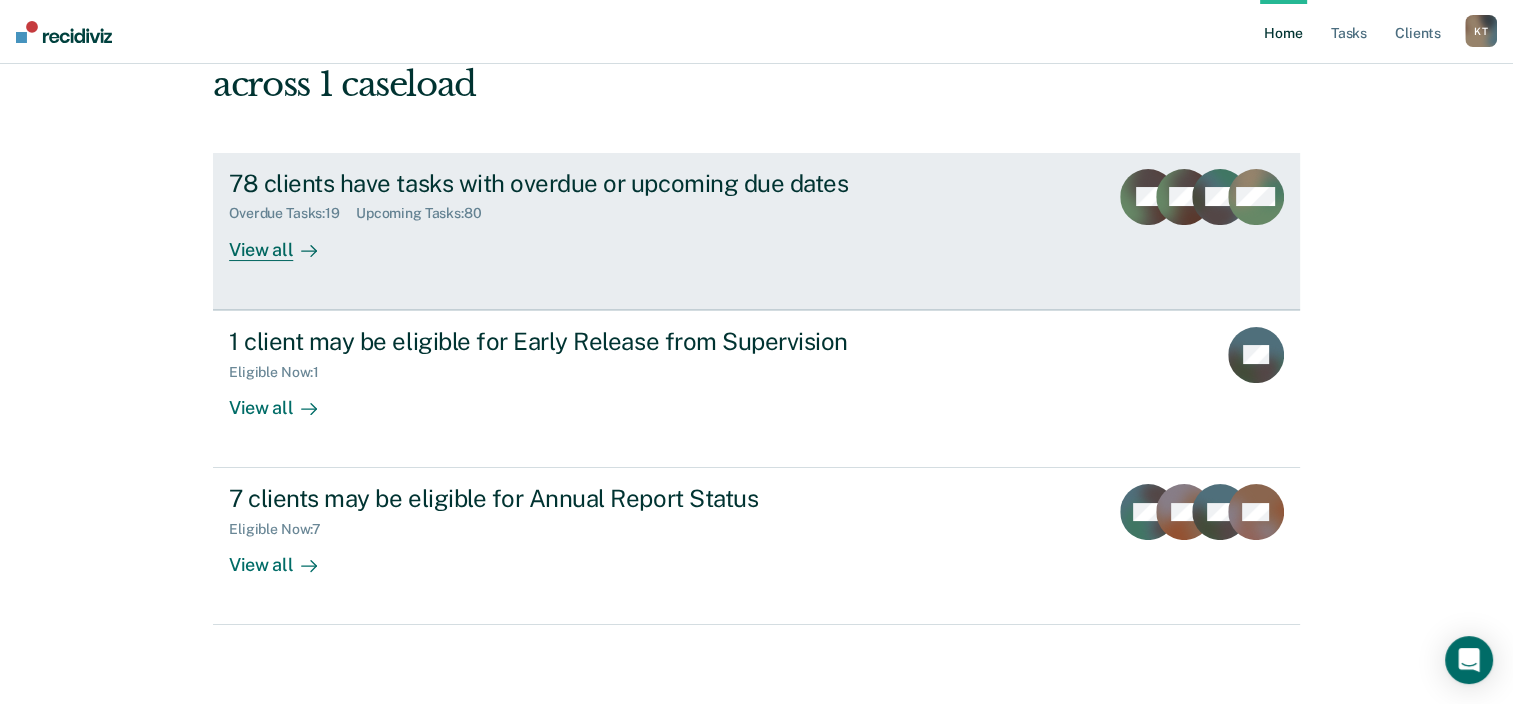 click at bounding box center [305, 249] 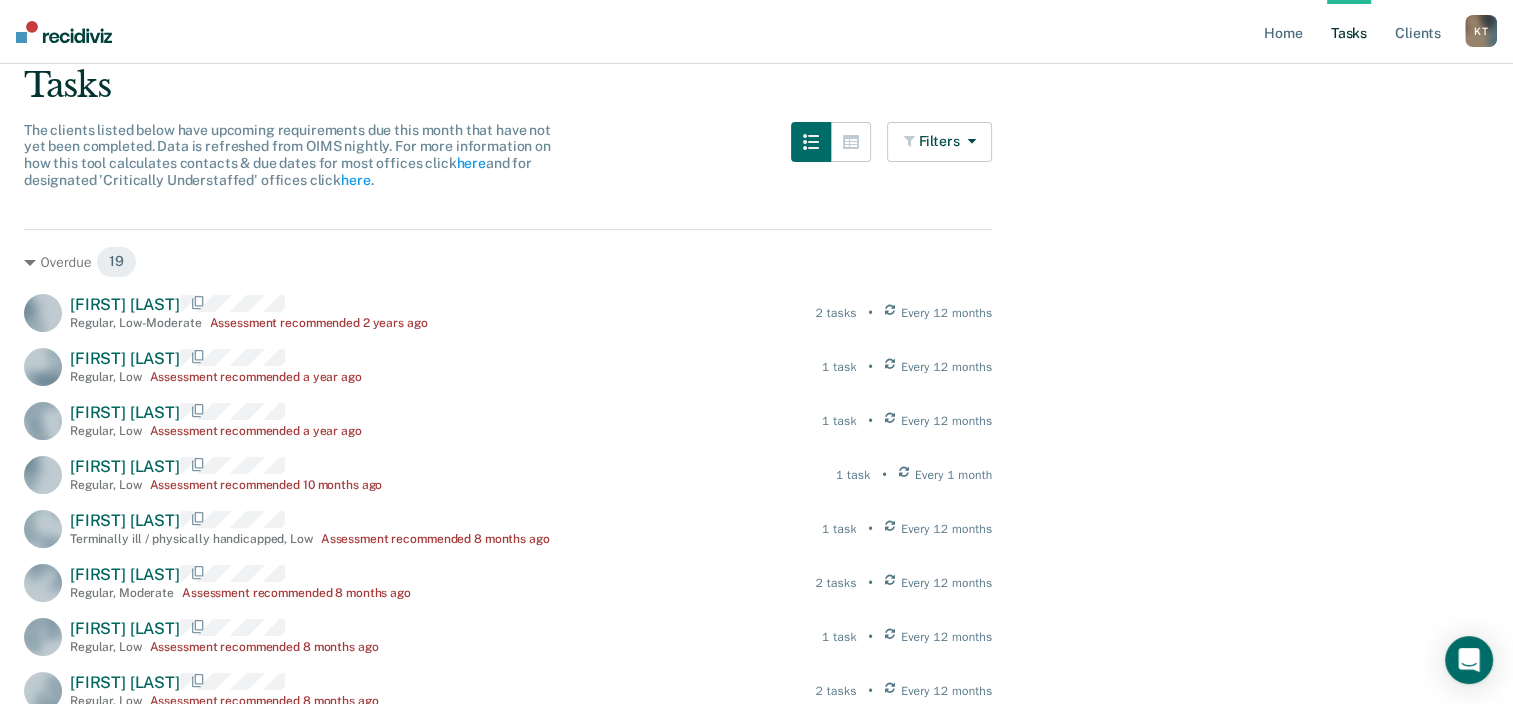 scroll, scrollTop: 0, scrollLeft: 0, axis: both 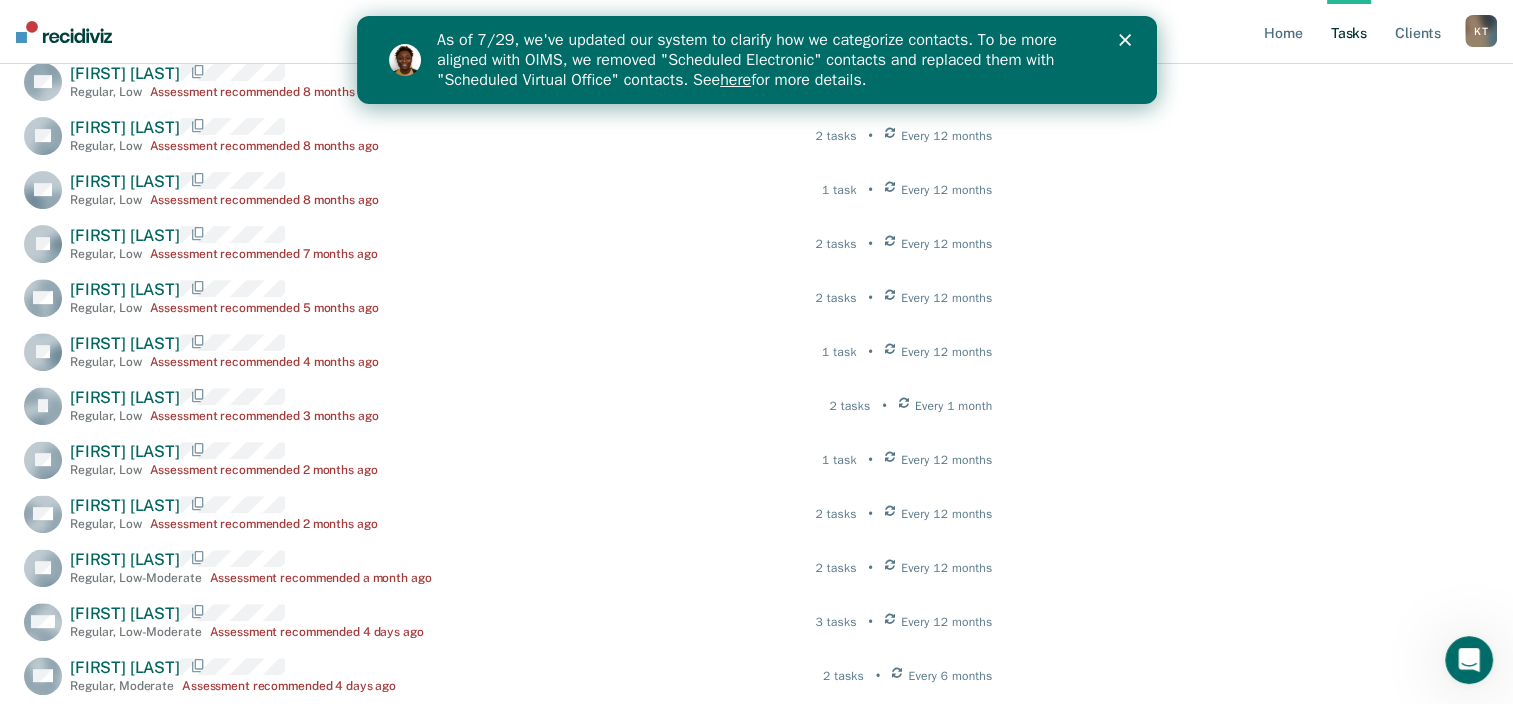 click 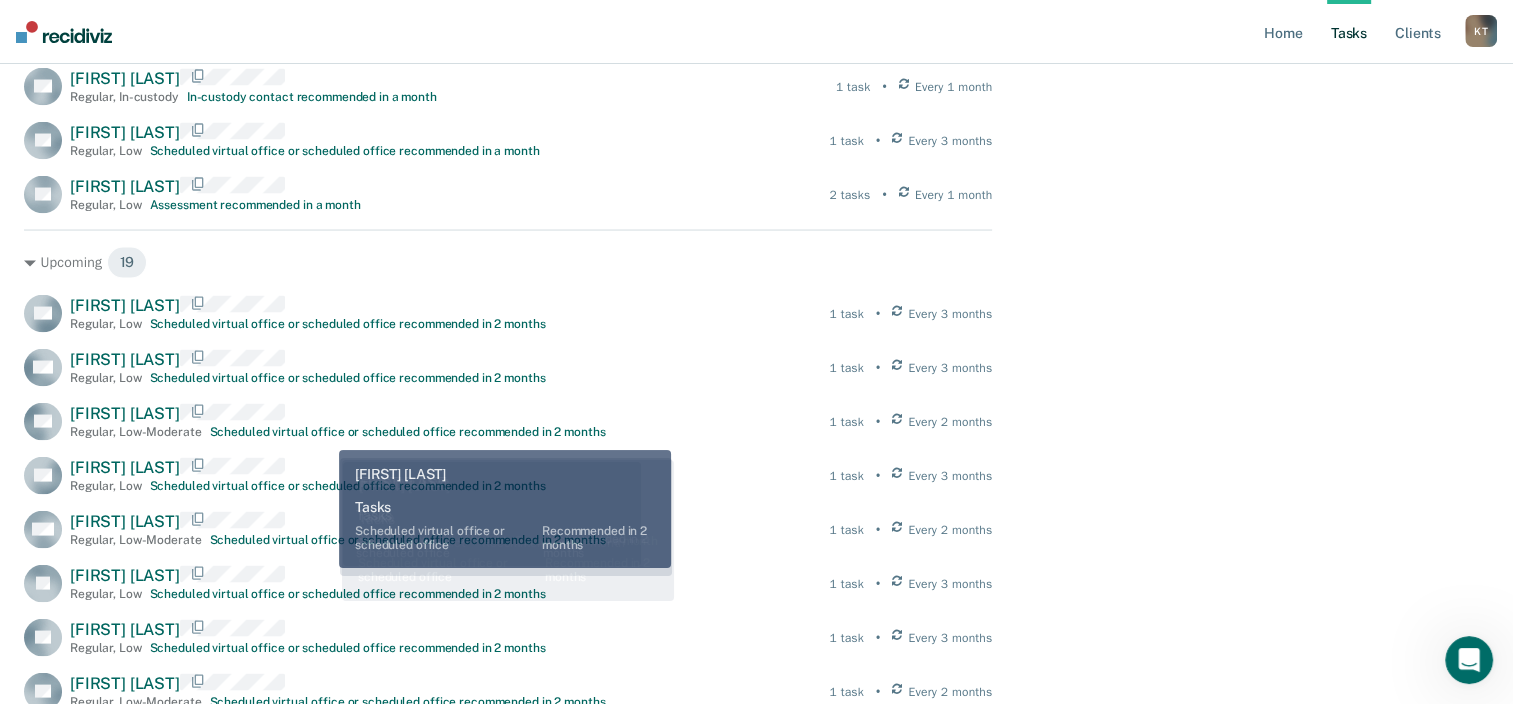 scroll, scrollTop: 3900, scrollLeft: 0, axis: vertical 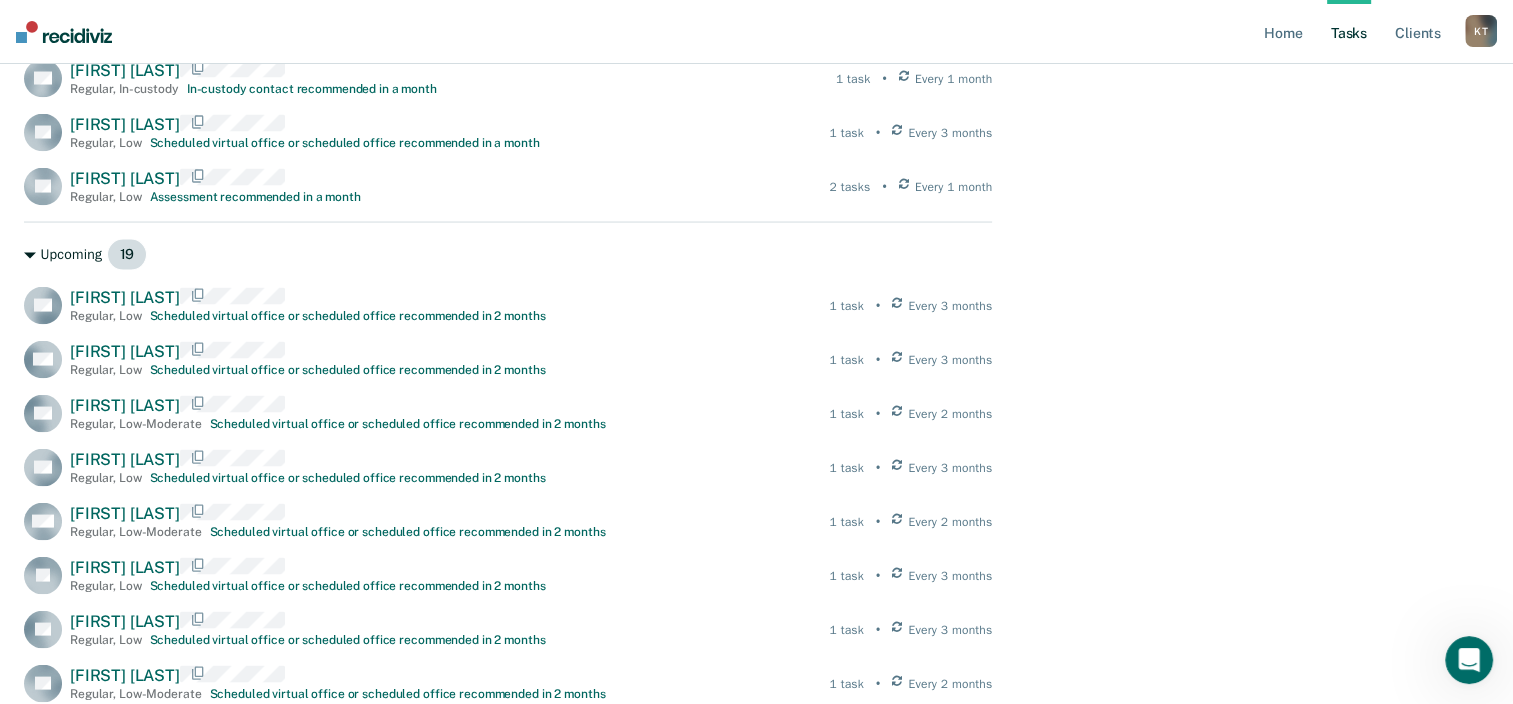 click on "Upcoming   19" at bounding box center (508, 255) 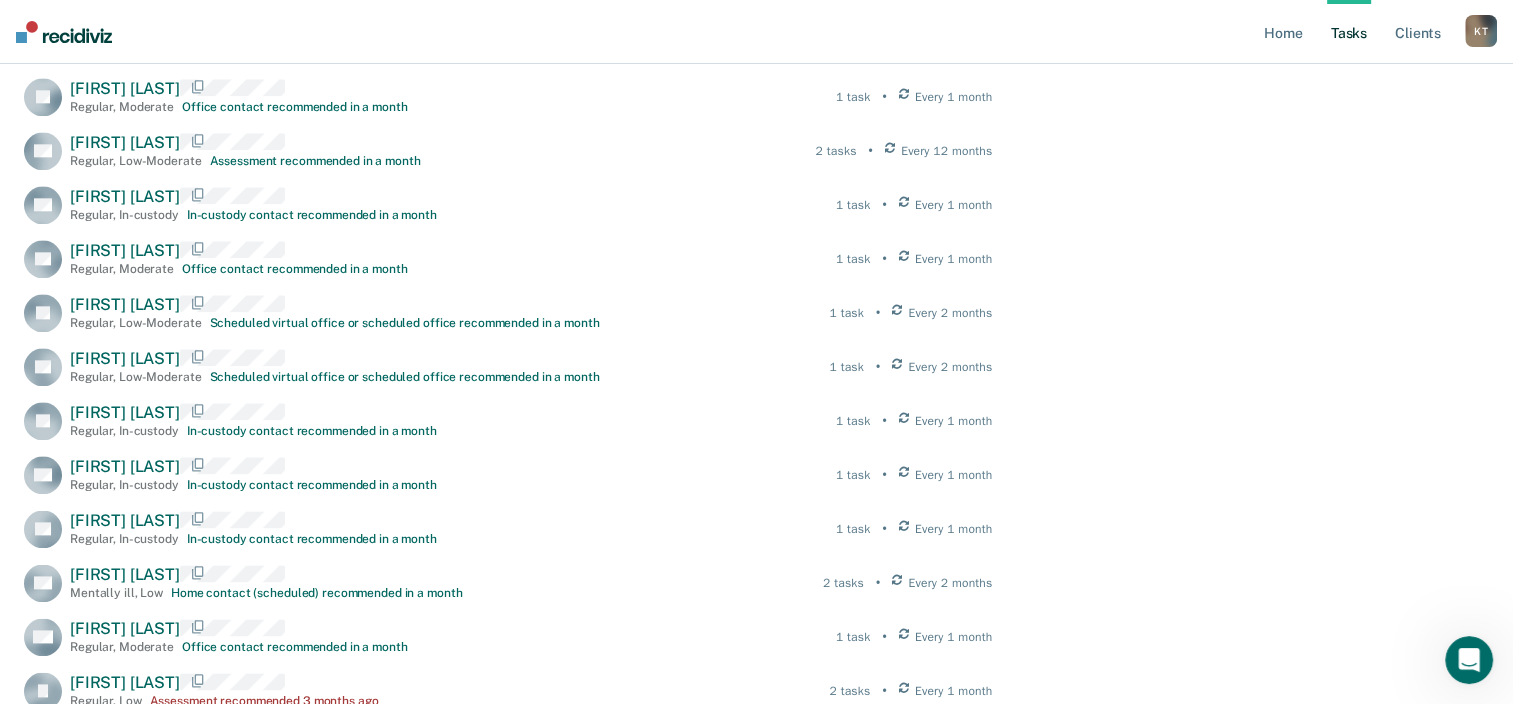 scroll, scrollTop: 2321, scrollLeft: 0, axis: vertical 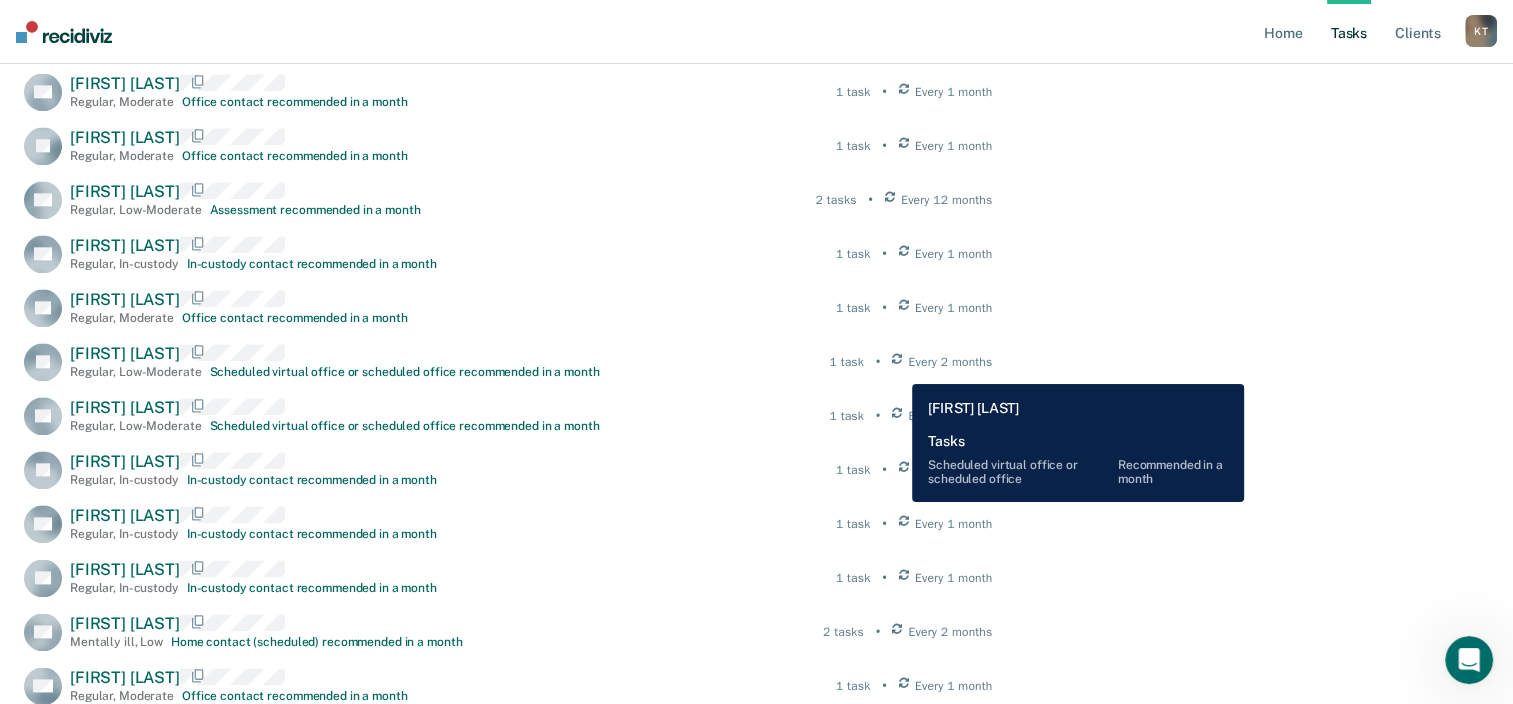 click on "1 task • Every 2 months" at bounding box center (910, 362) 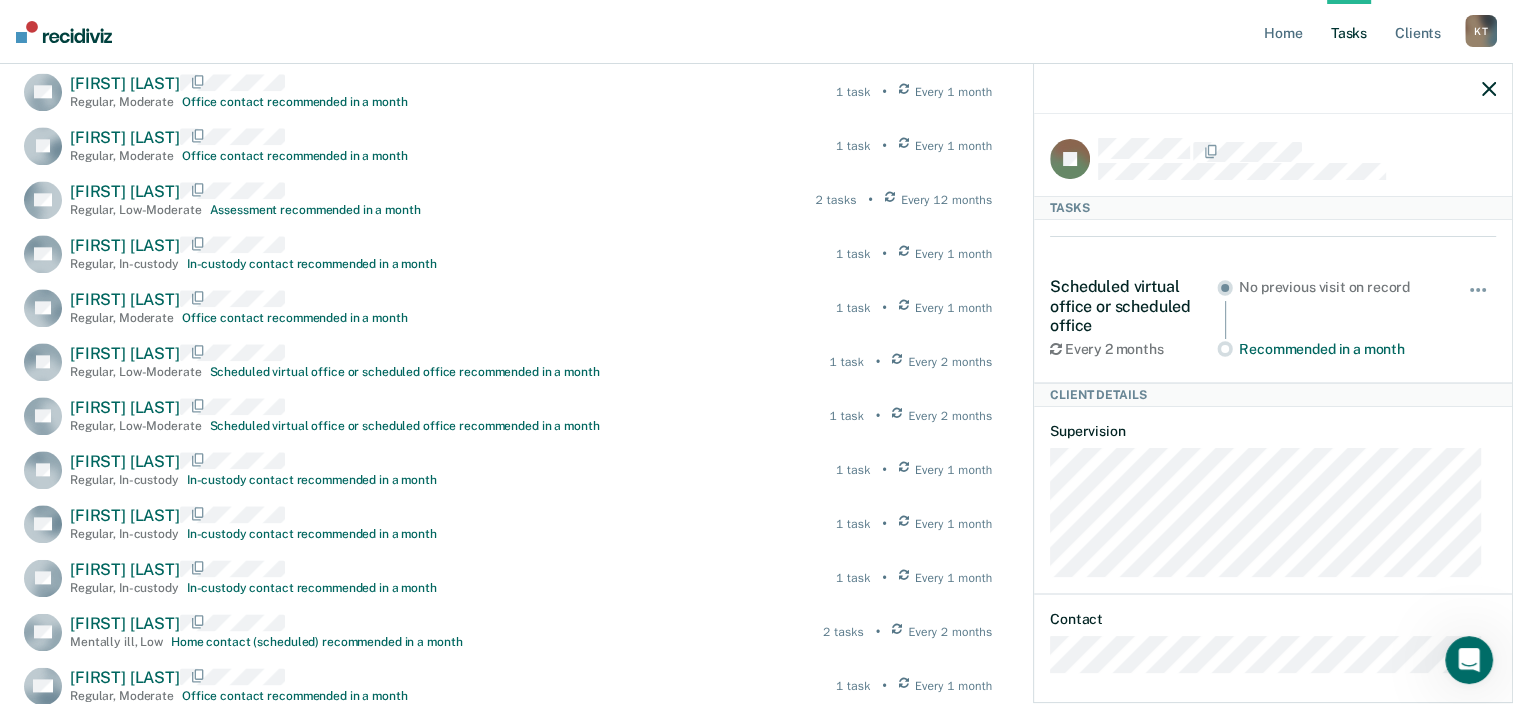 click 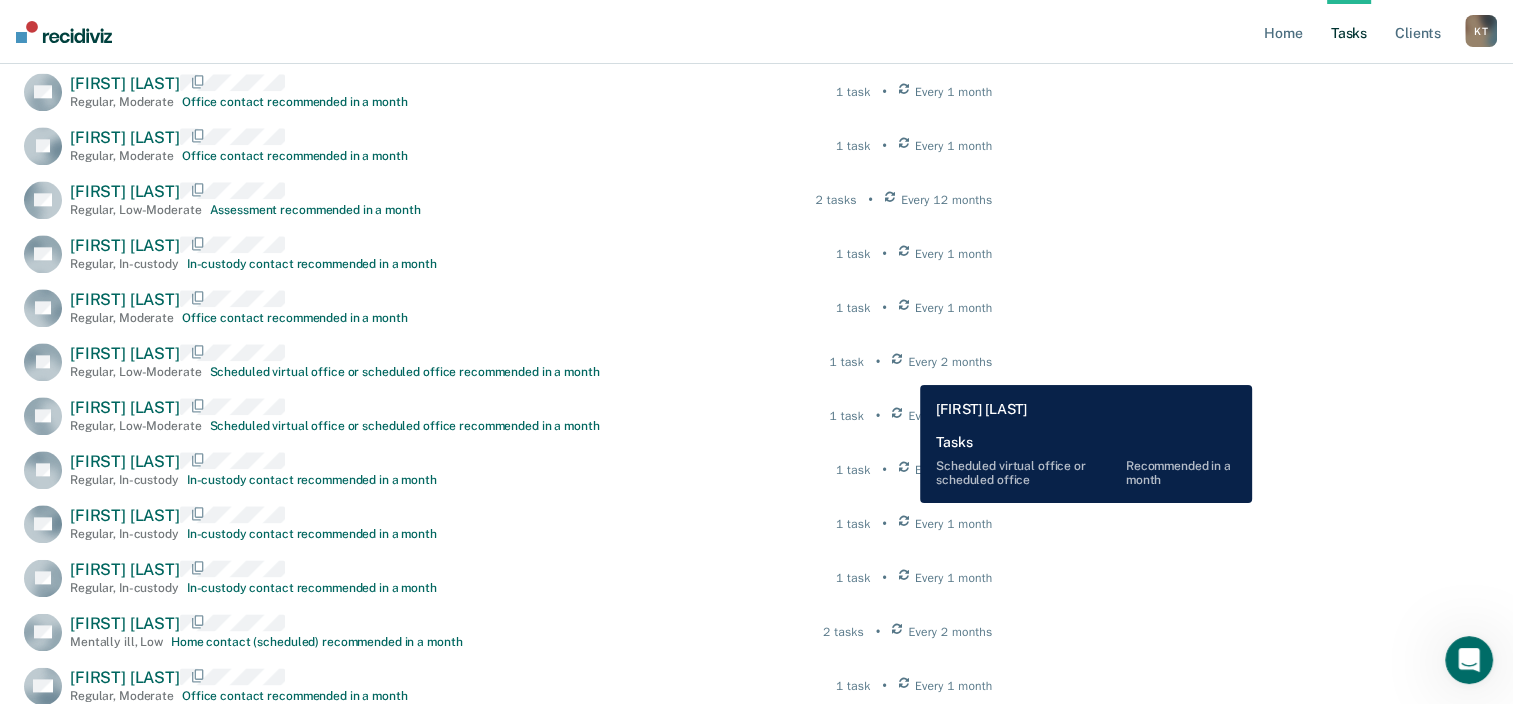 click at bounding box center (897, 362) 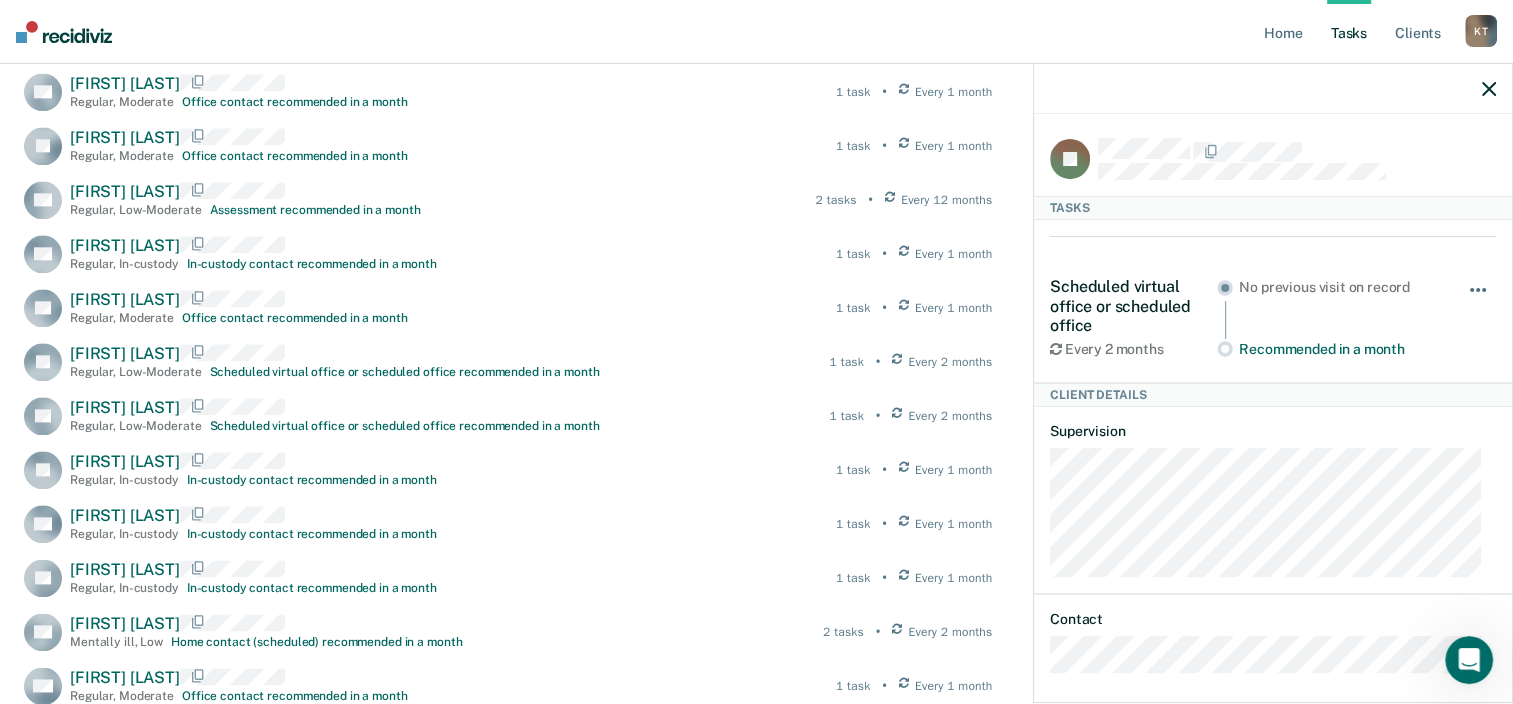 click at bounding box center [1479, 300] 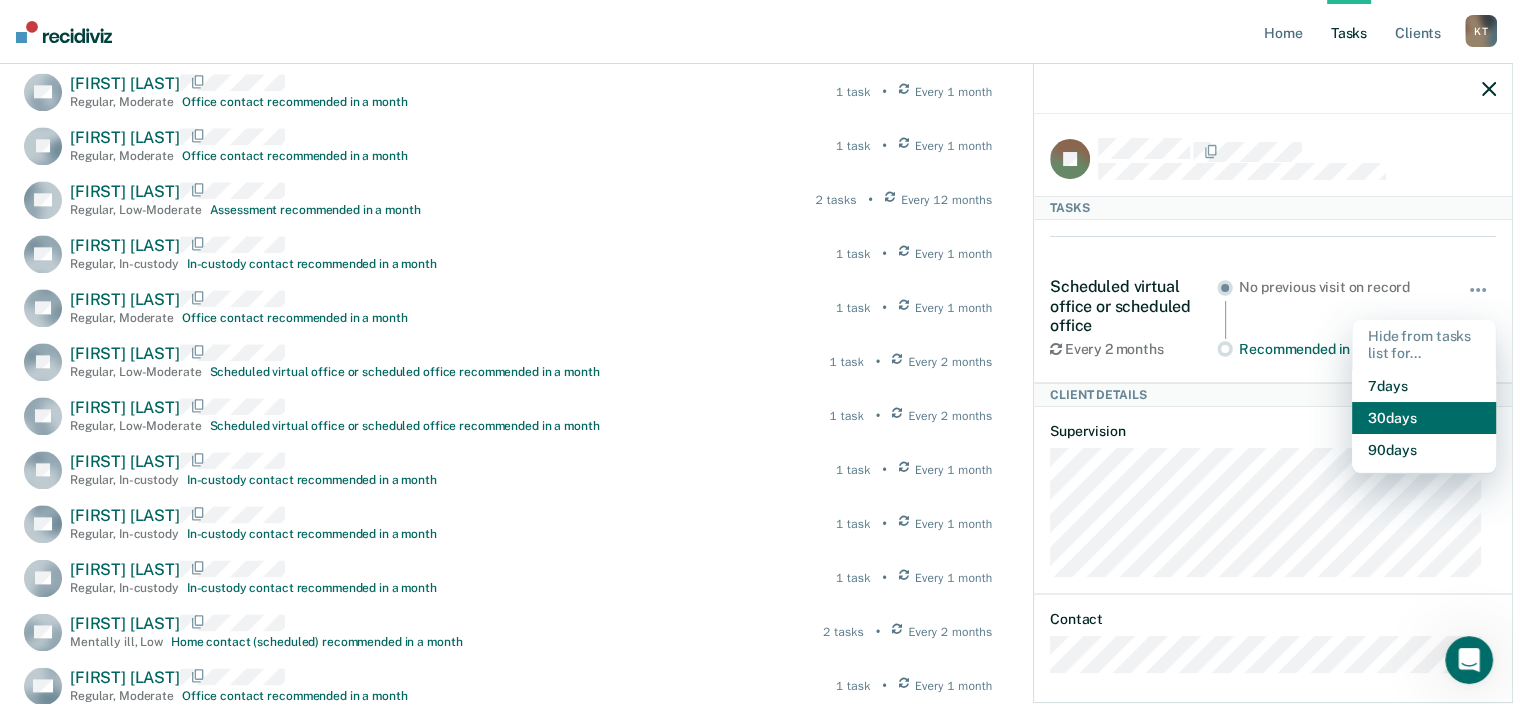 click on "30  days" at bounding box center (1424, 418) 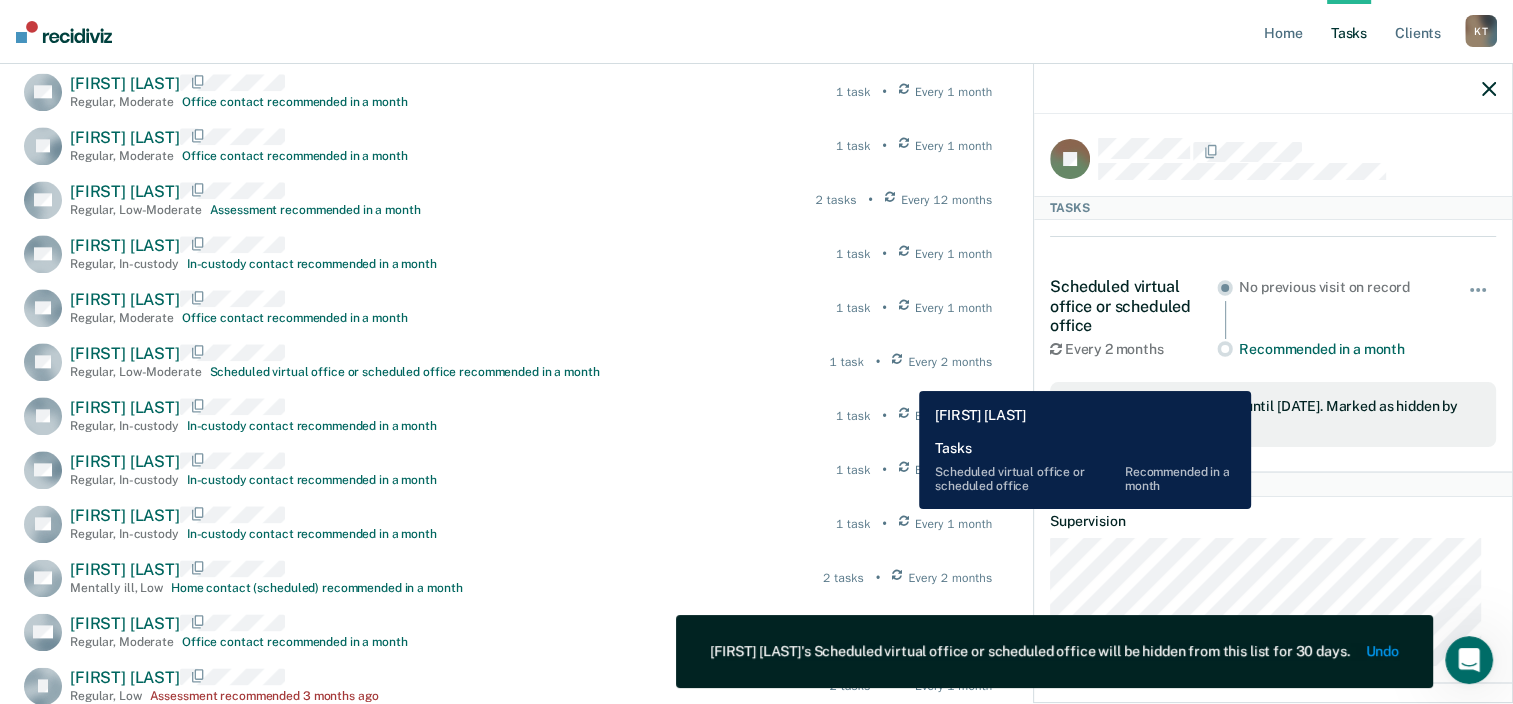 click at bounding box center [897, 362] 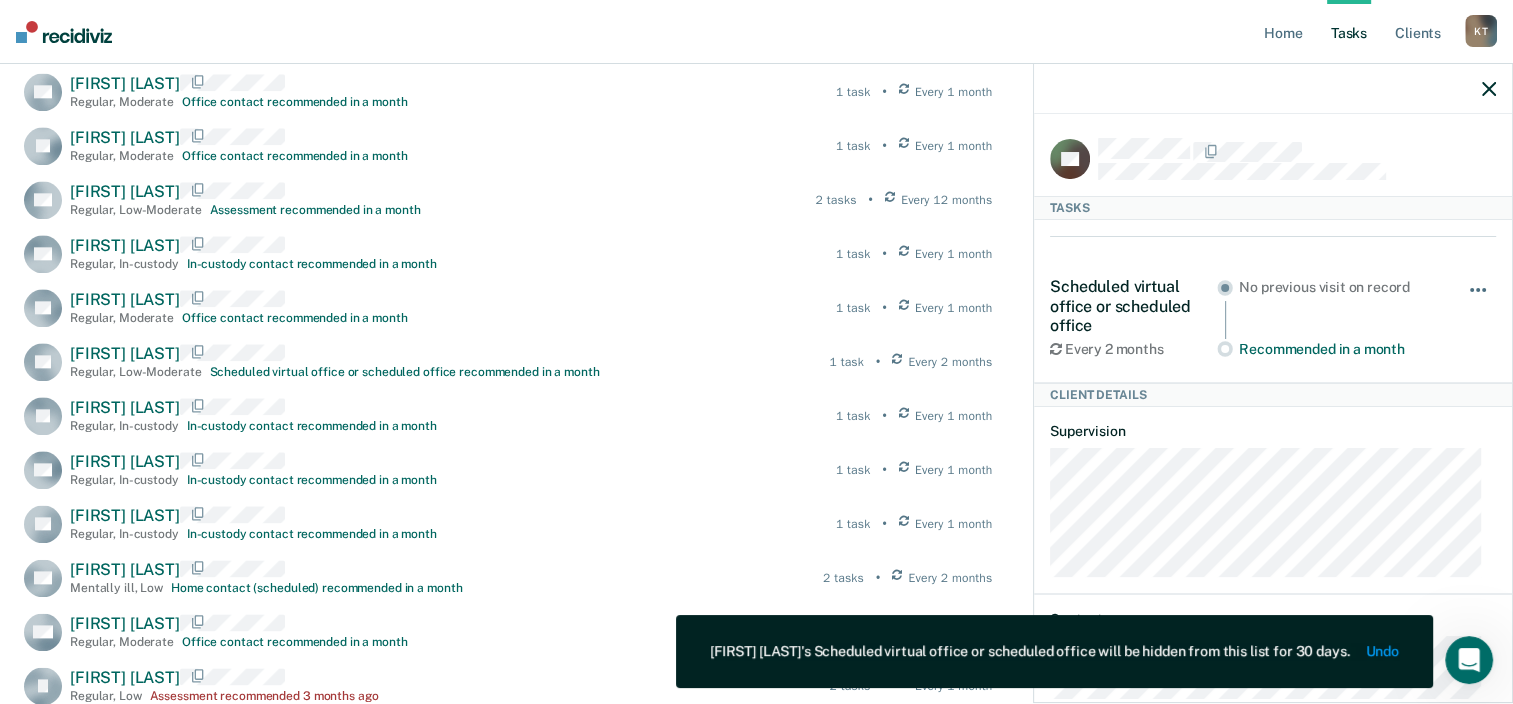 drag, startPoint x: 1469, startPoint y: 276, endPoint x: 1466, endPoint y: 297, distance: 21.213203 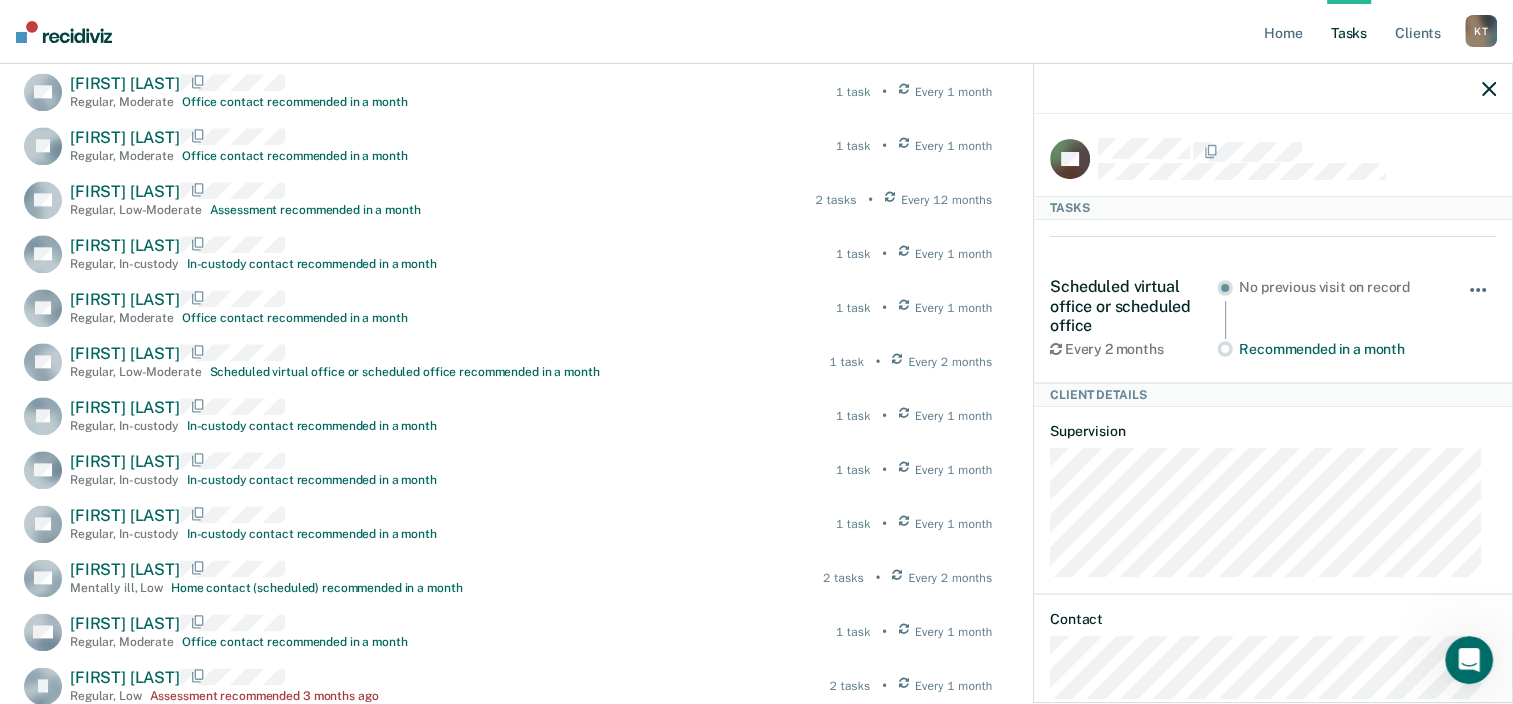 click at bounding box center [1484, 290] 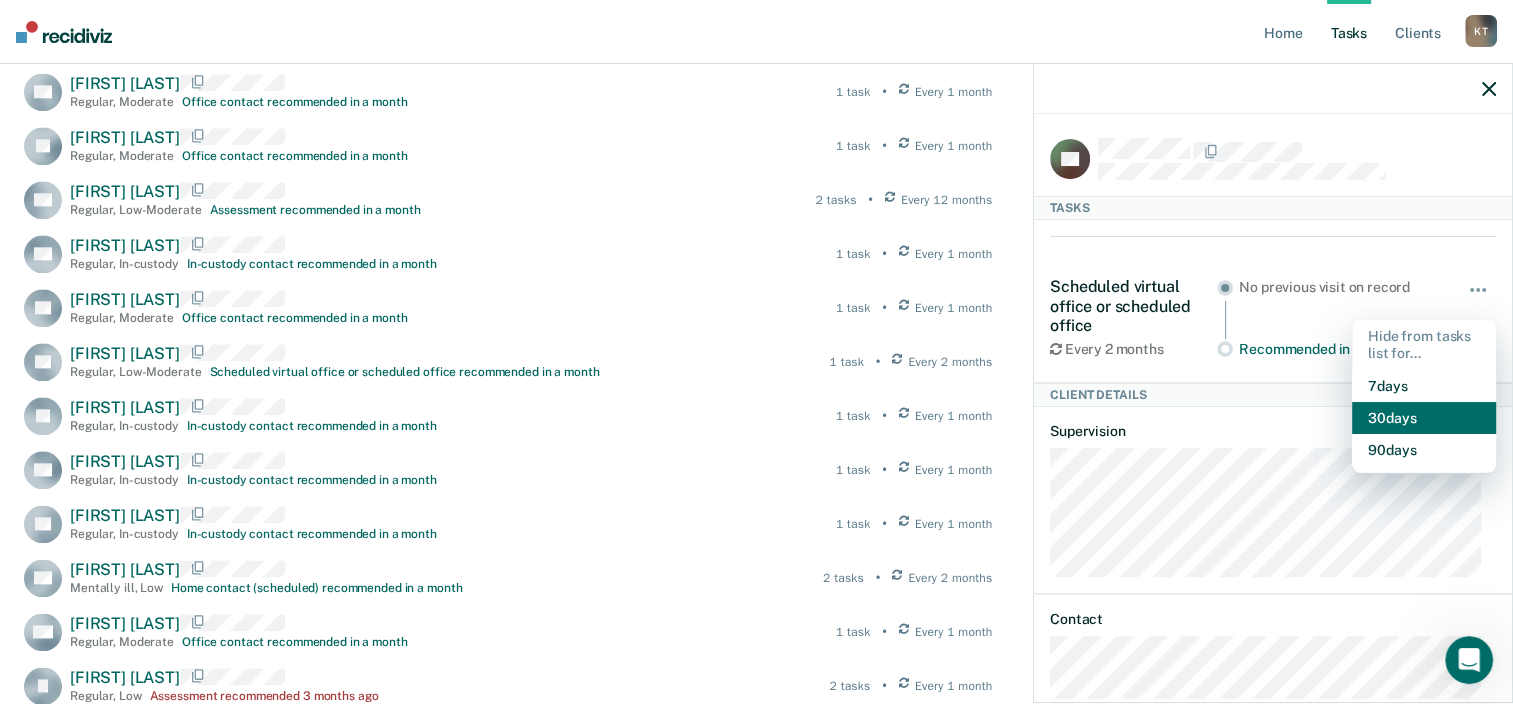 click on "30  days" at bounding box center [1424, 418] 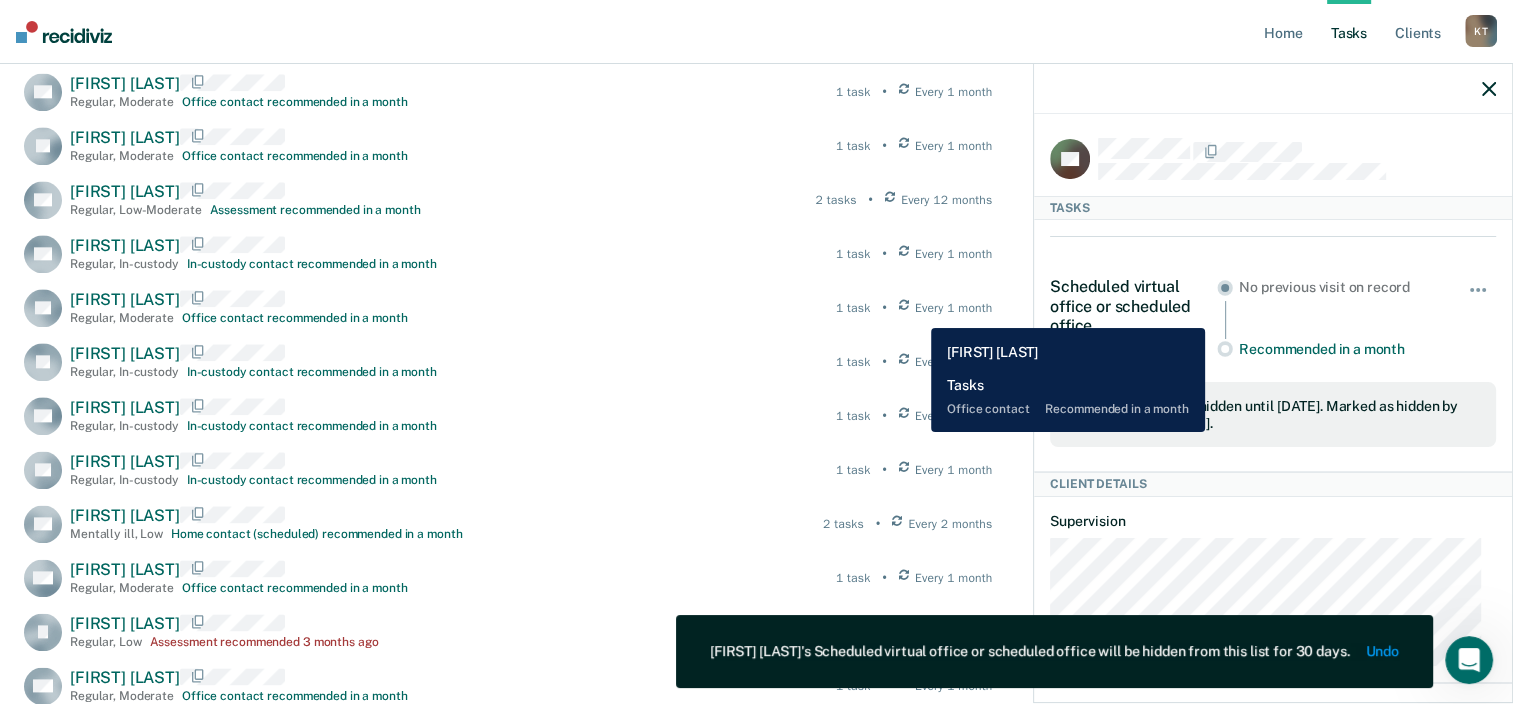 click at bounding box center (904, 308) 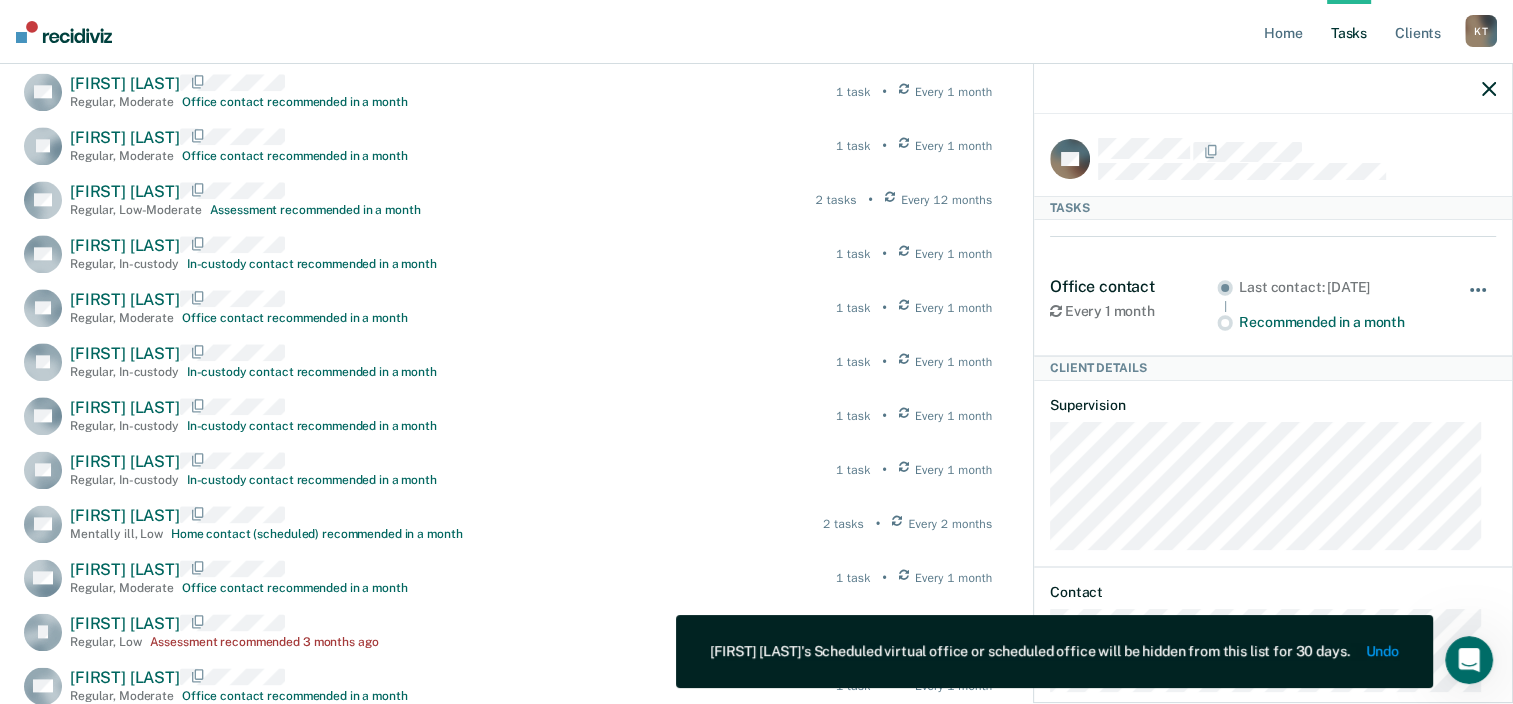 click at bounding box center (1478, 290) 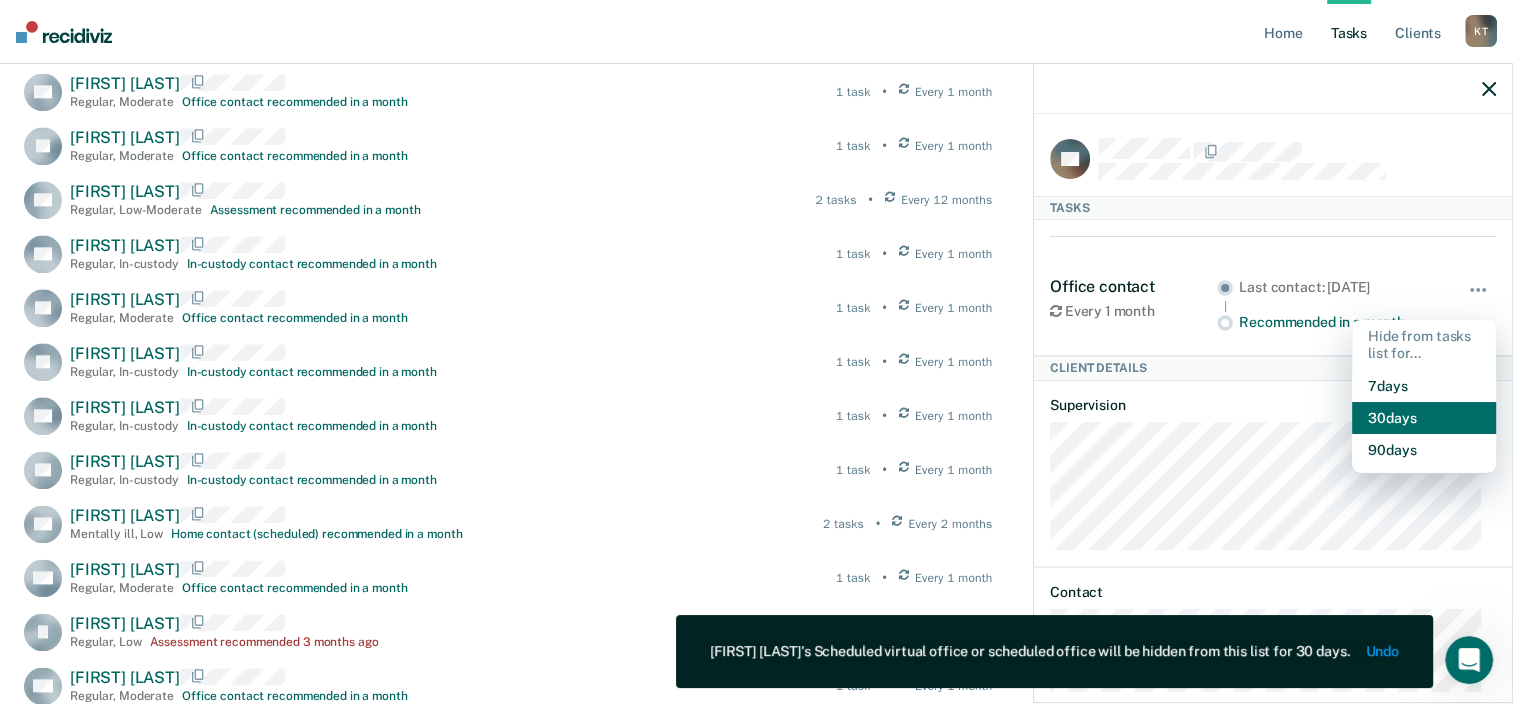 click on "30  days" at bounding box center (1424, 418) 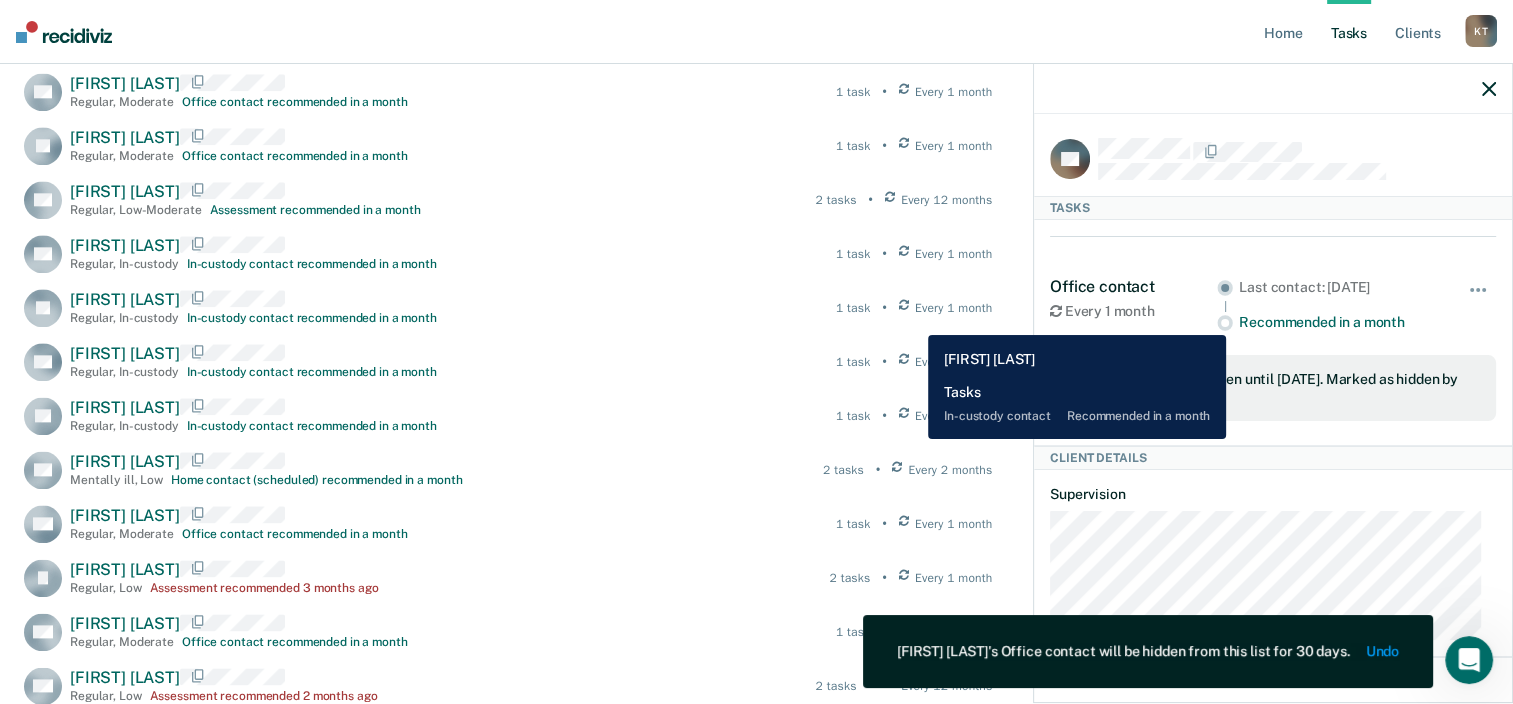 click at bounding box center [904, 308] 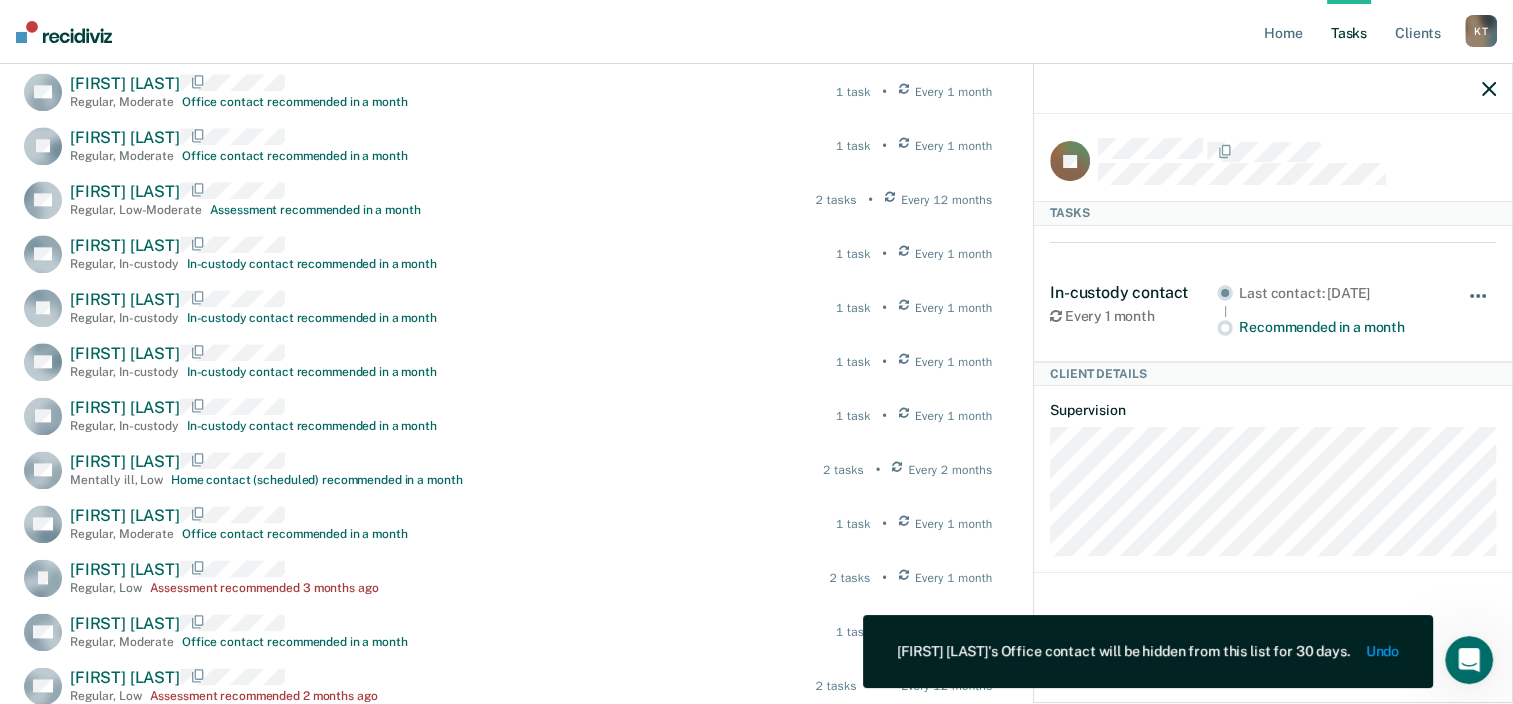 click at bounding box center [1479, 306] 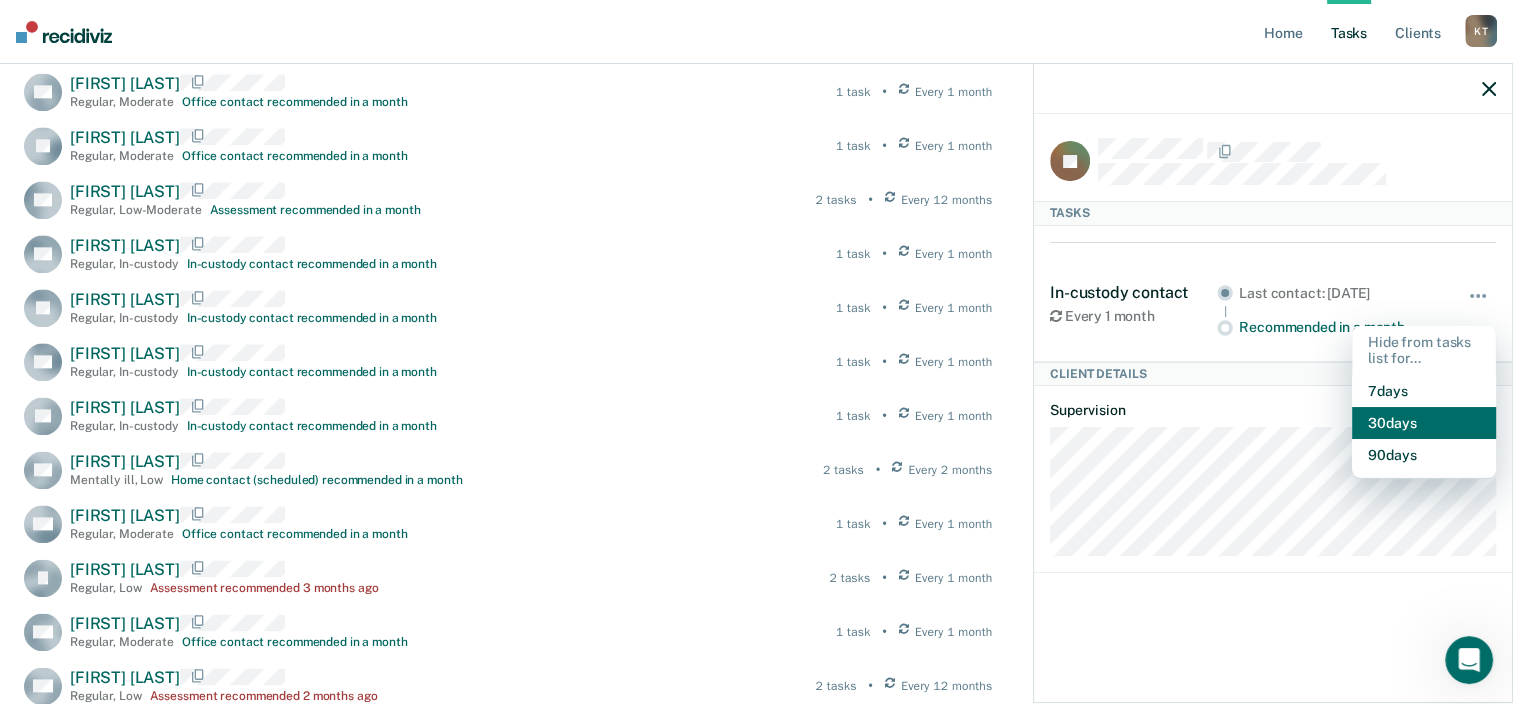 click on "30  days" at bounding box center (1424, 423) 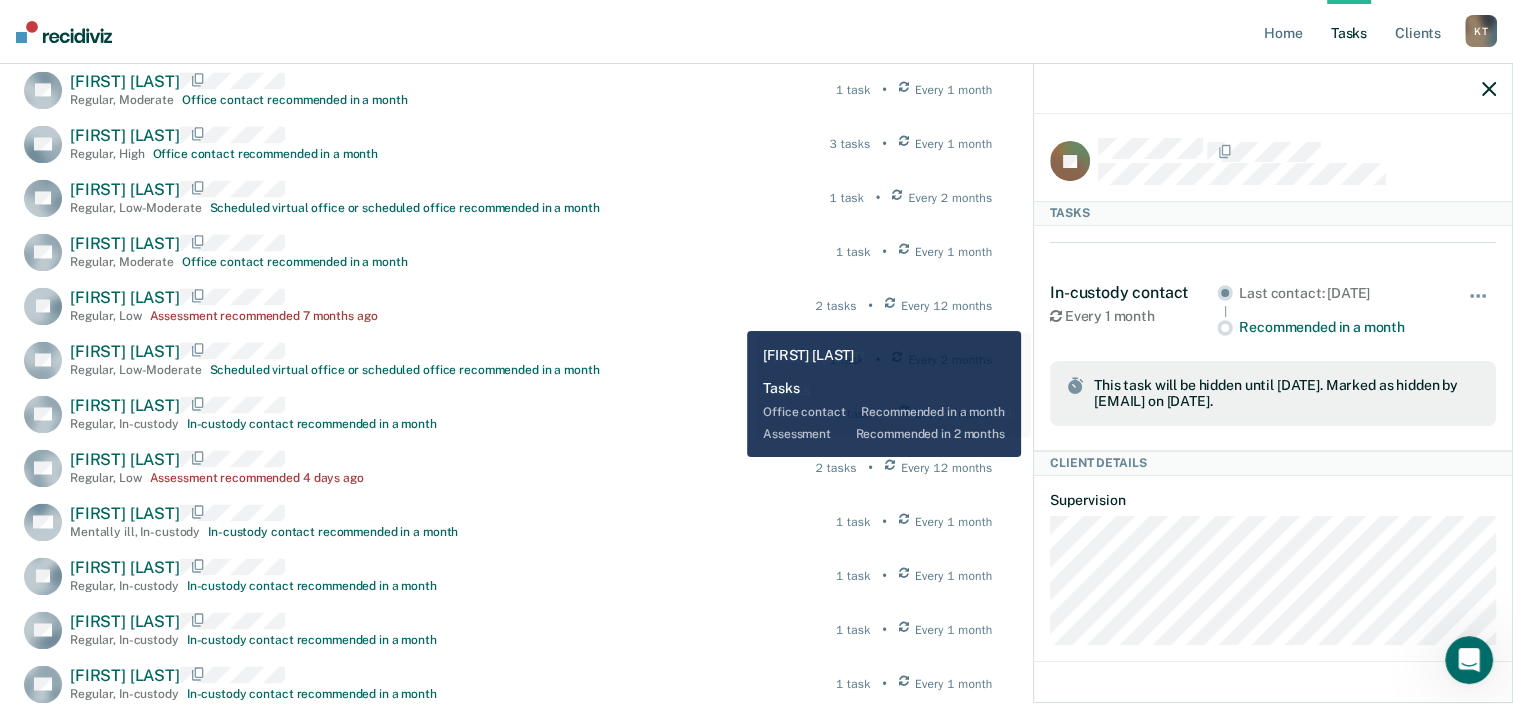 scroll, scrollTop: 3504, scrollLeft: 0, axis: vertical 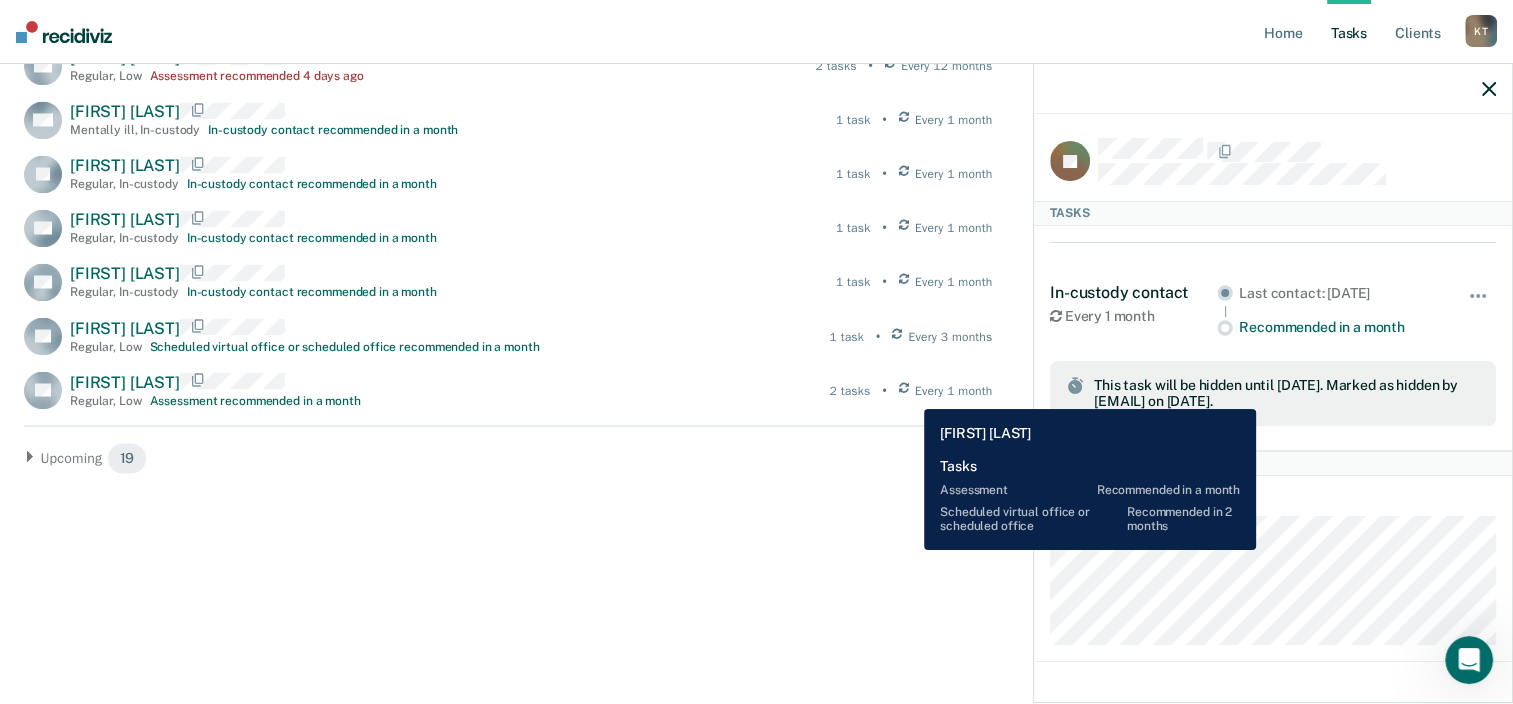 click at bounding box center [904, 390] 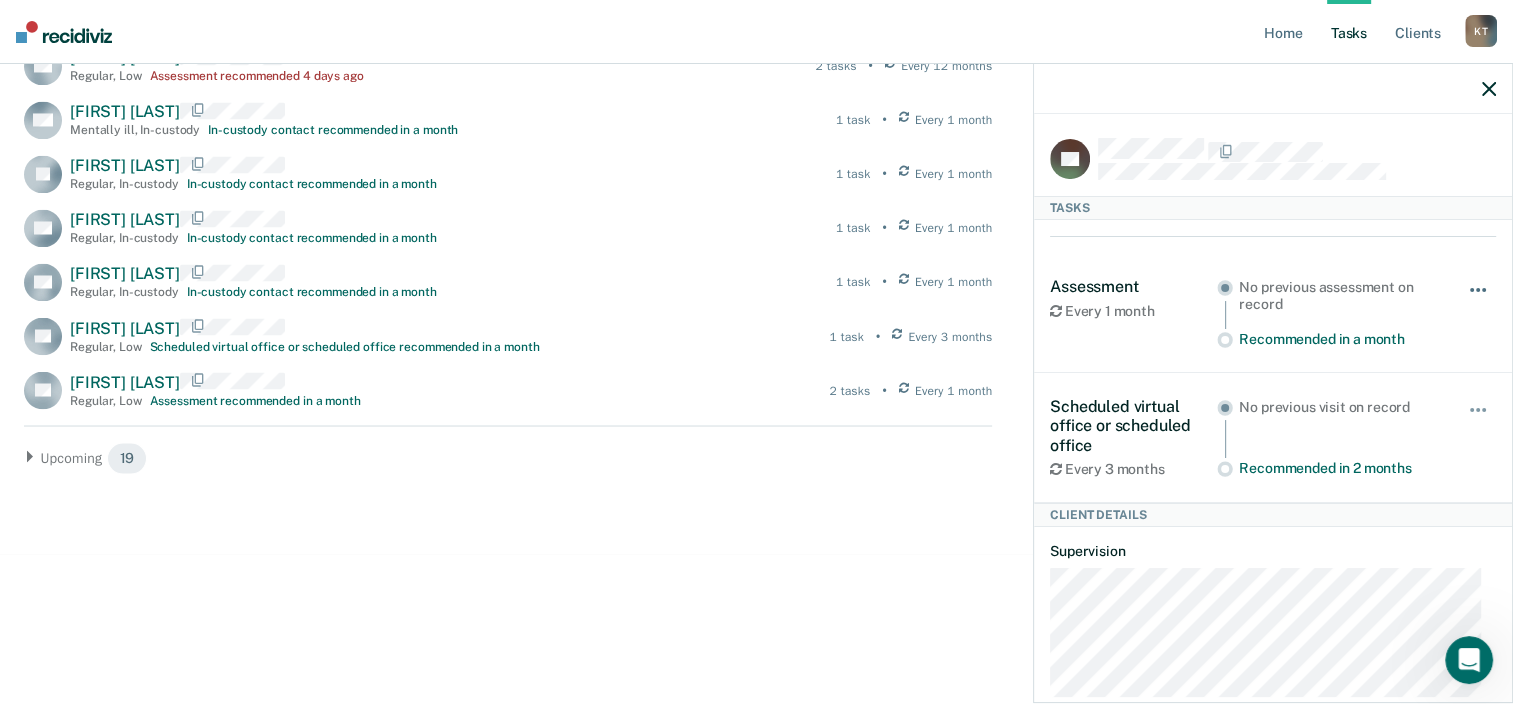 click at bounding box center (1479, 300) 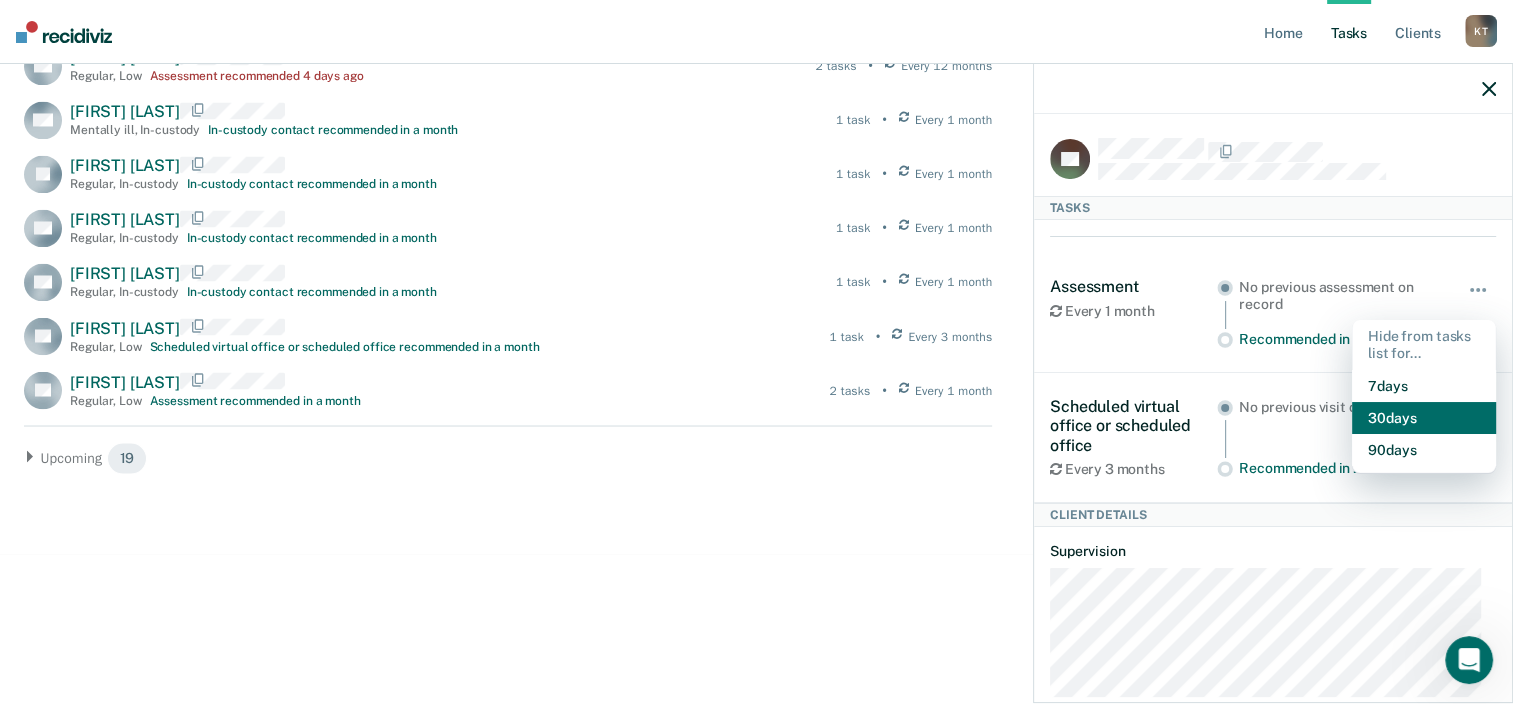 click on "30  days" at bounding box center [1424, 418] 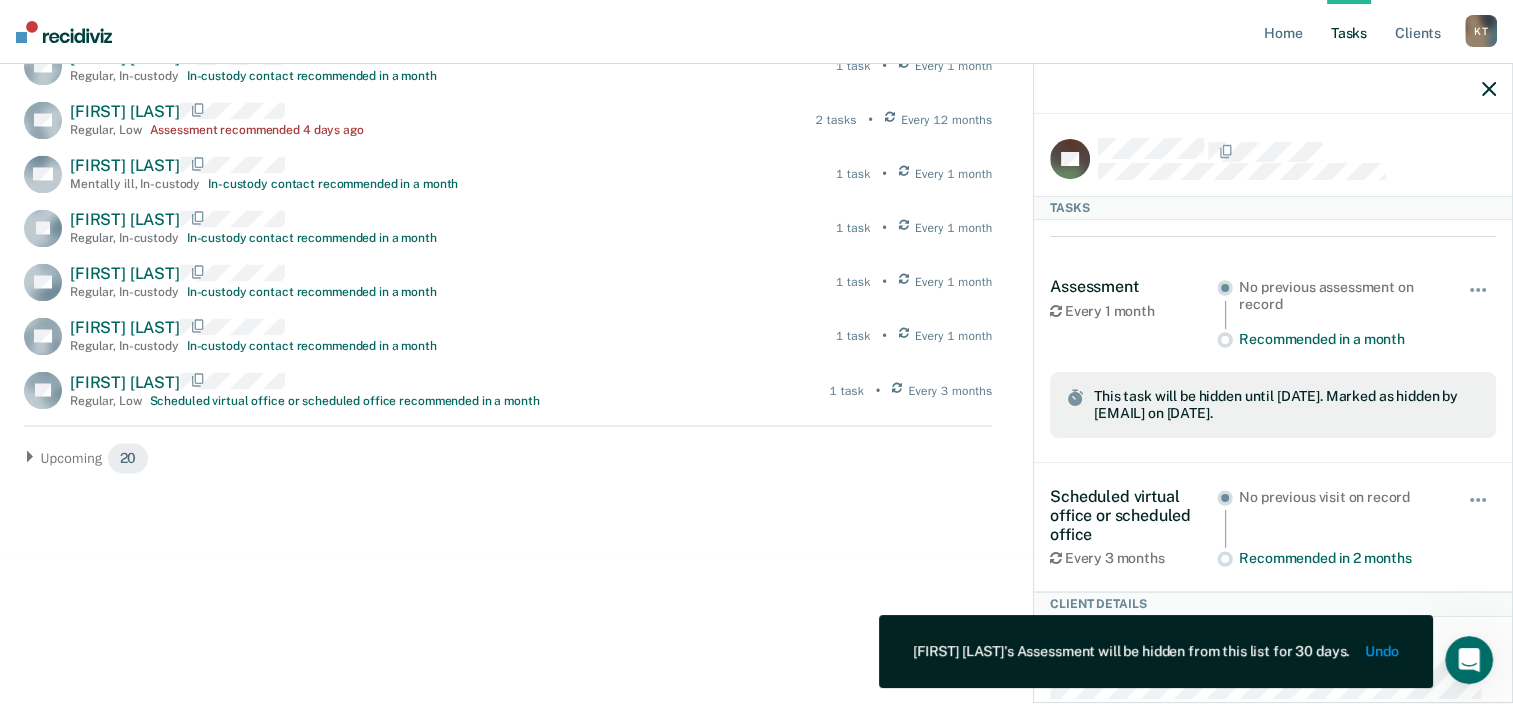 scroll, scrollTop: 3449, scrollLeft: 0, axis: vertical 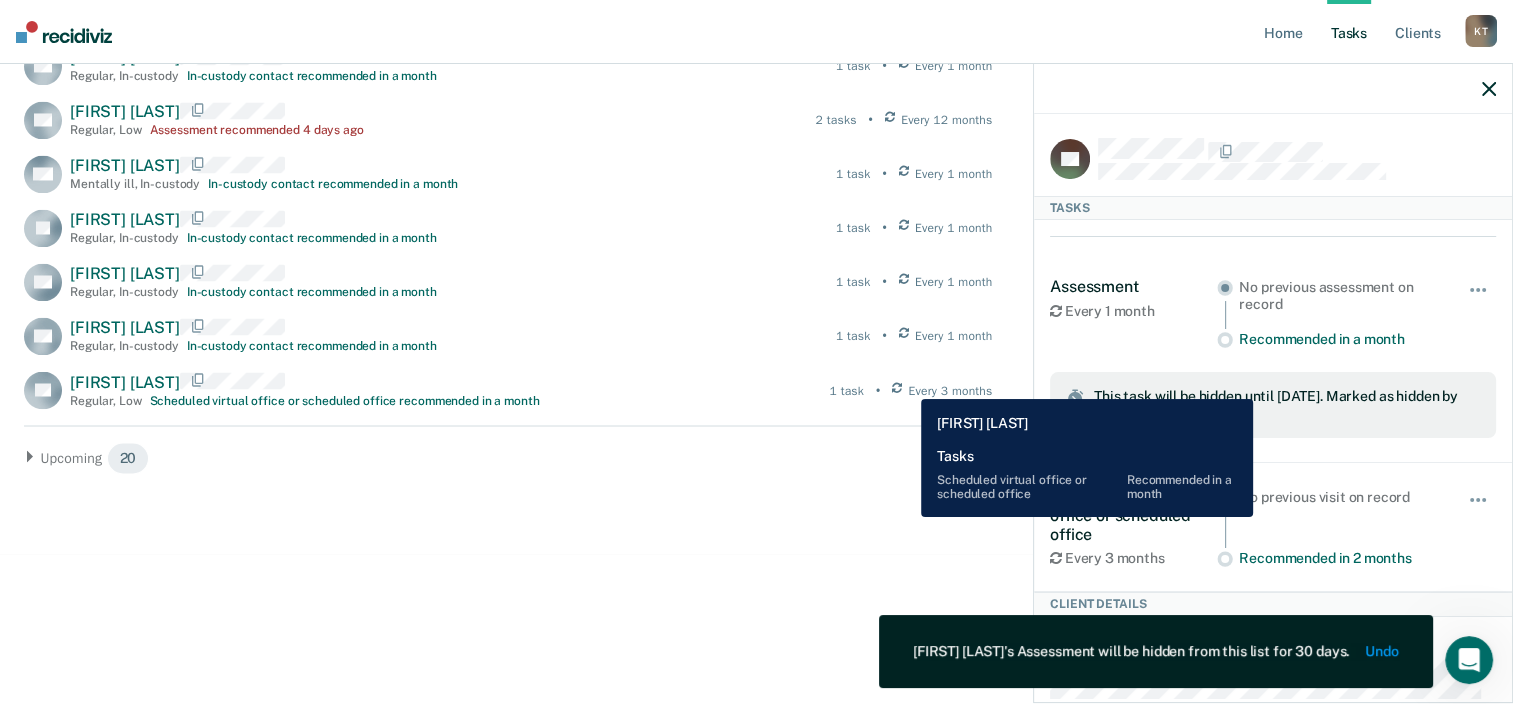 click at bounding box center (897, 390) 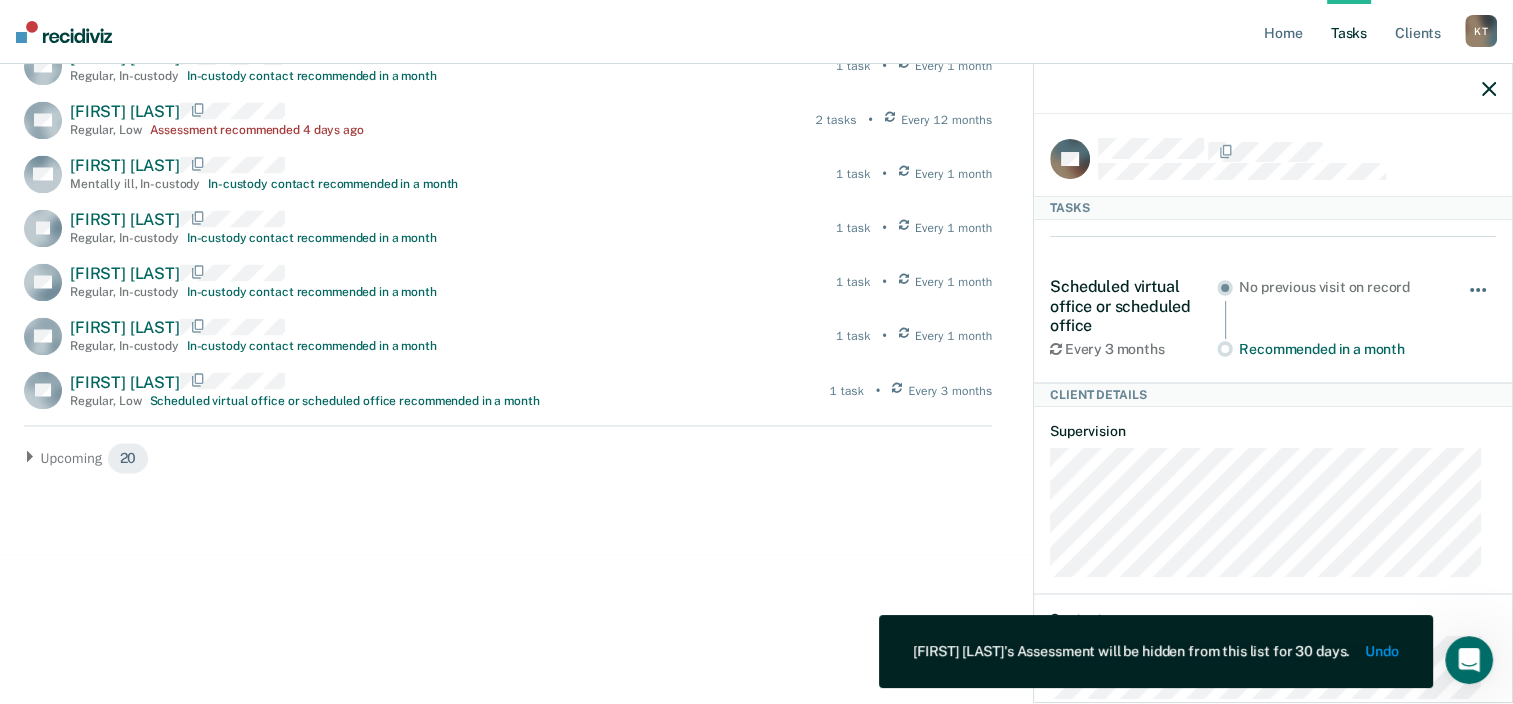 click at bounding box center [1479, 300] 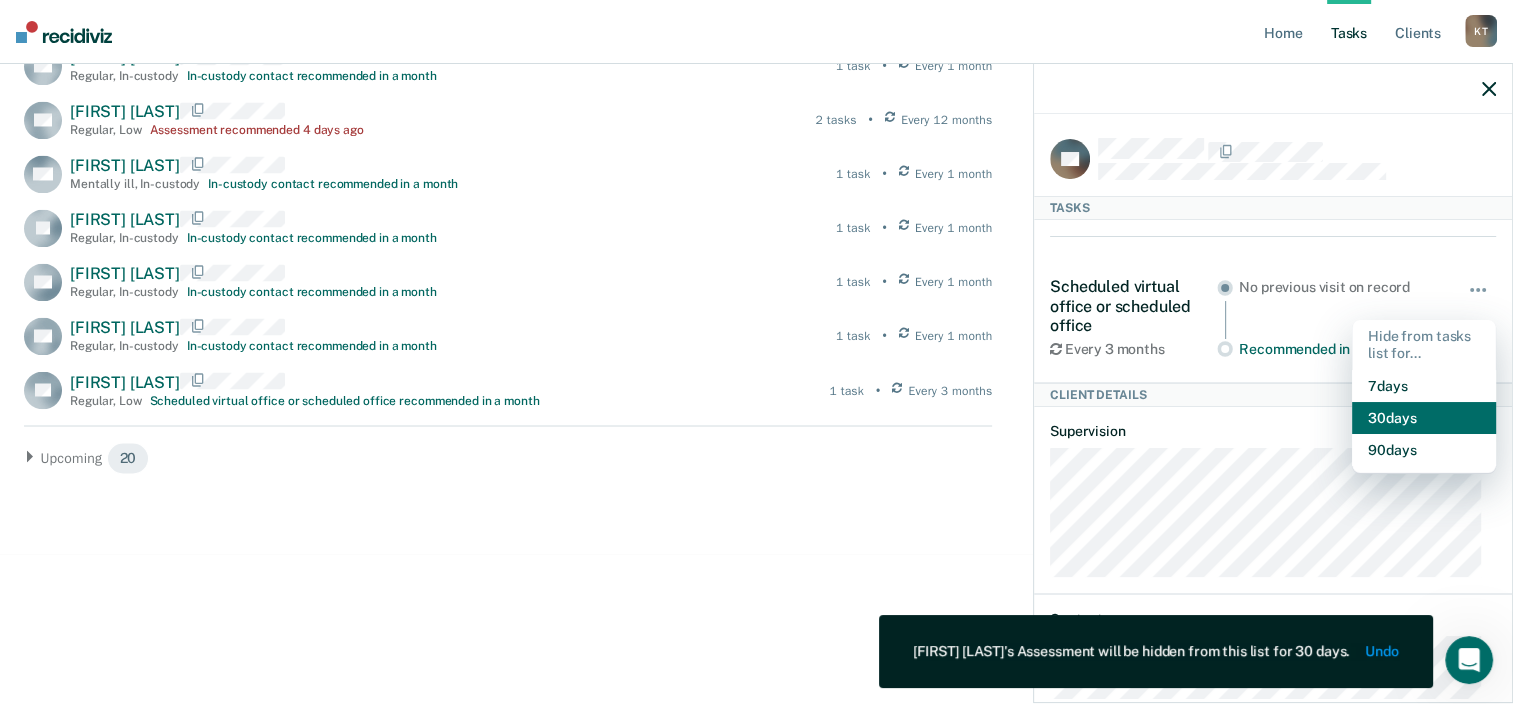 drag, startPoint x: 1391, startPoint y: 418, endPoint x: 1171, endPoint y: 369, distance: 225.39078 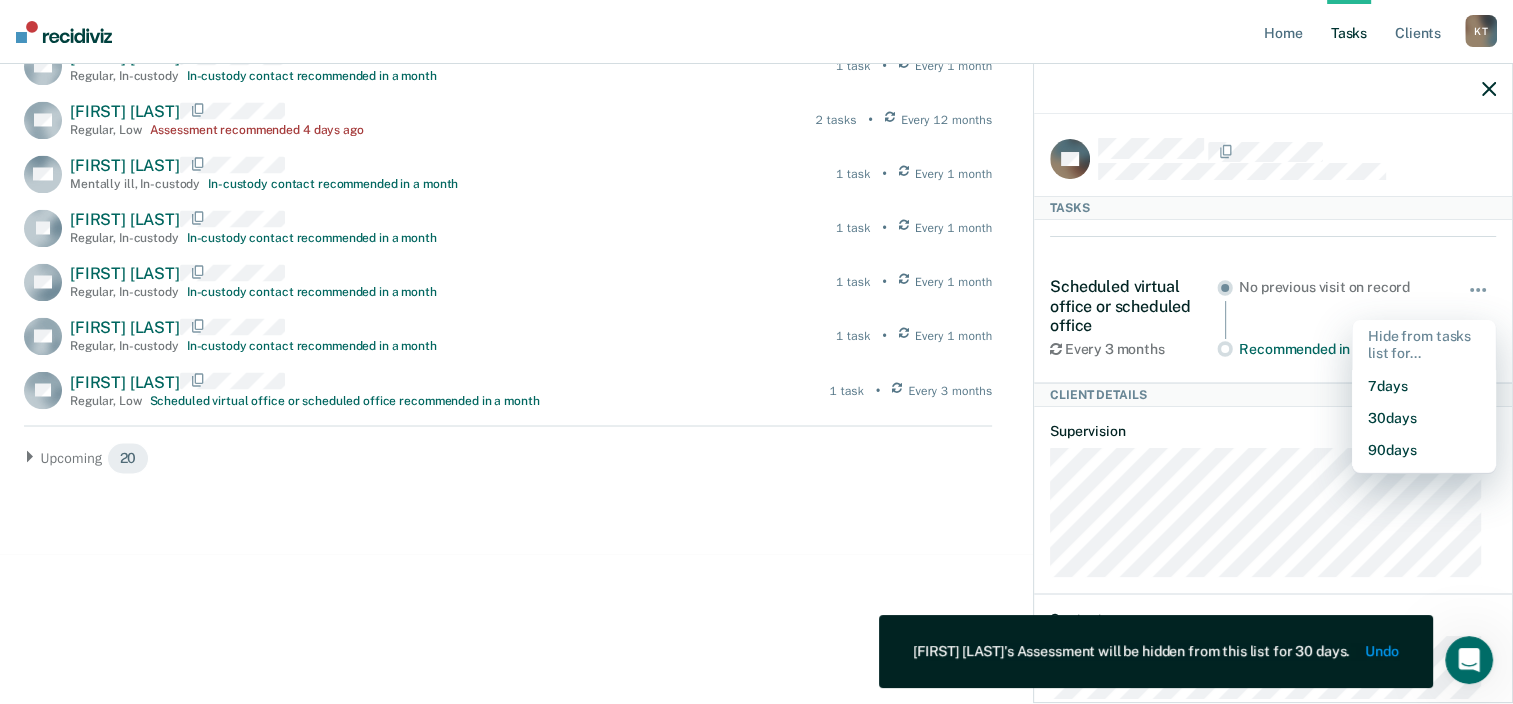 scroll, scrollTop: 3395, scrollLeft: 0, axis: vertical 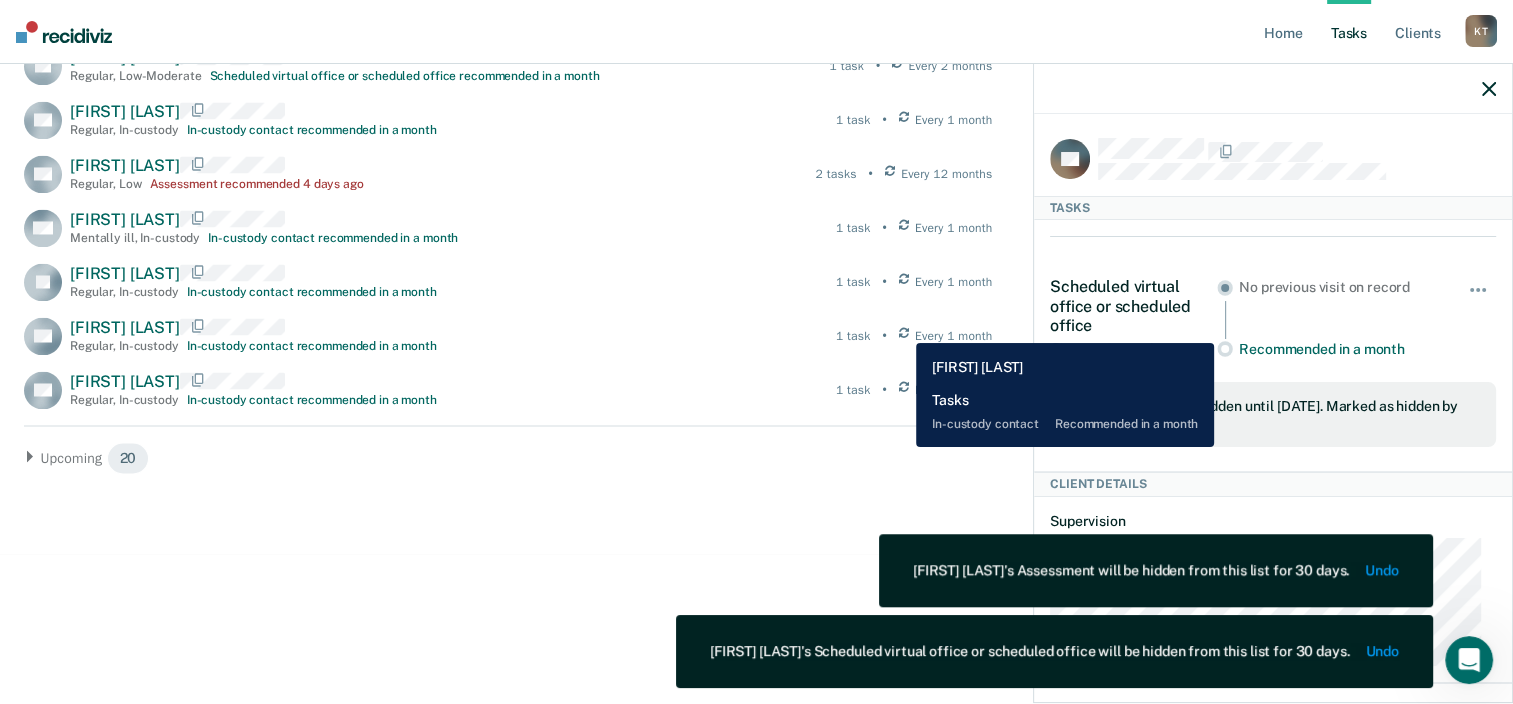 click on "1 task • Every 1 month" at bounding box center [914, 336] 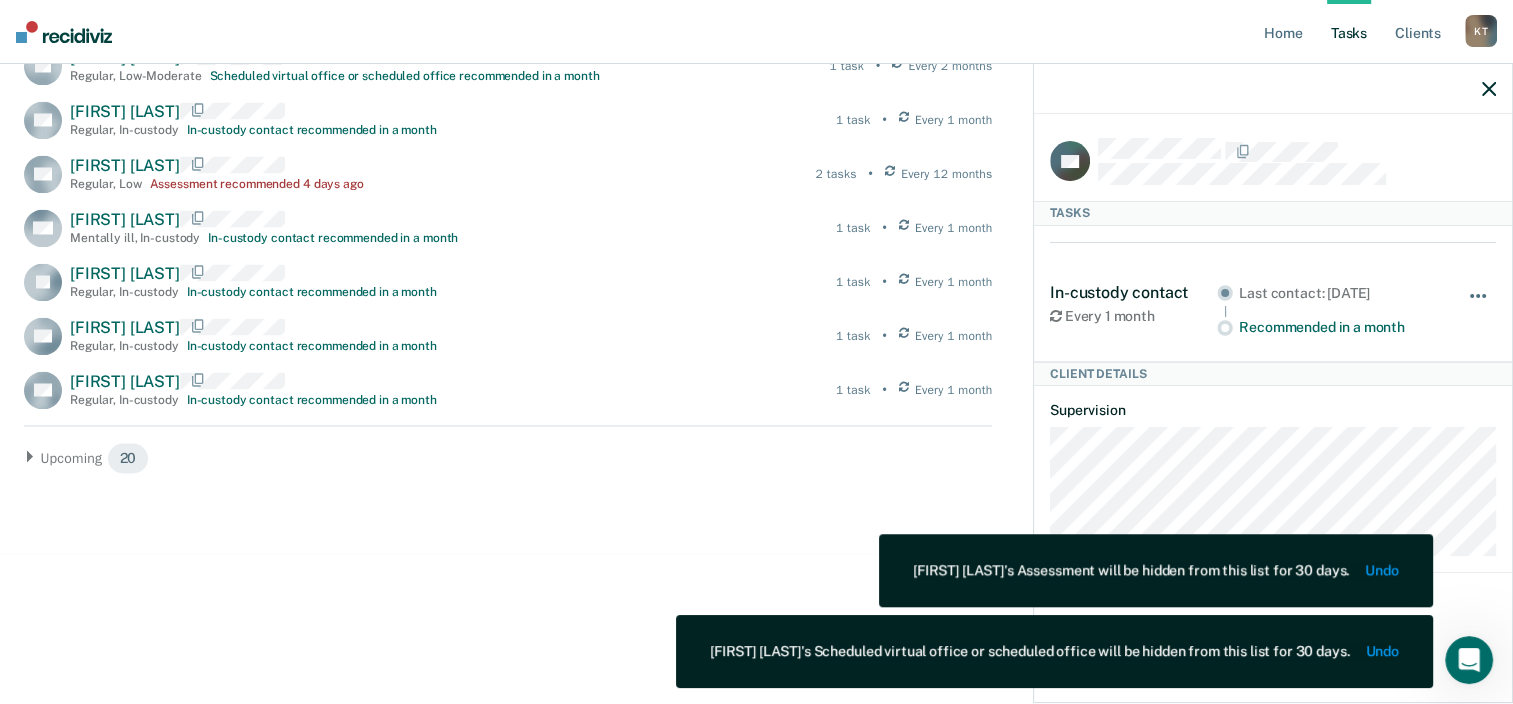 click at bounding box center (1479, 306) 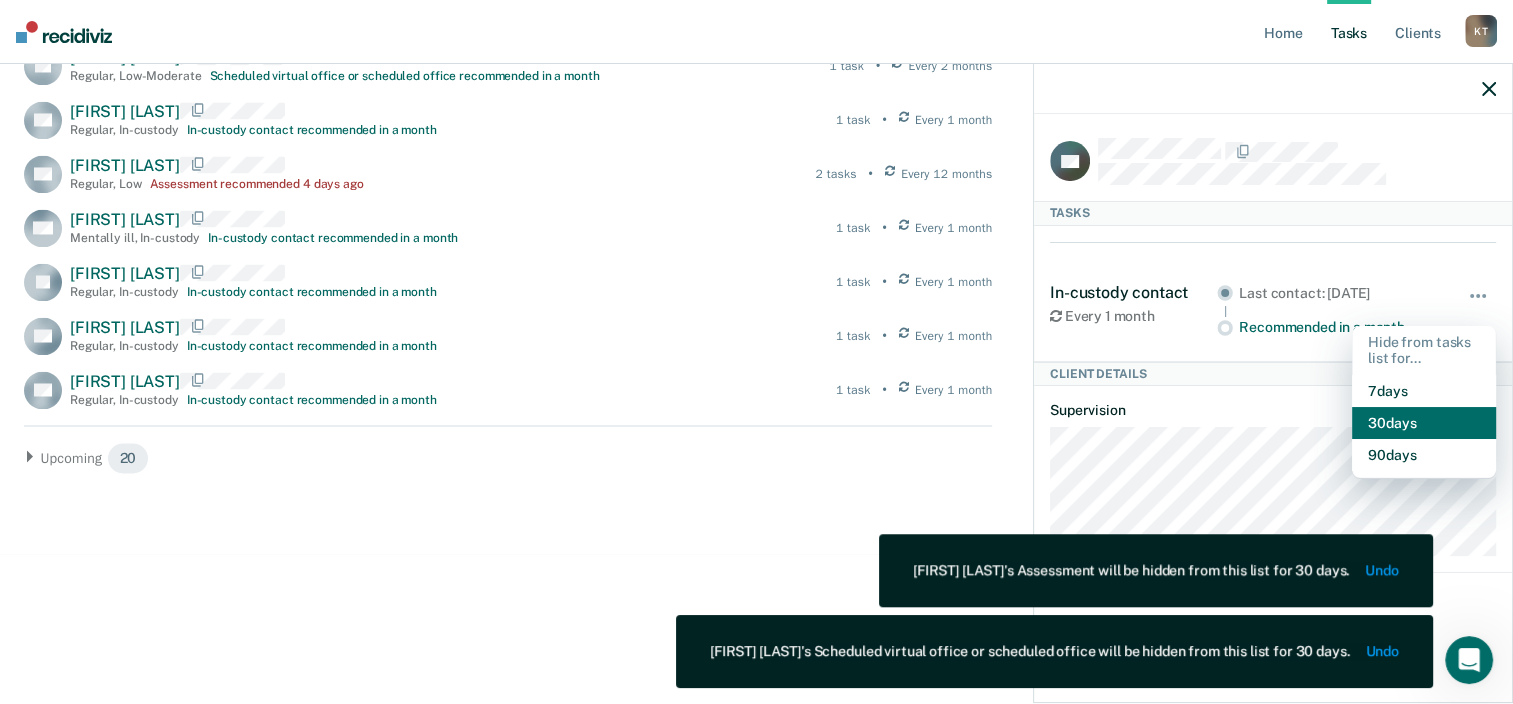 click on "30  days" at bounding box center (1424, 423) 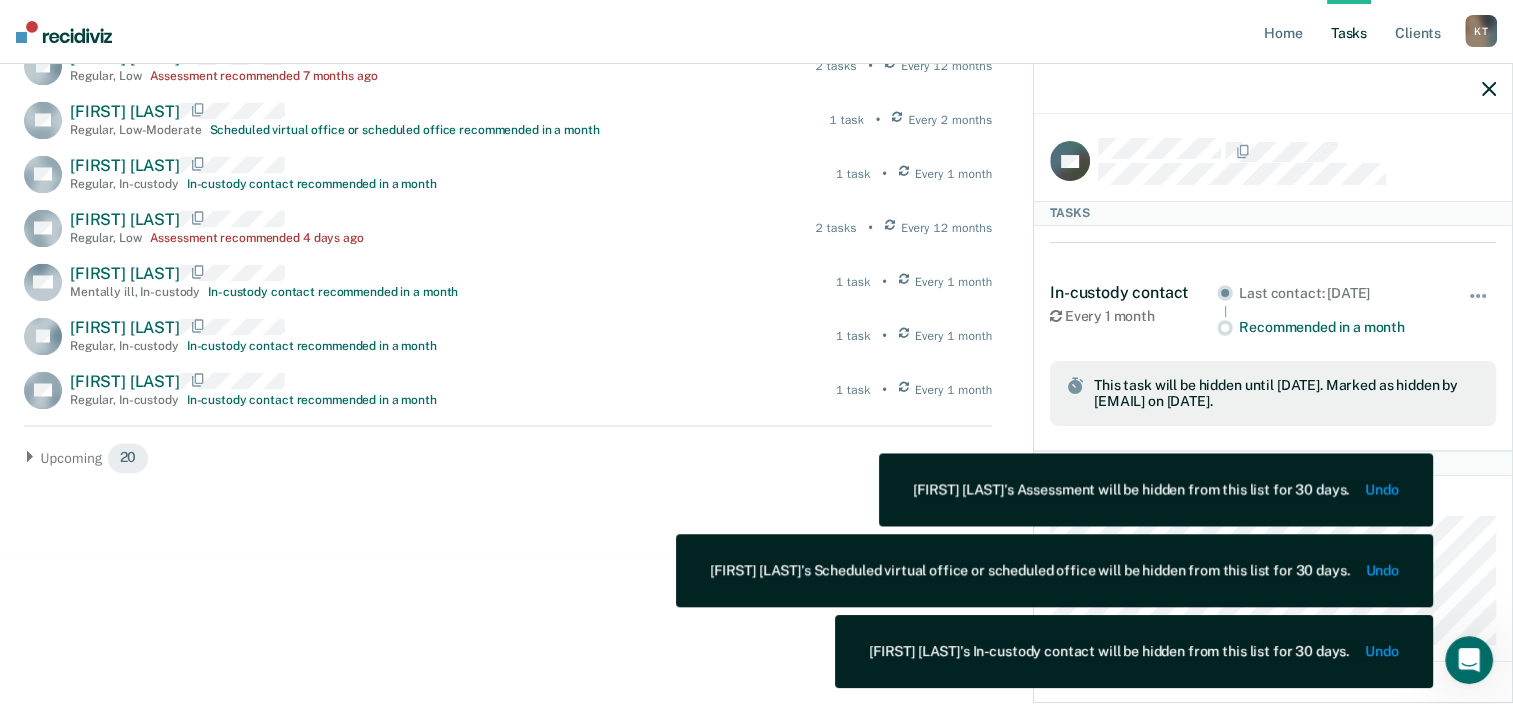 scroll, scrollTop: 3340, scrollLeft: 0, axis: vertical 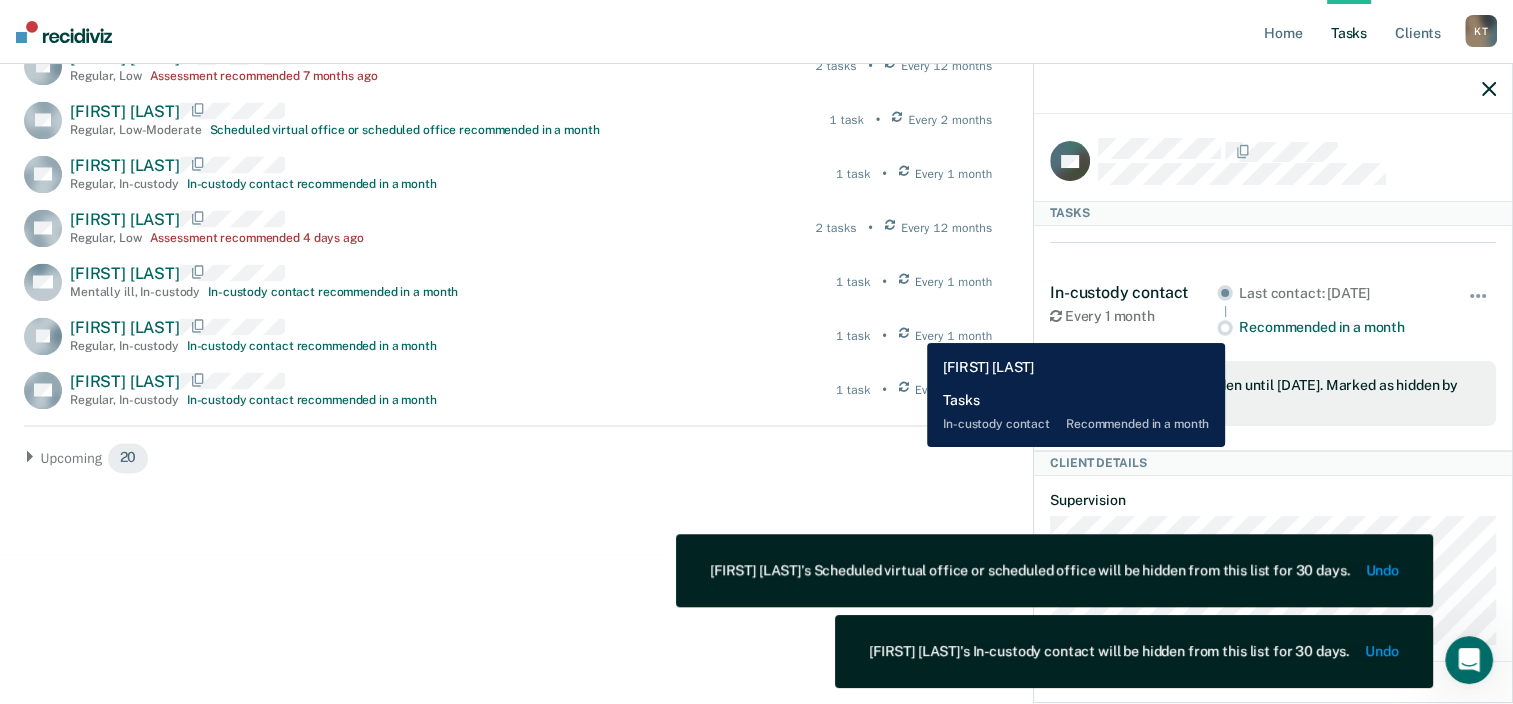 drag, startPoint x: 912, startPoint y: 328, endPoint x: 1036, endPoint y: 325, distance: 124.036285 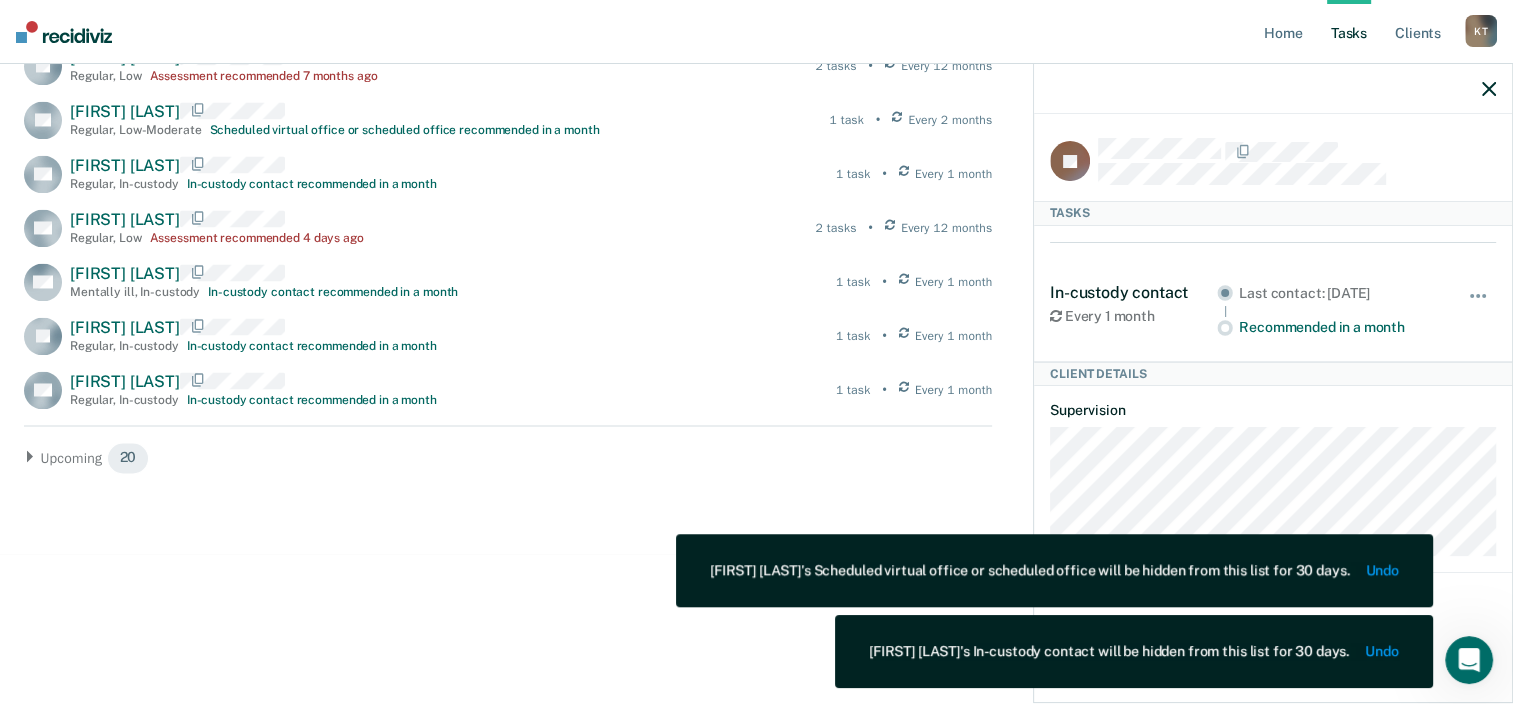 click on "JA   Tasks In-custody contact   Every 1 month Last contact: [DATE] Recommended in a month Hide from tasks list for... 7  days 30  days 90  days Client Details Supervision" at bounding box center (1273, 406) 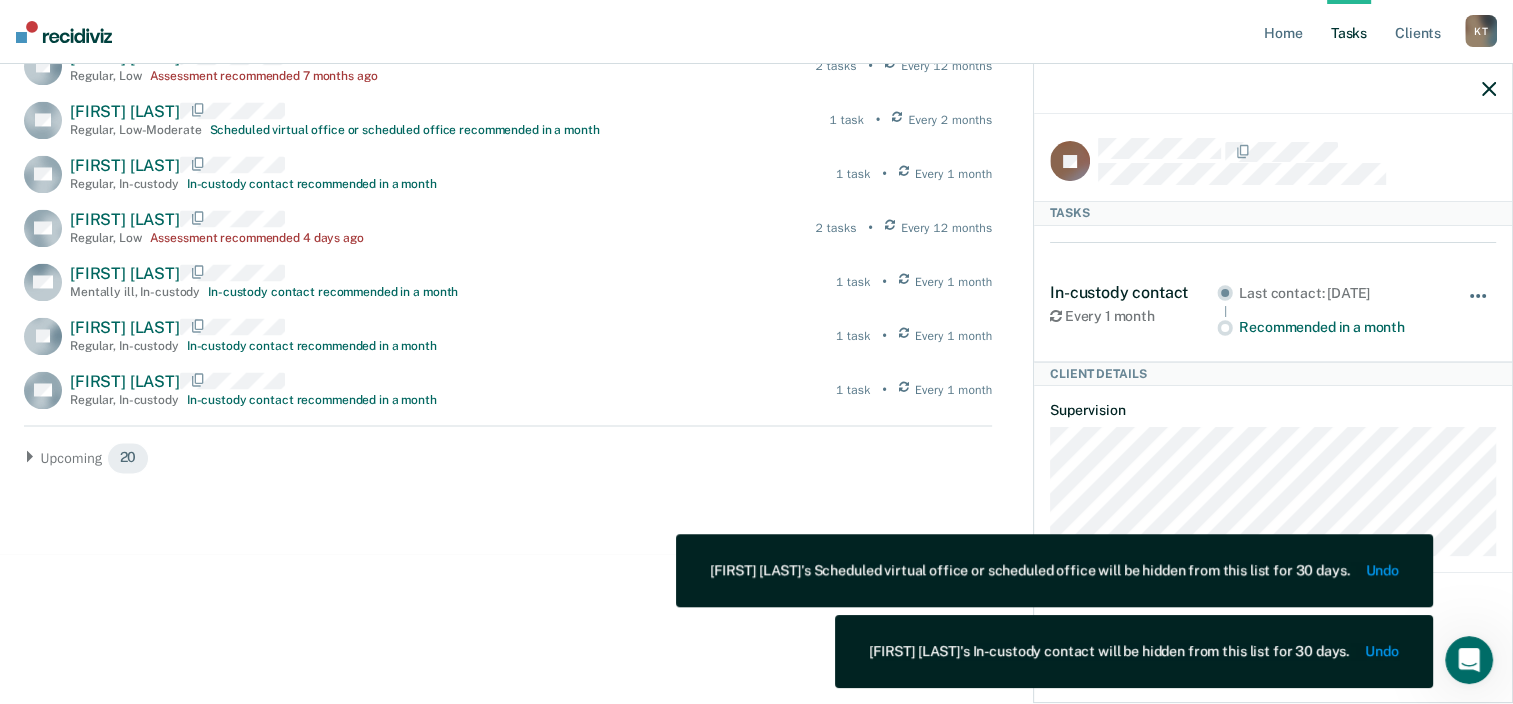 click at bounding box center (1479, 306) 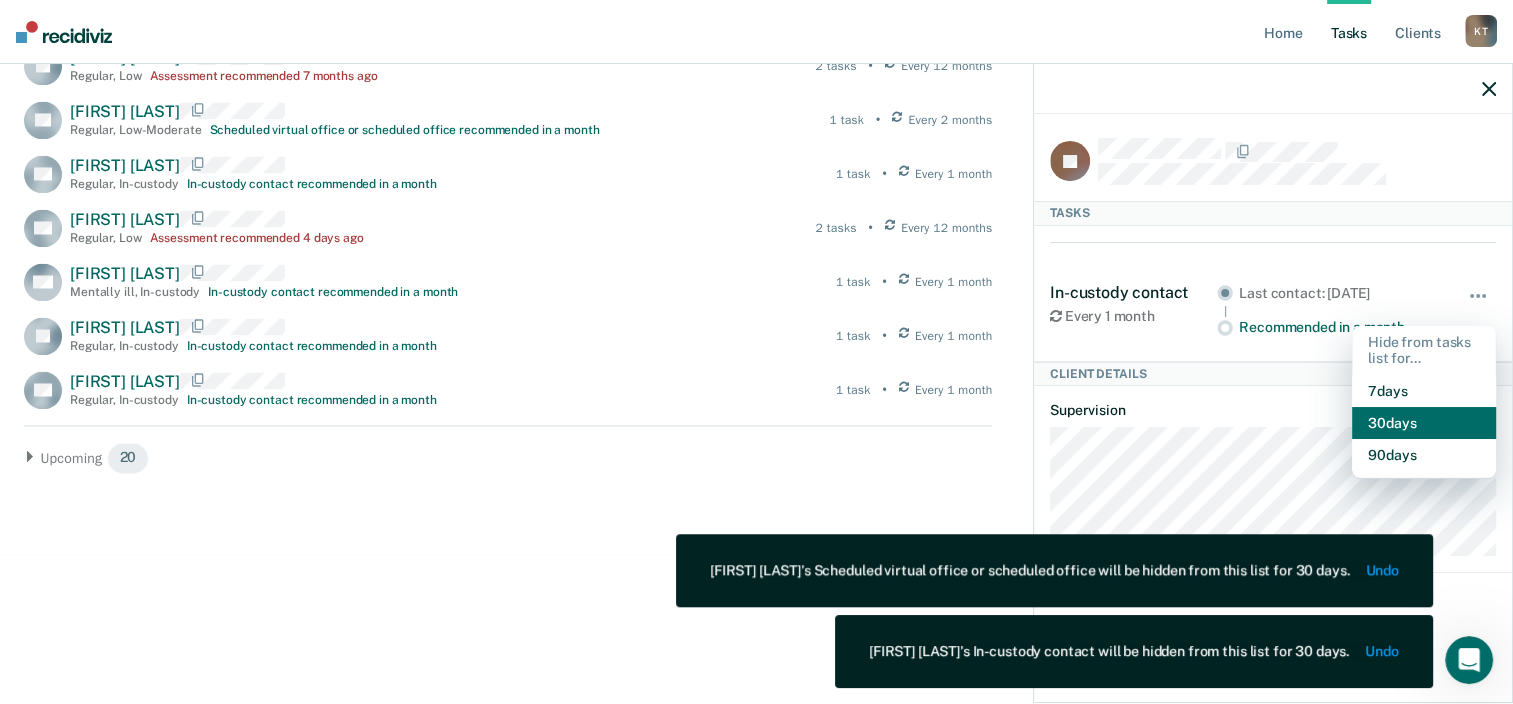 click on "30  days" at bounding box center [1424, 423] 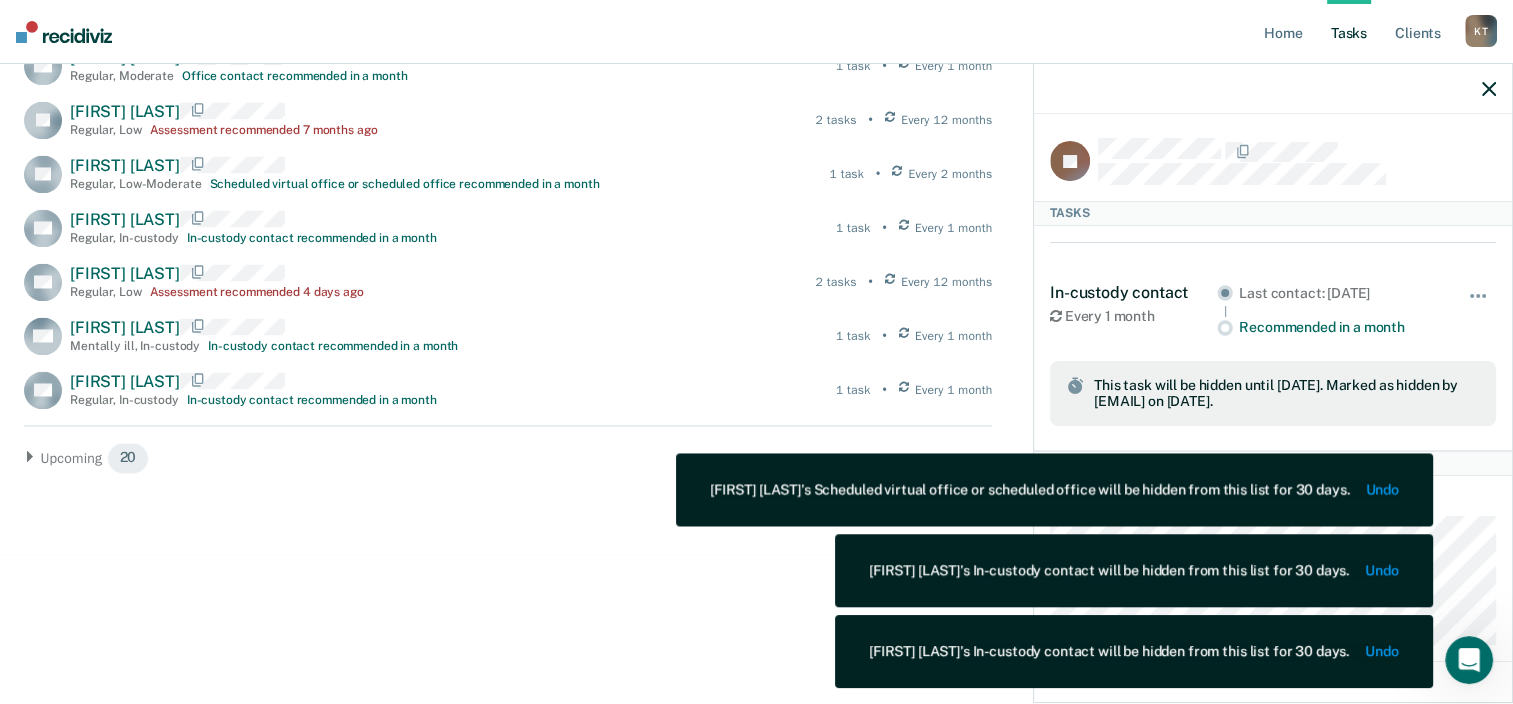 scroll, scrollTop: 3286, scrollLeft: 0, axis: vertical 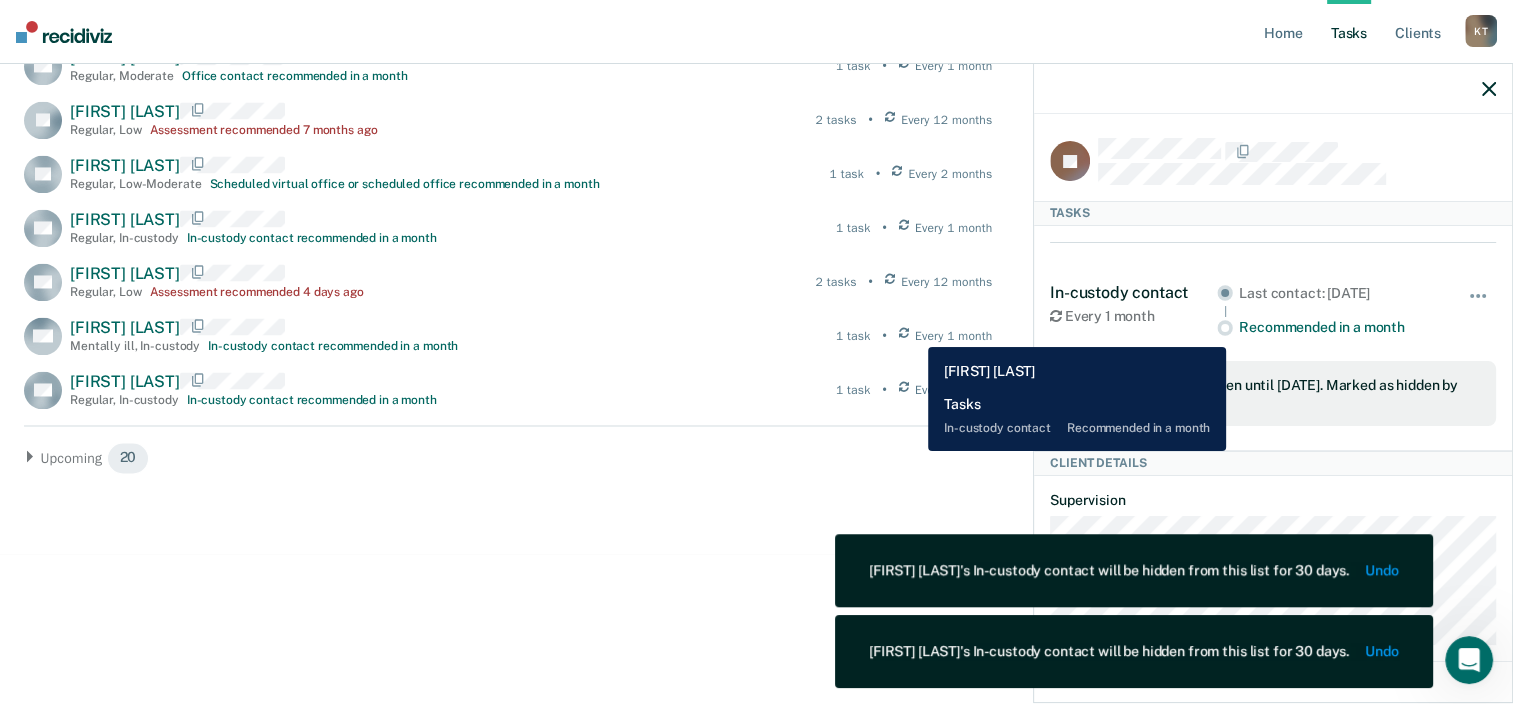 drag, startPoint x: 913, startPoint y: 332, endPoint x: 962, endPoint y: 332, distance: 49 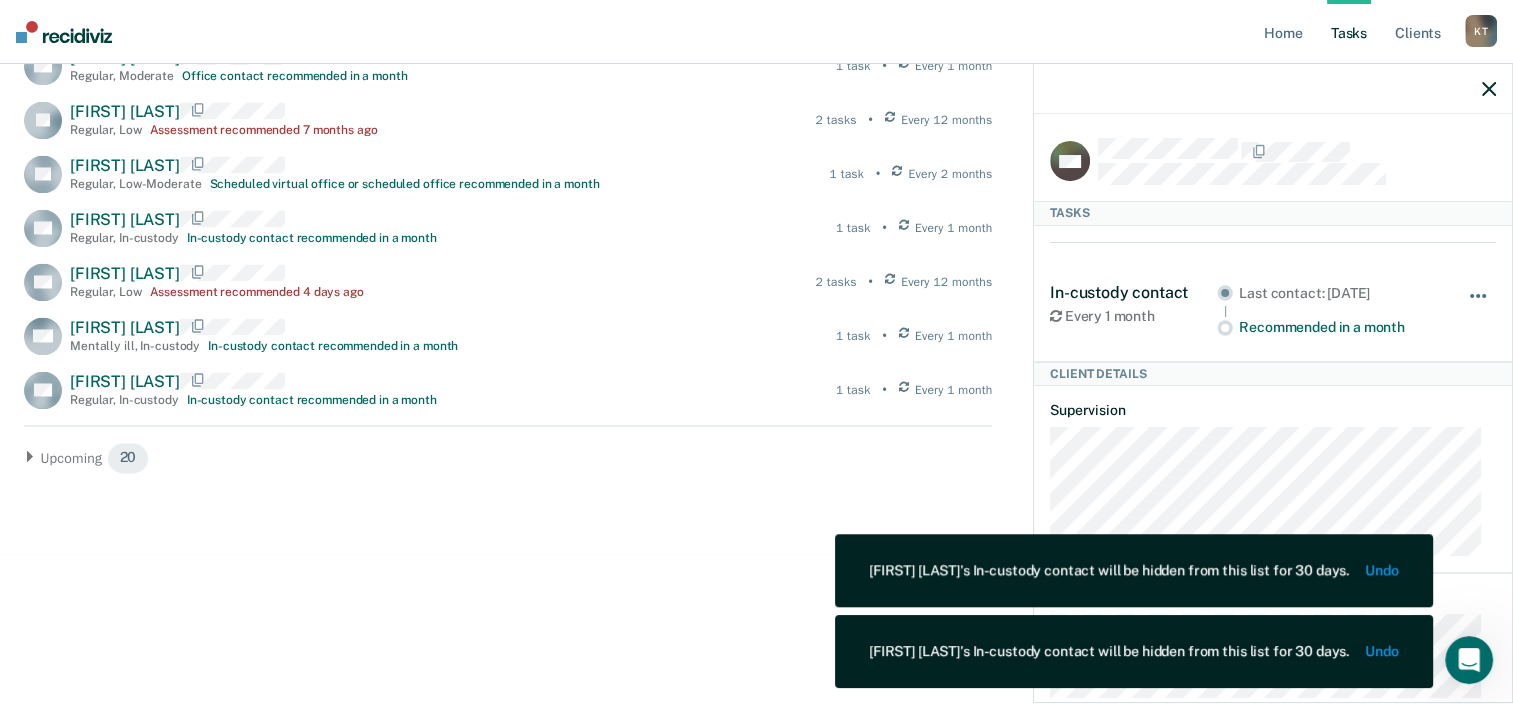 click at bounding box center (1479, 306) 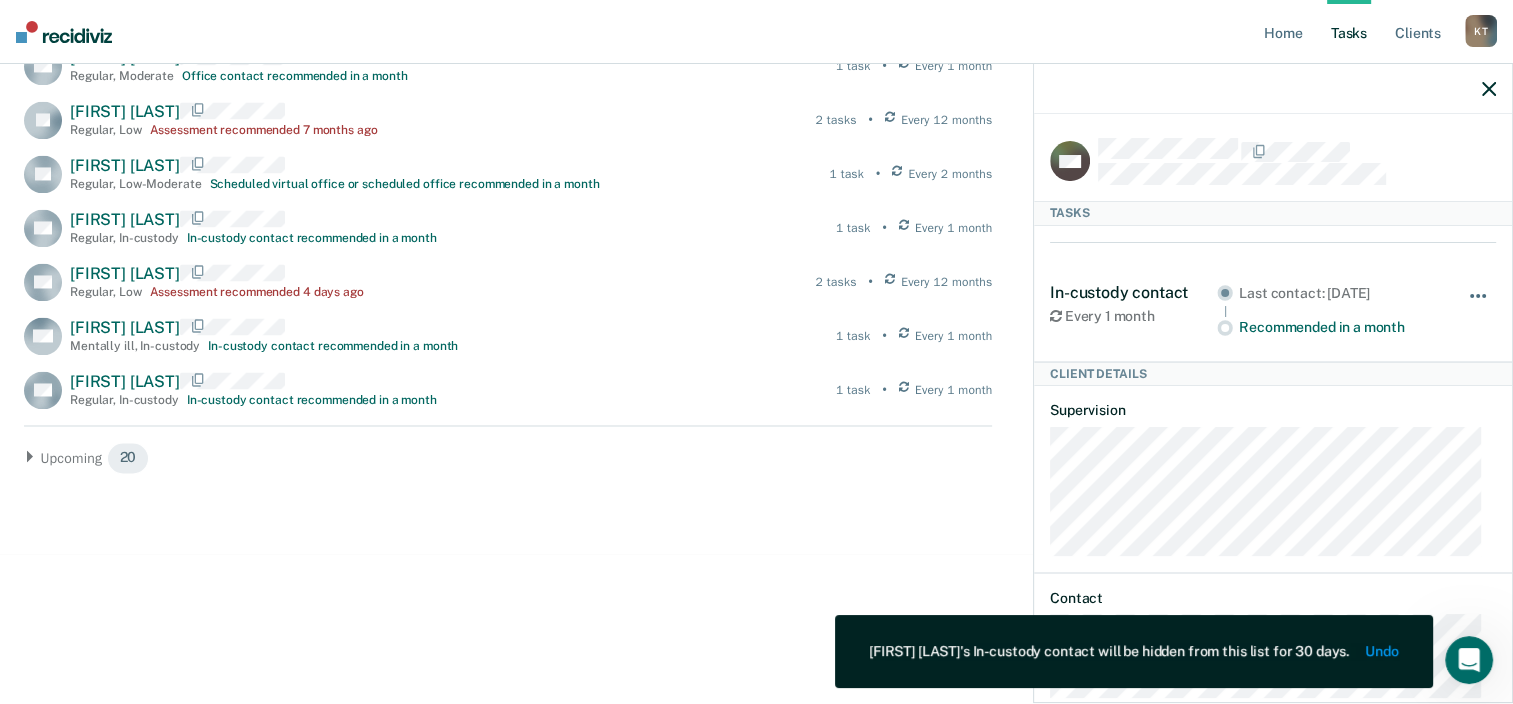 click at bounding box center (1479, 306) 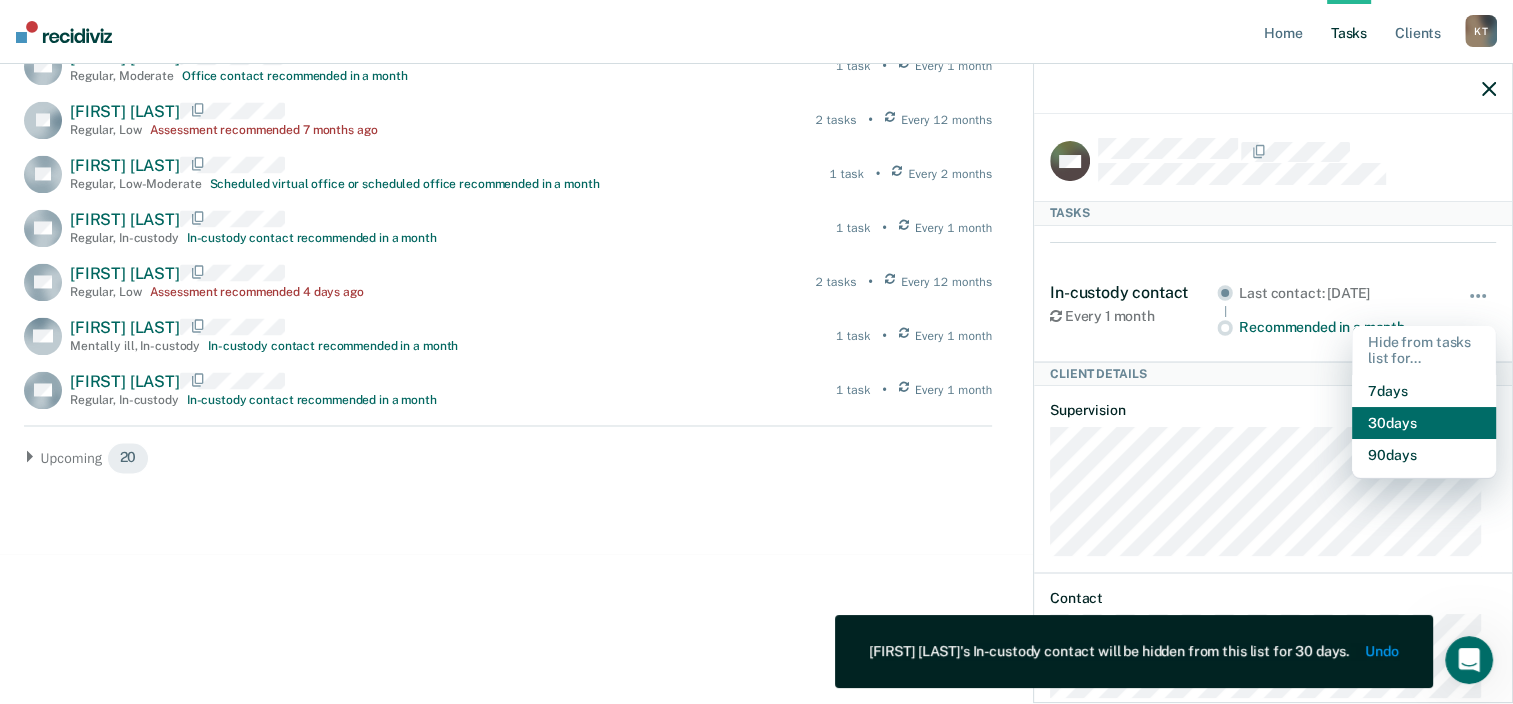click on "30  days" at bounding box center [1424, 423] 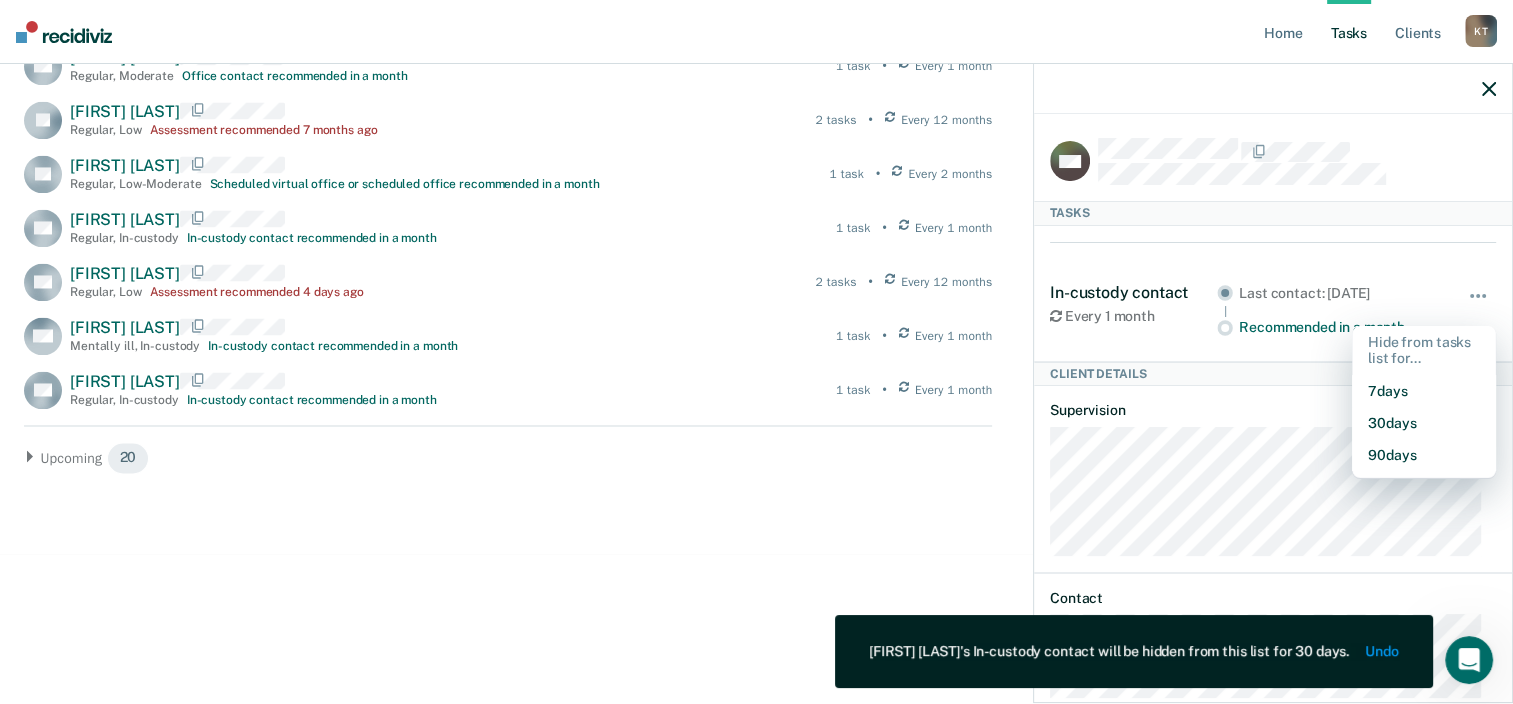 scroll, scrollTop: 3232, scrollLeft: 0, axis: vertical 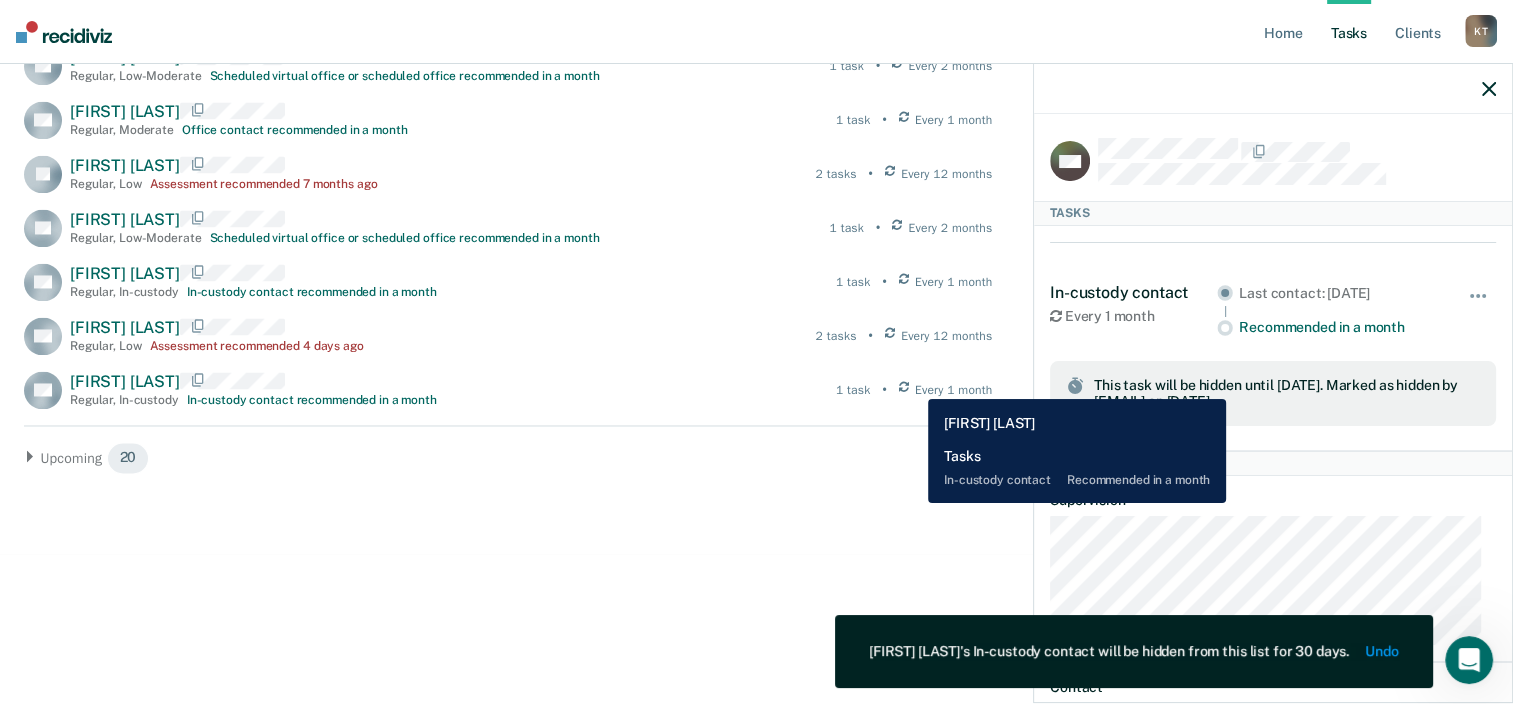 click at bounding box center (904, 390) 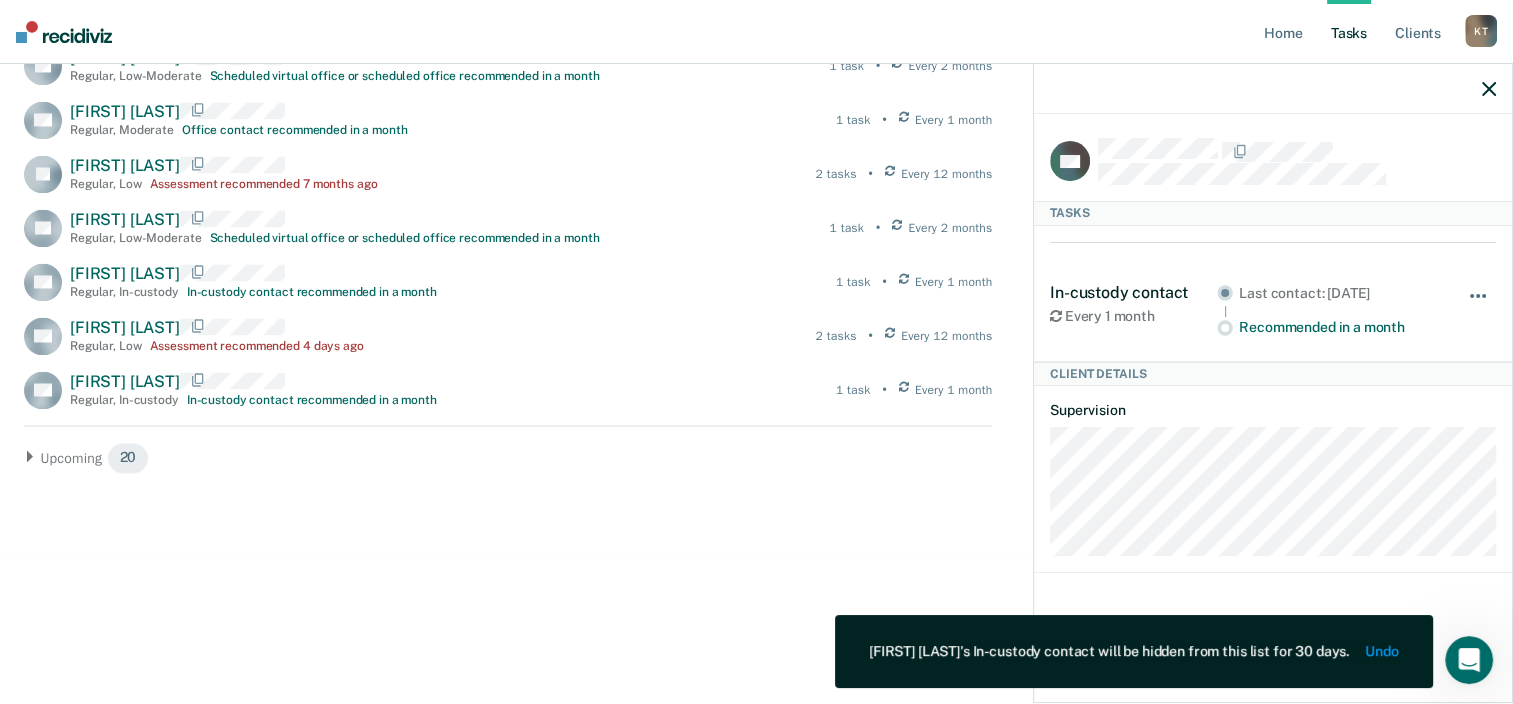 click at bounding box center (1479, 306) 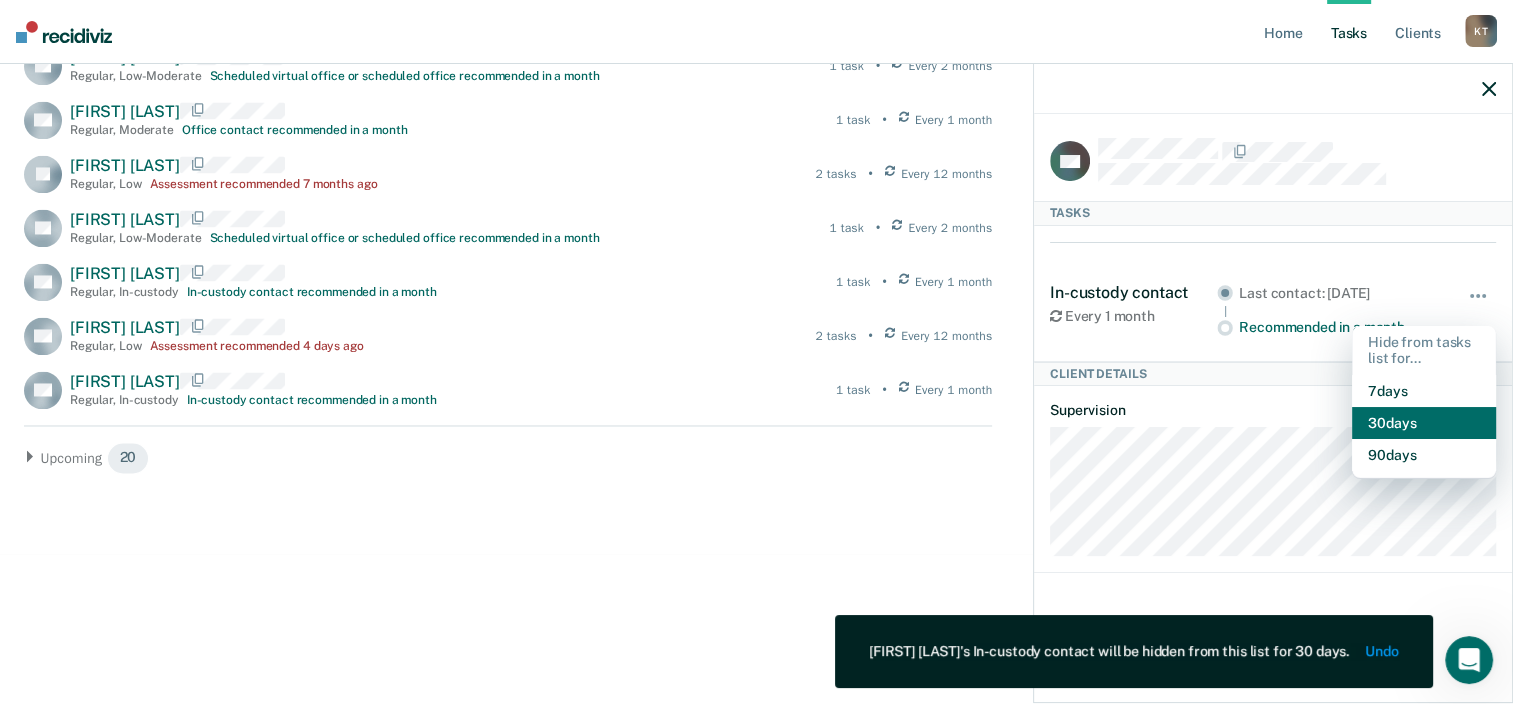 click on "30  days" at bounding box center [1424, 423] 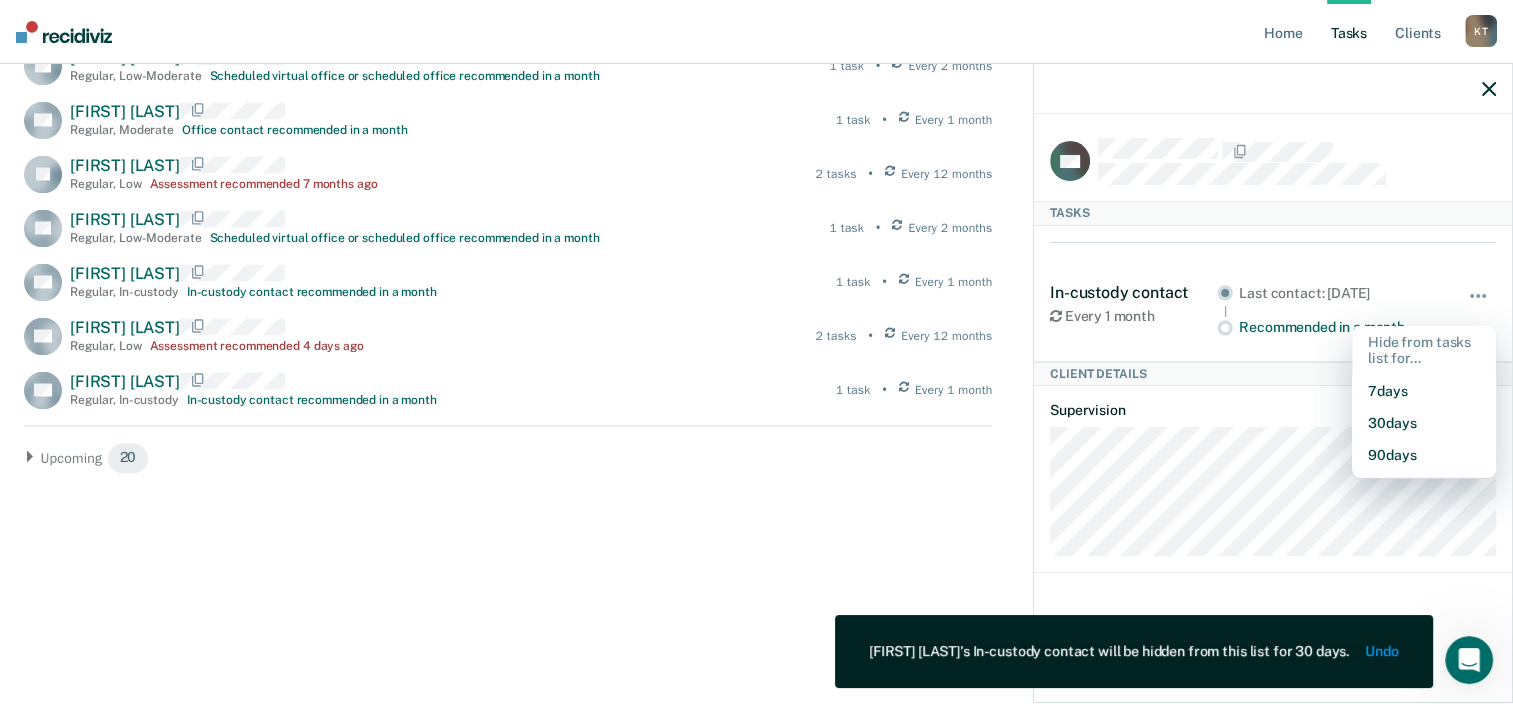 scroll, scrollTop: 3177, scrollLeft: 0, axis: vertical 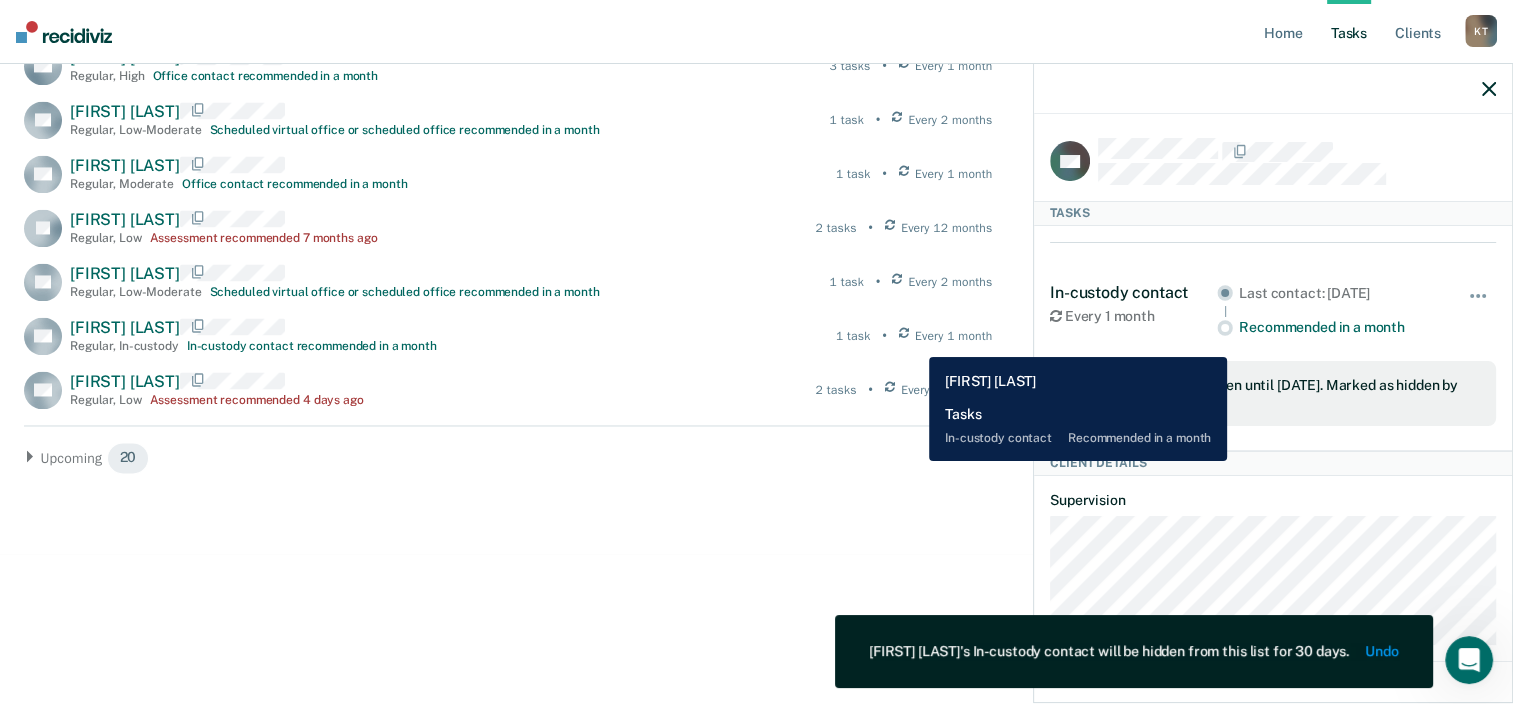 click at bounding box center [904, 336] 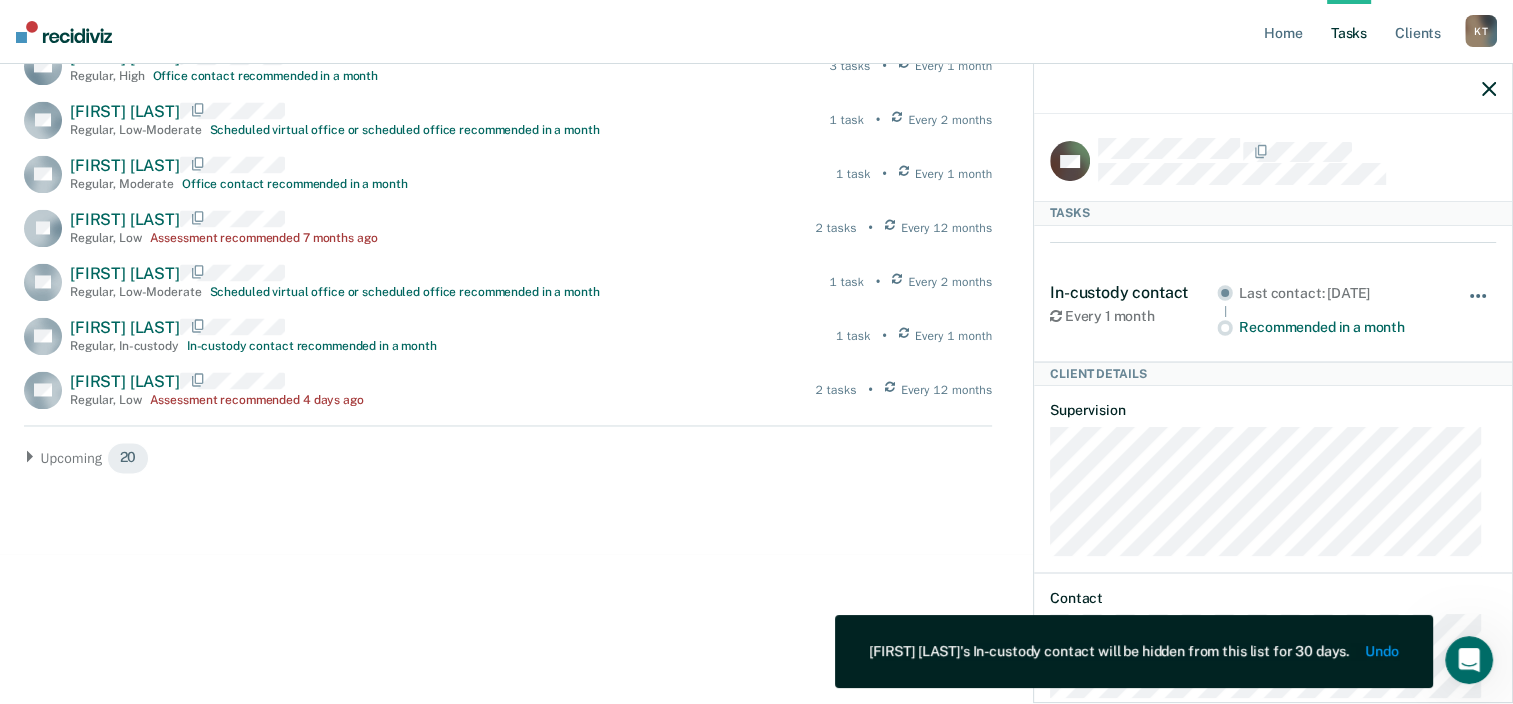 click at bounding box center (1479, 306) 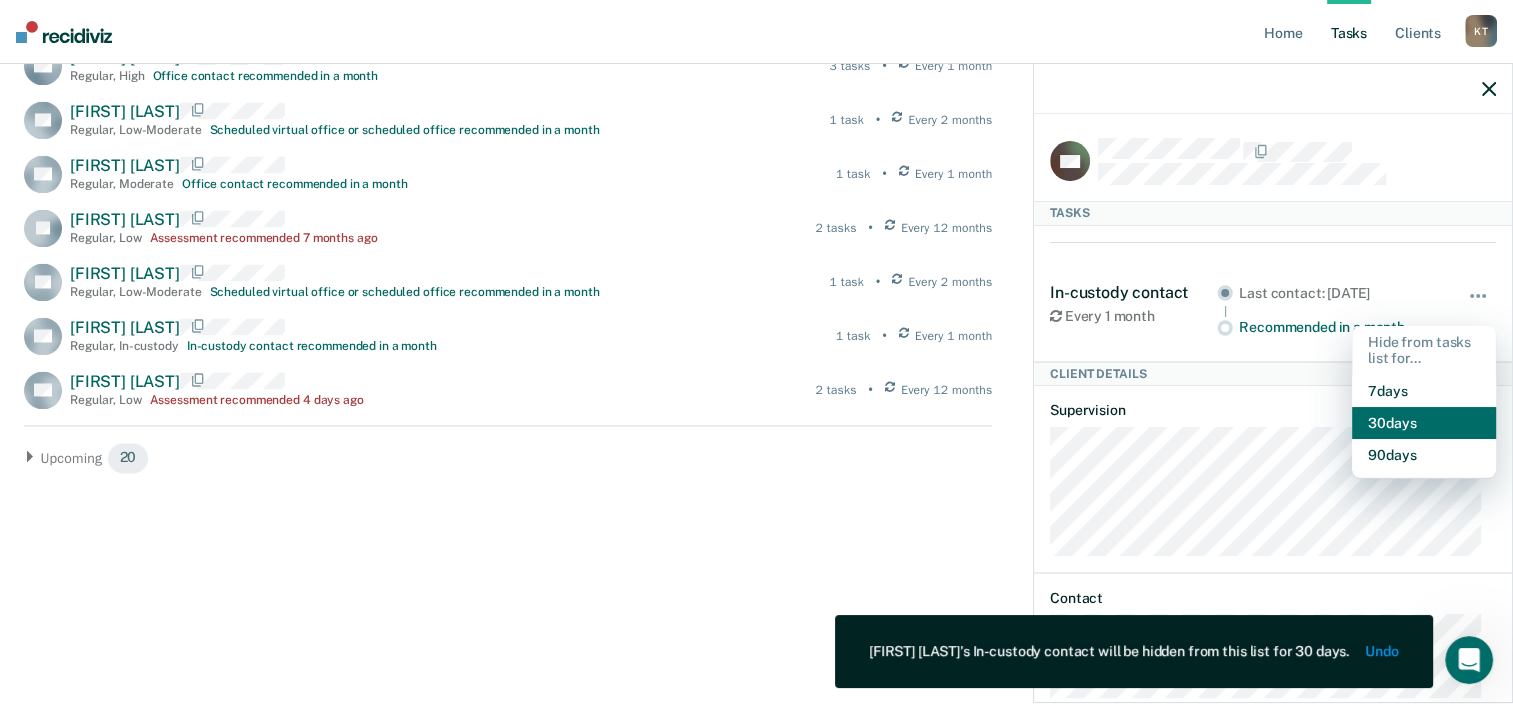 click on "30  days" at bounding box center [1424, 423] 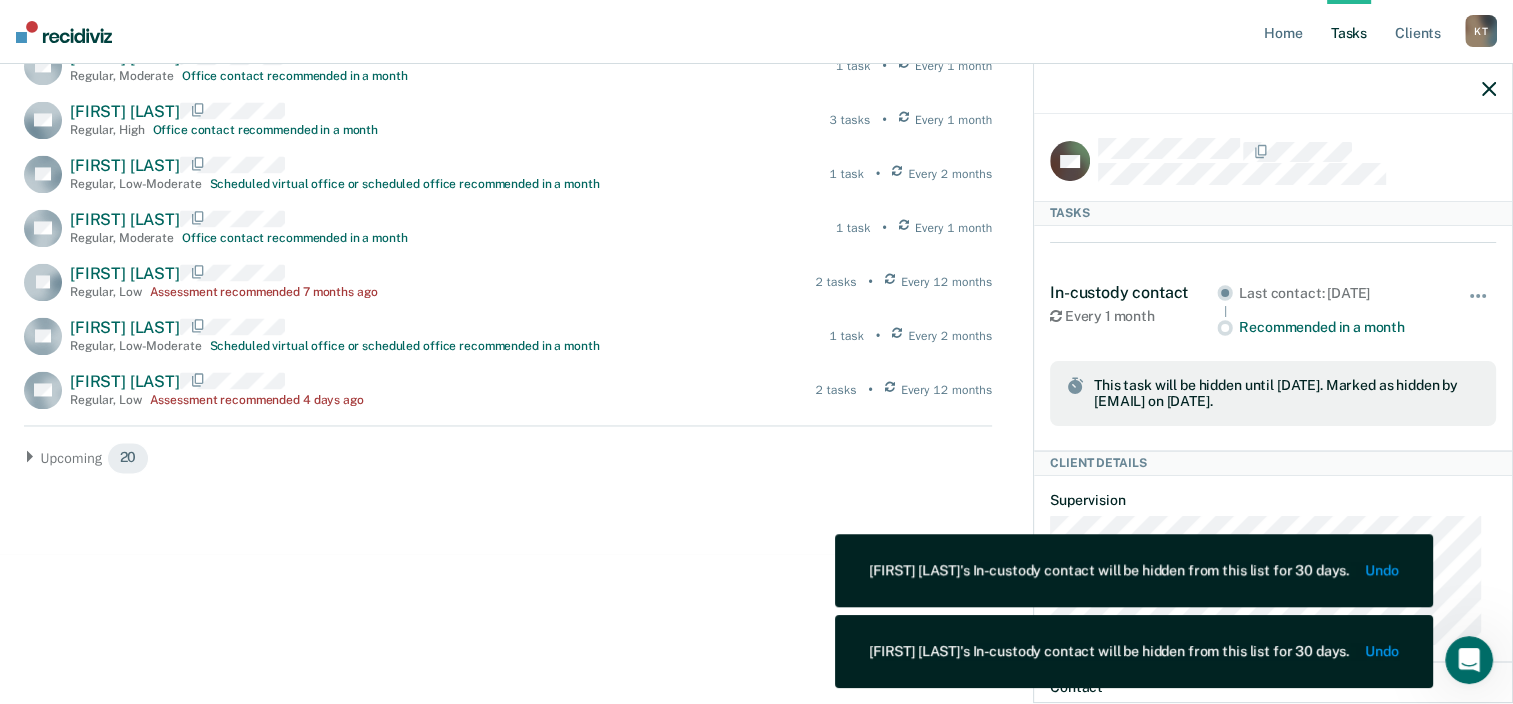 scroll, scrollTop: 3123, scrollLeft: 0, axis: vertical 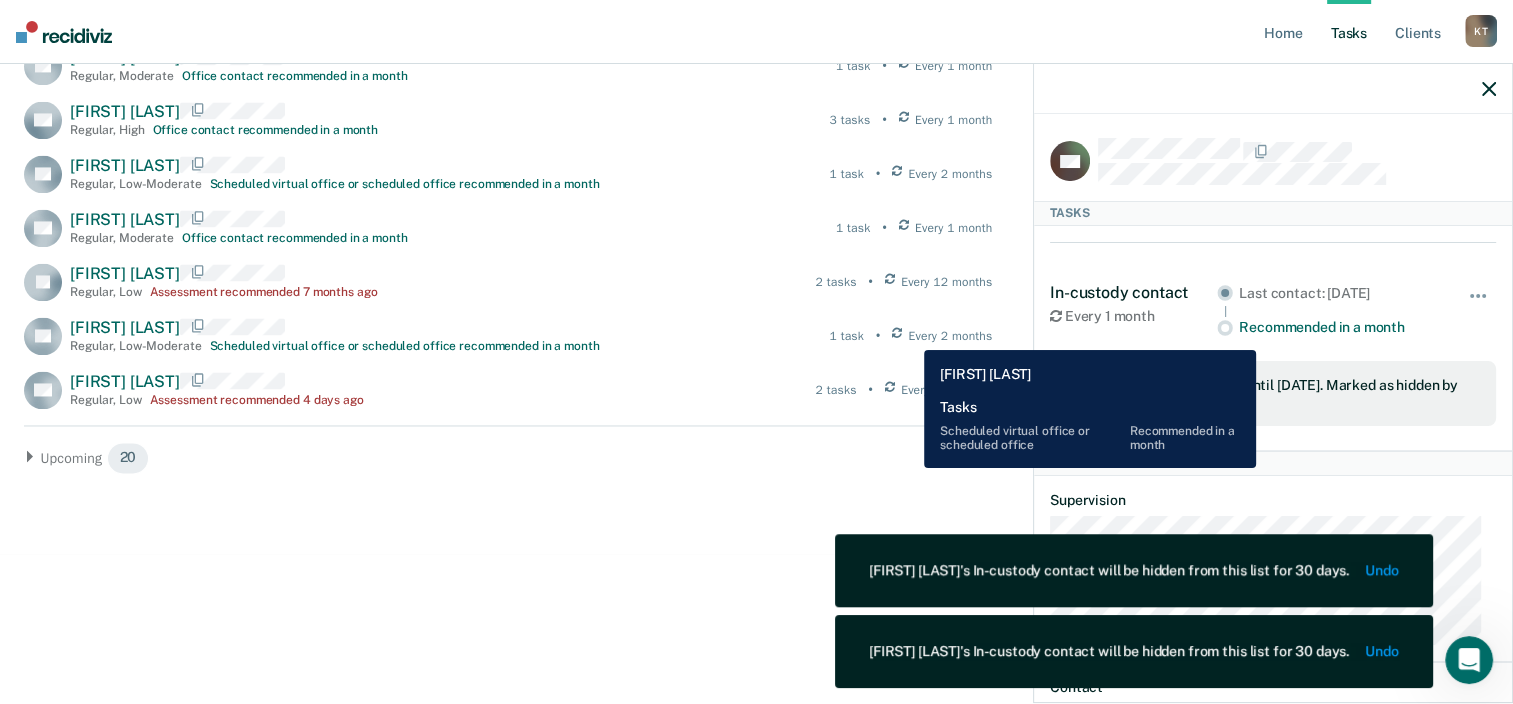 click at bounding box center (897, 336) 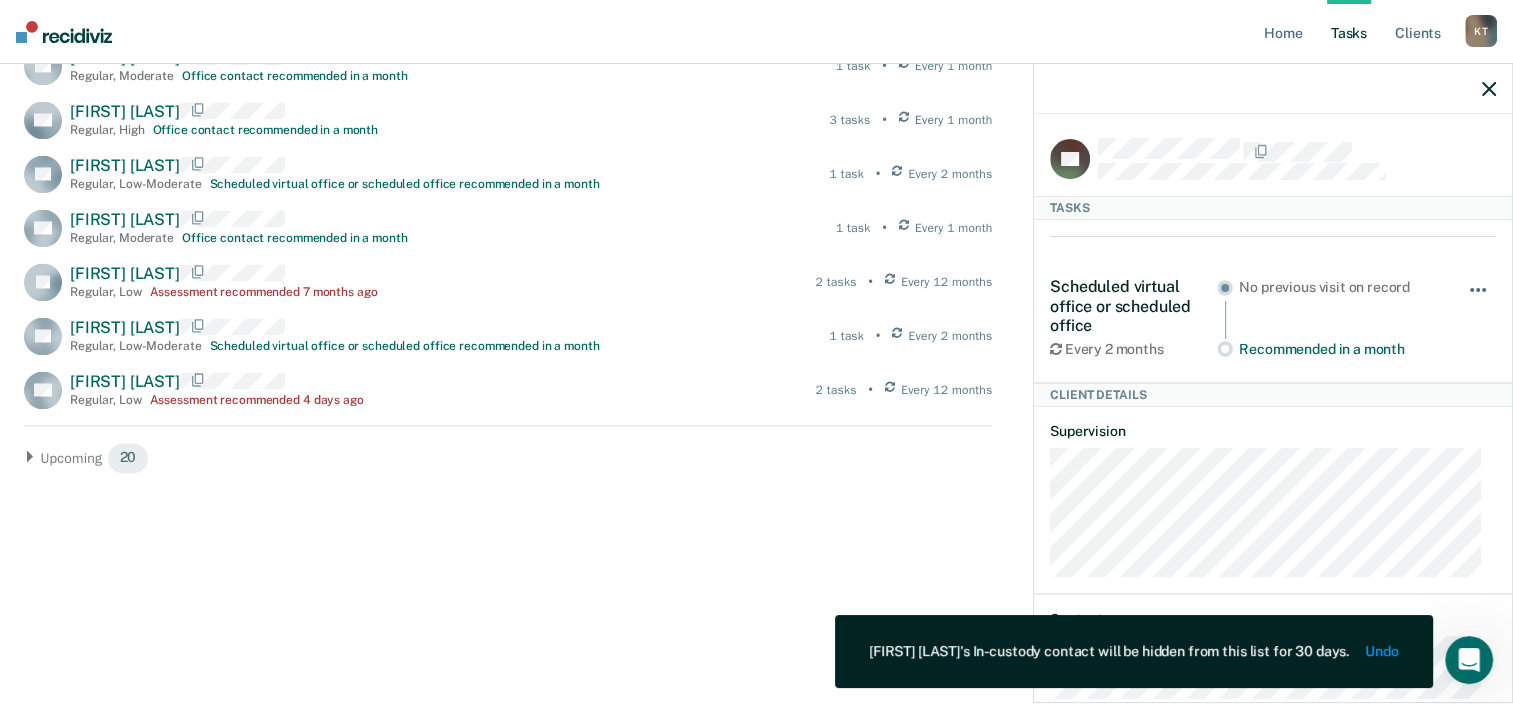 click at bounding box center (1479, 300) 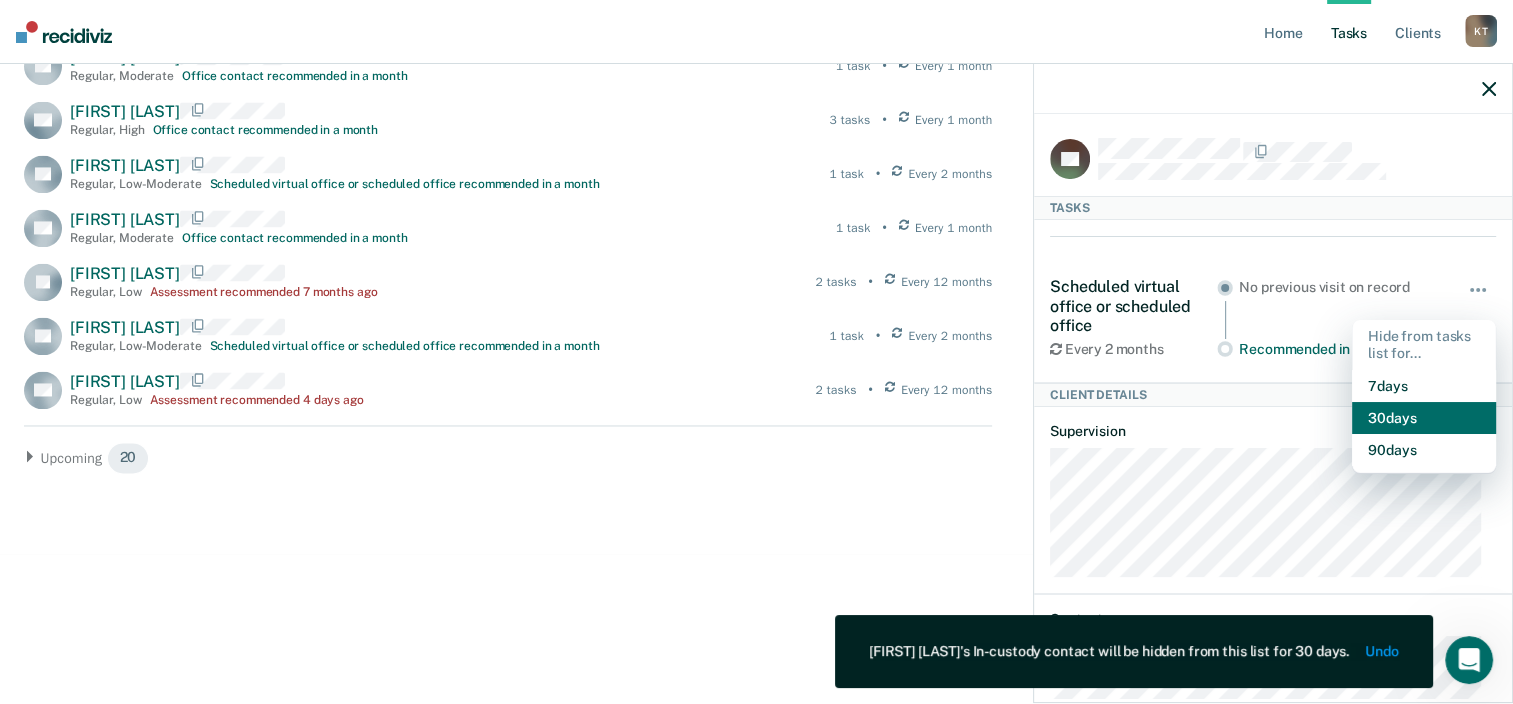 click on "30  days" at bounding box center [1424, 418] 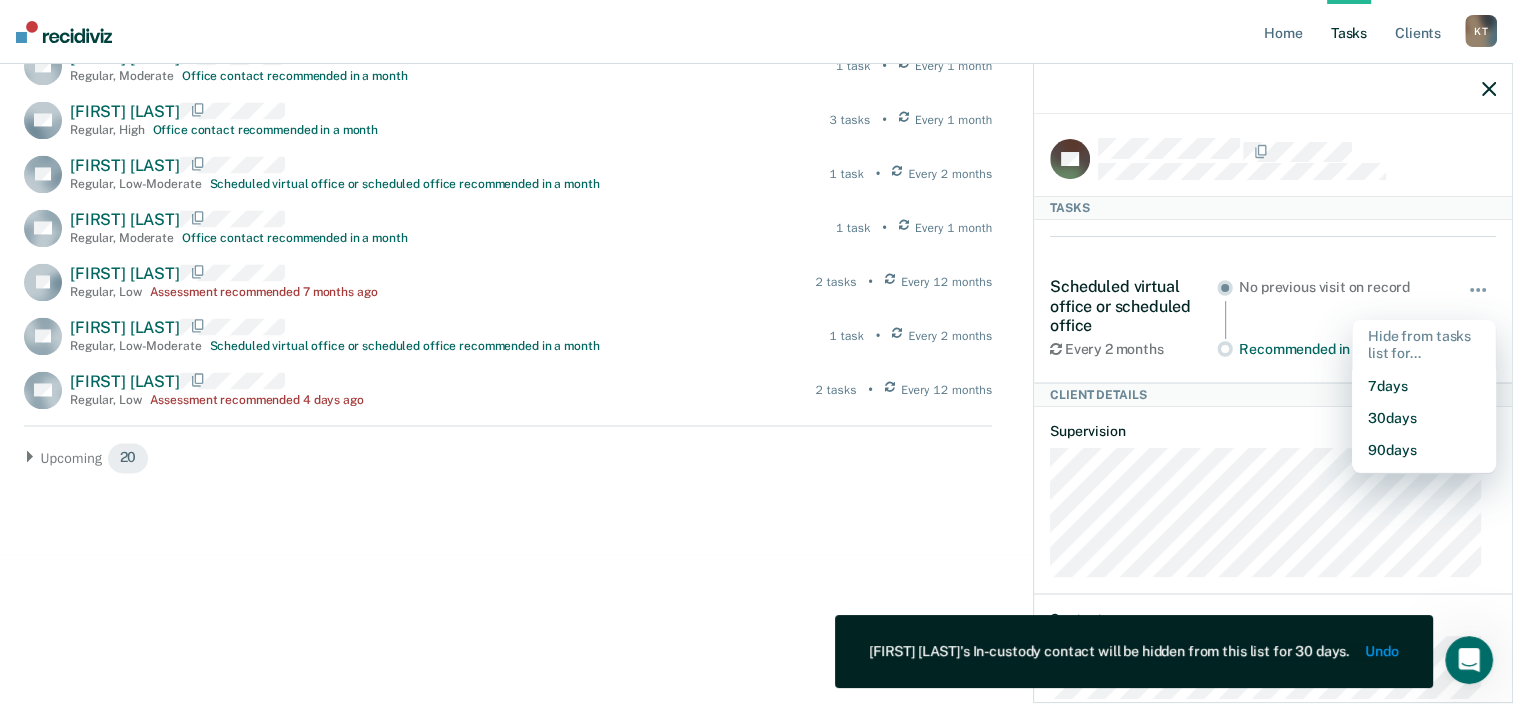 scroll, scrollTop: 3068, scrollLeft: 0, axis: vertical 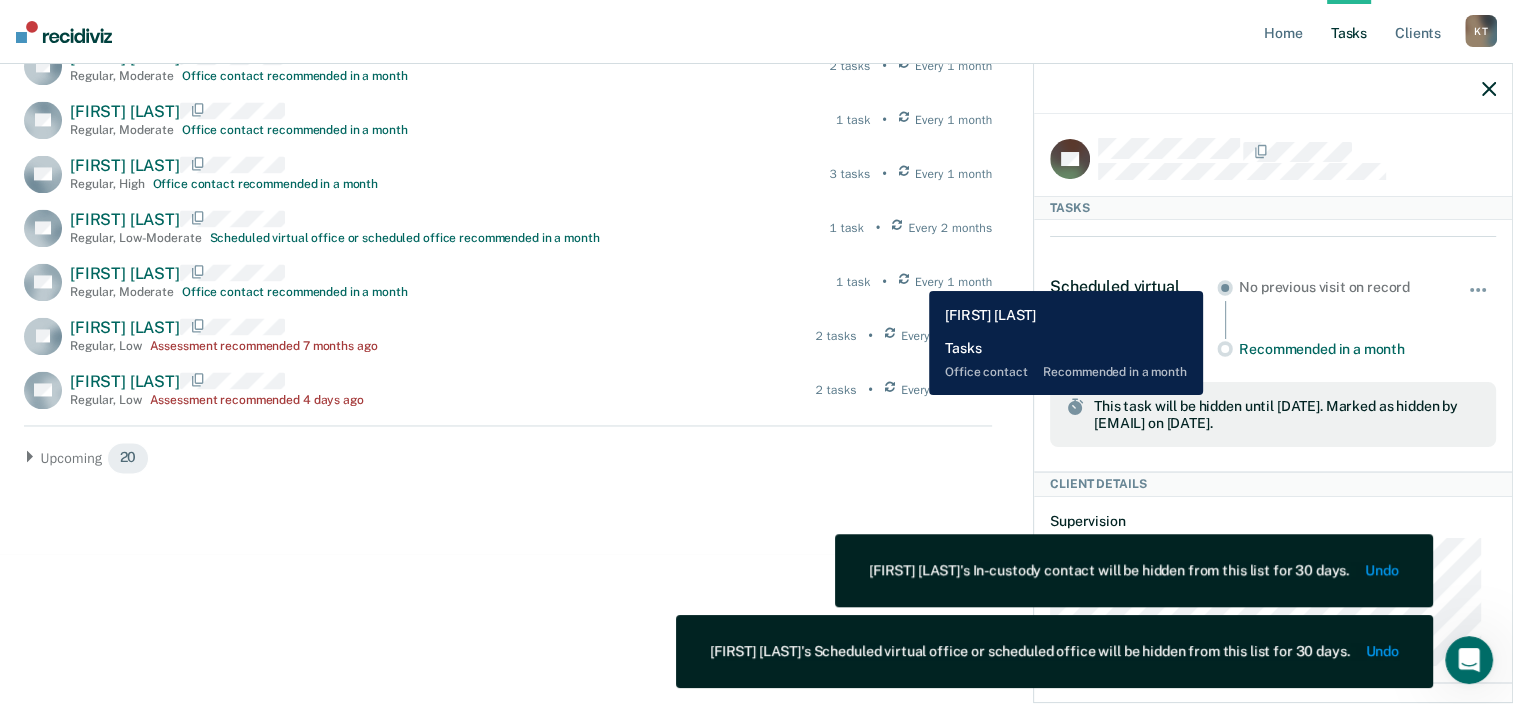 click at bounding box center (904, 282) 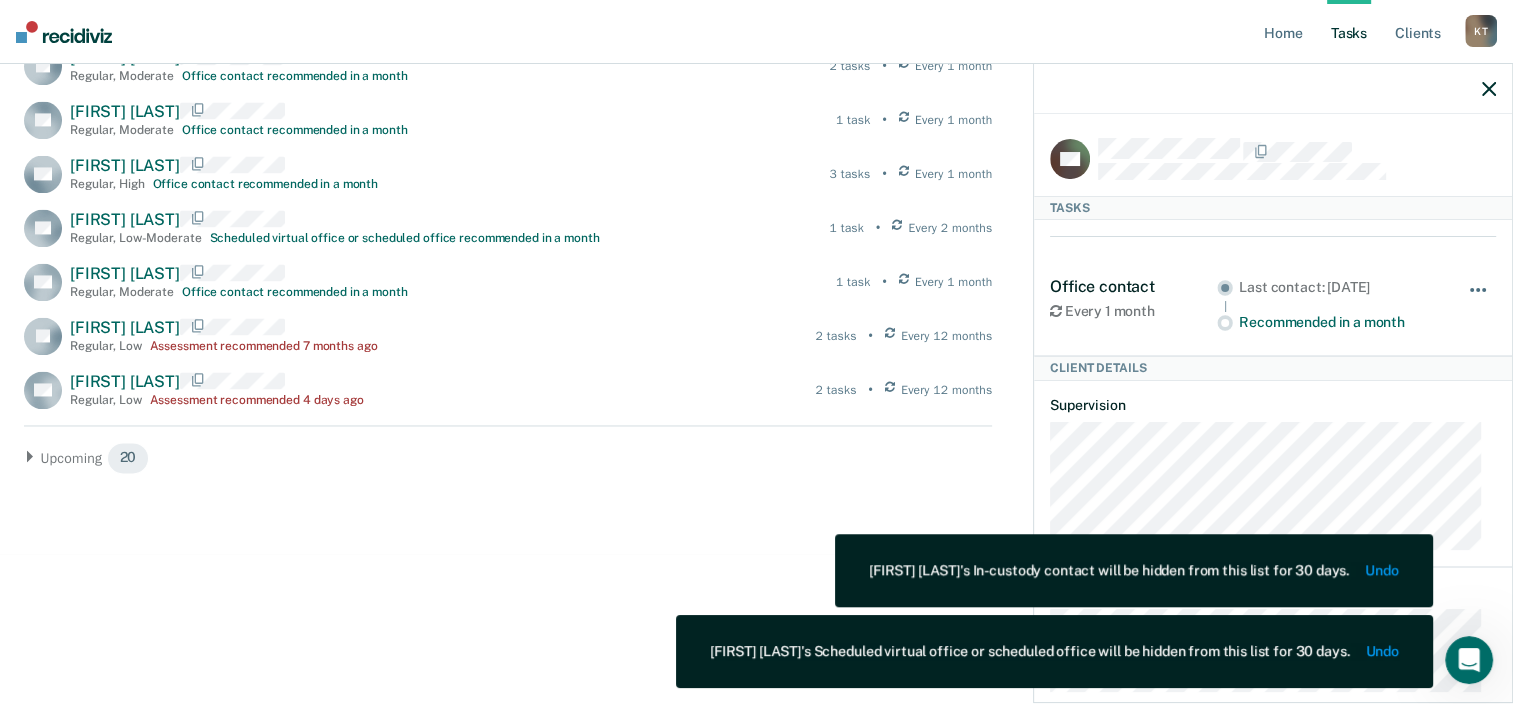 click at bounding box center (1479, 300) 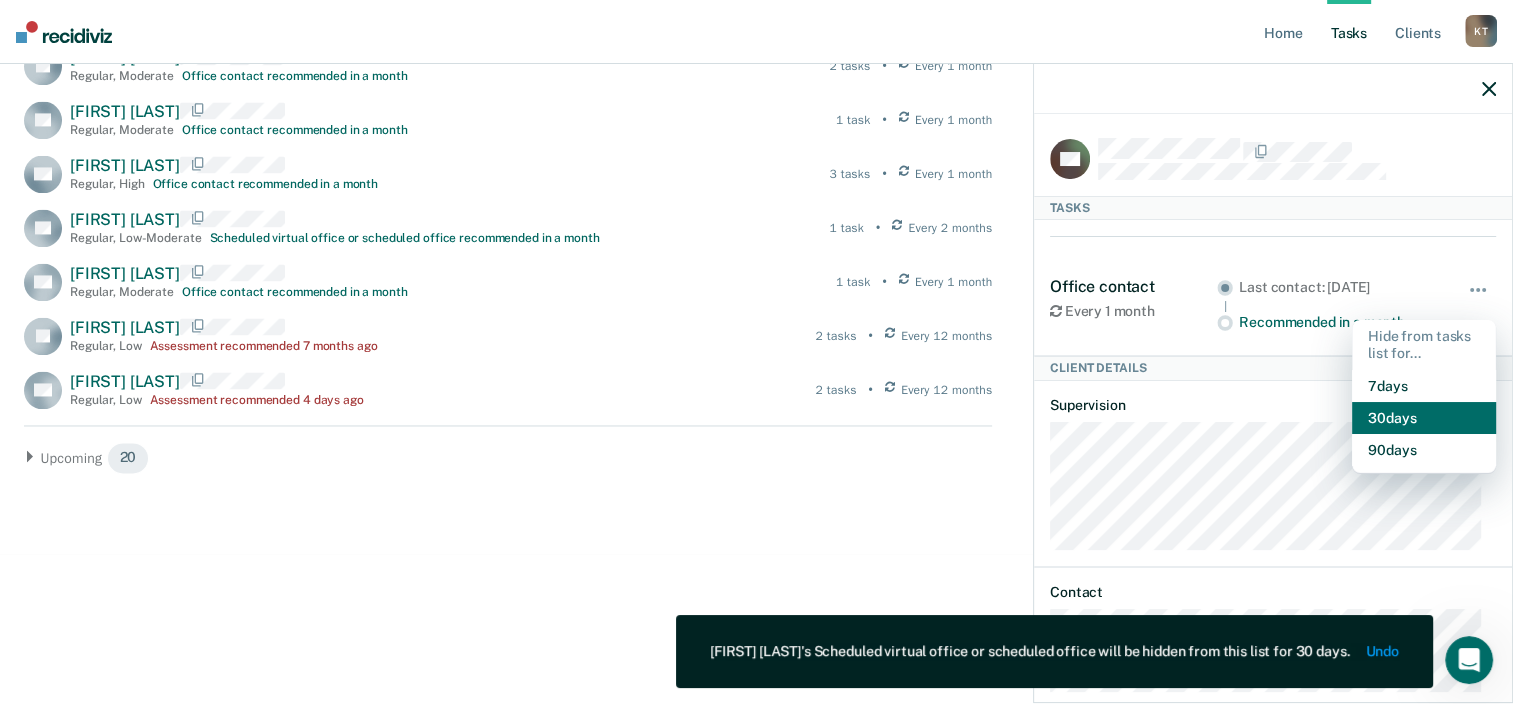 click on "30  days" at bounding box center [1424, 418] 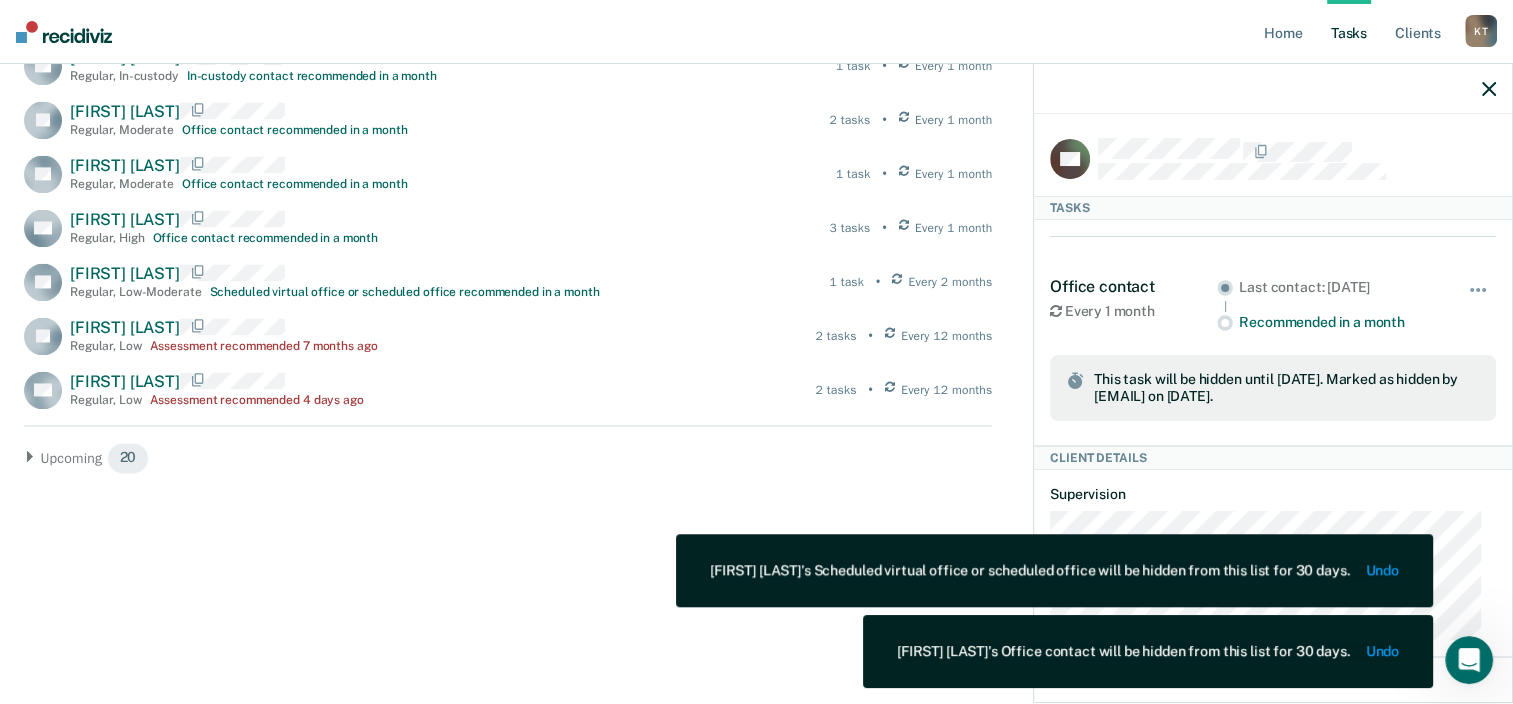 scroll, scrollTop: 3014, scrollLeft: 0, axis: vertical 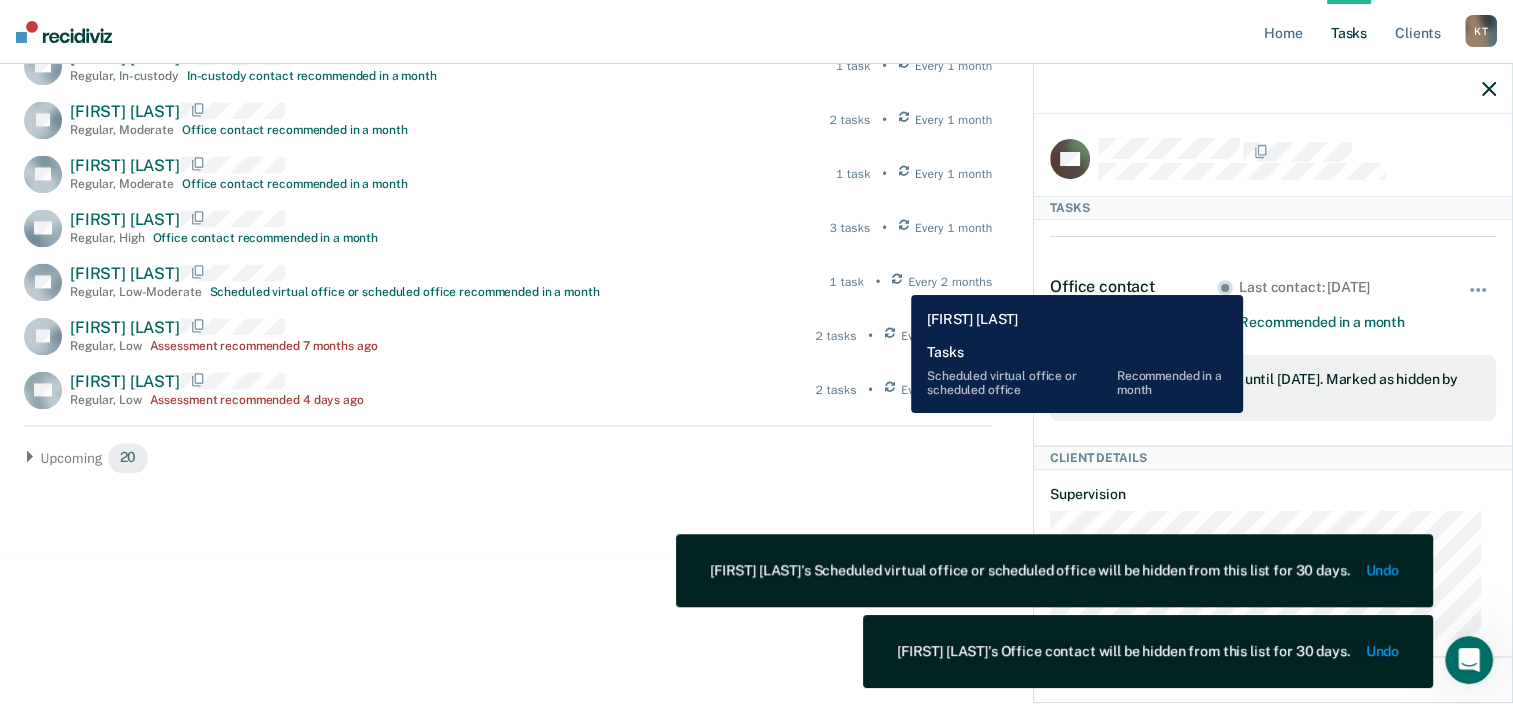click on "1 task • Every 2 months" at bounding box center [910, 282] 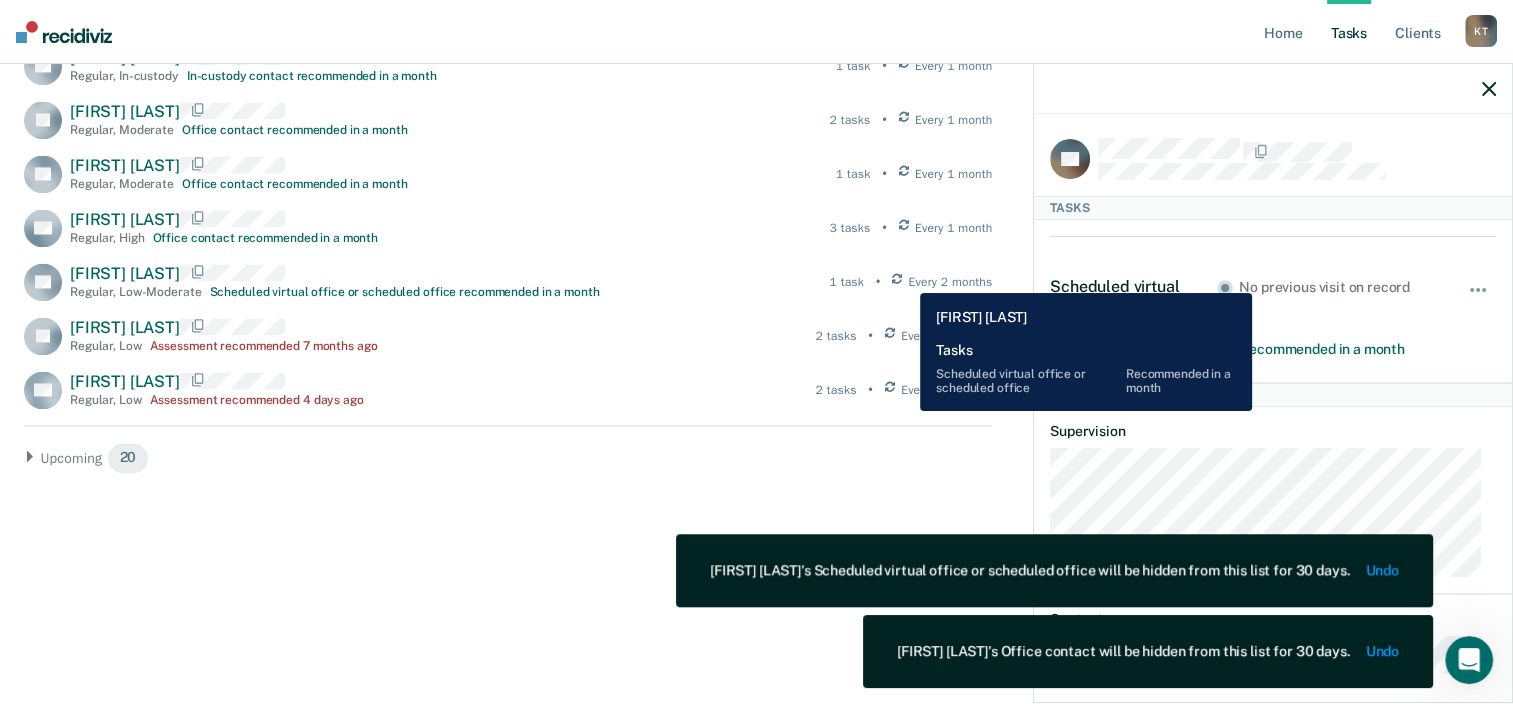 click at bounding box center [897, 282] 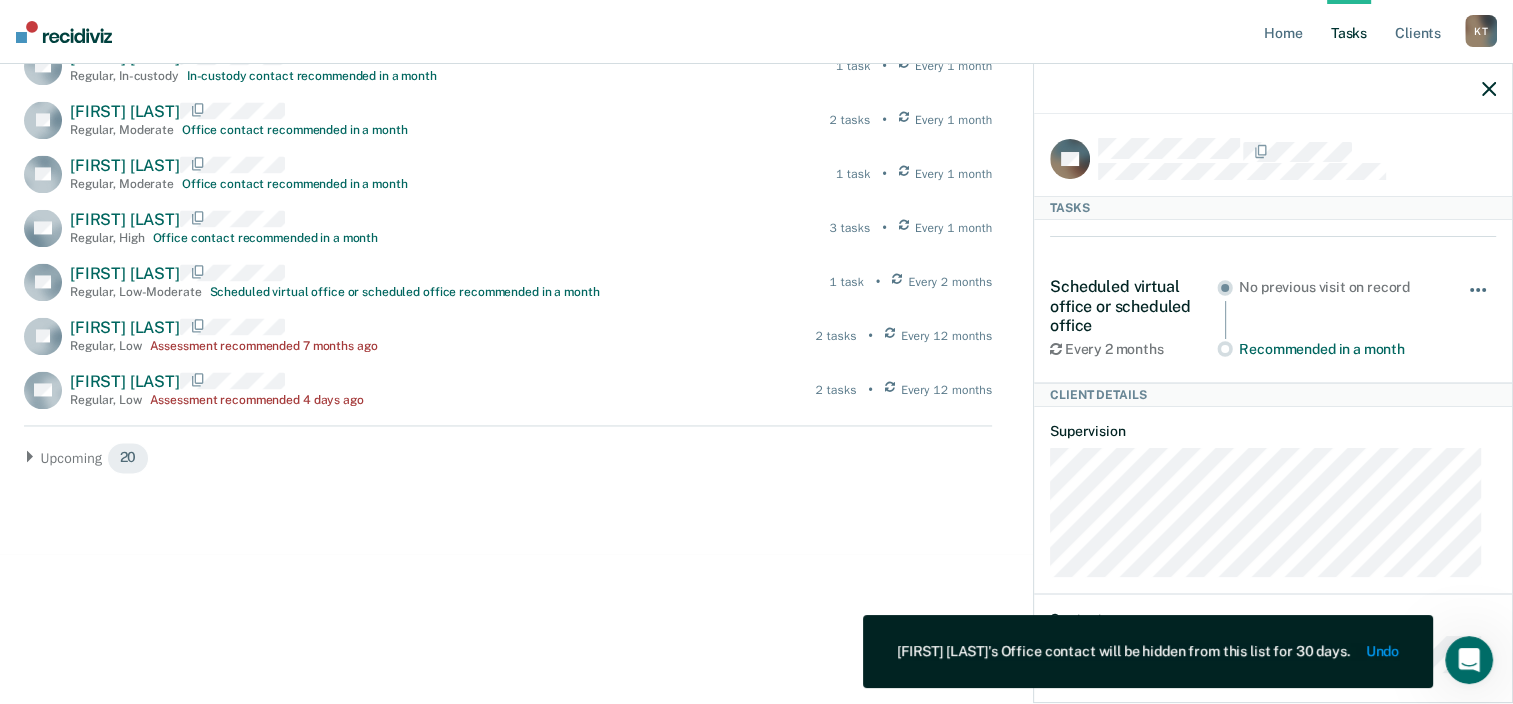 click at bounding box center [1479, 300] 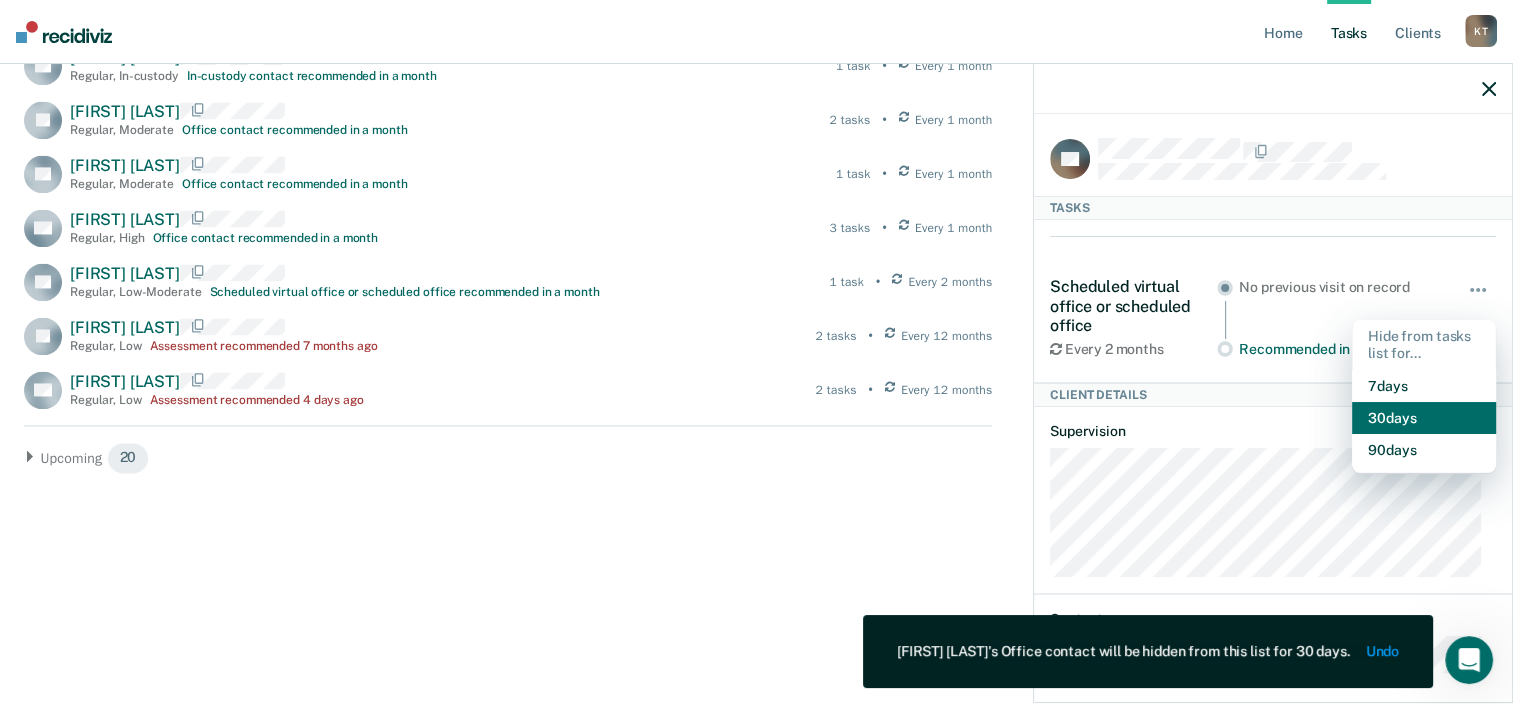 click on "30  days" at bounding box center (1424, 418) 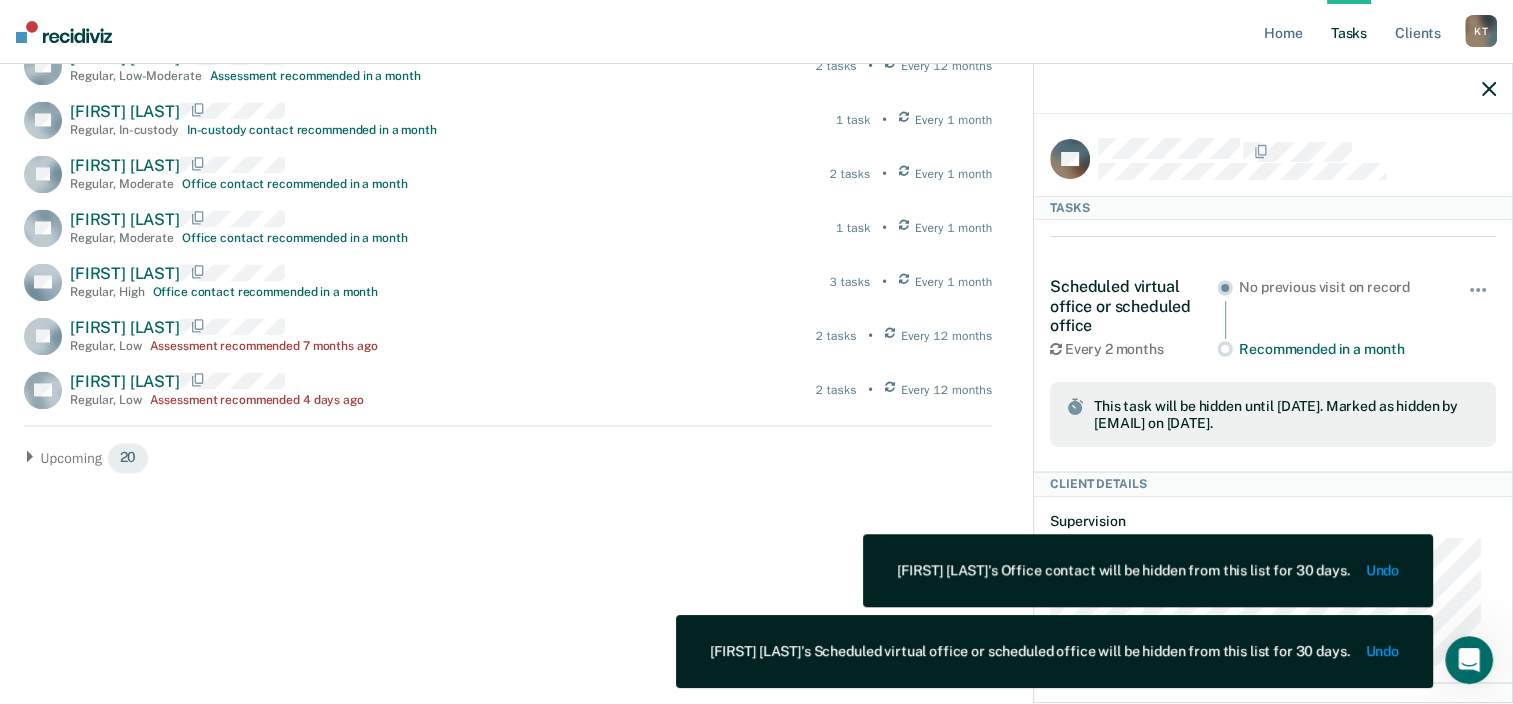 scroll, scrollTop: 2960, scrollLeft: 0, axis: vertical 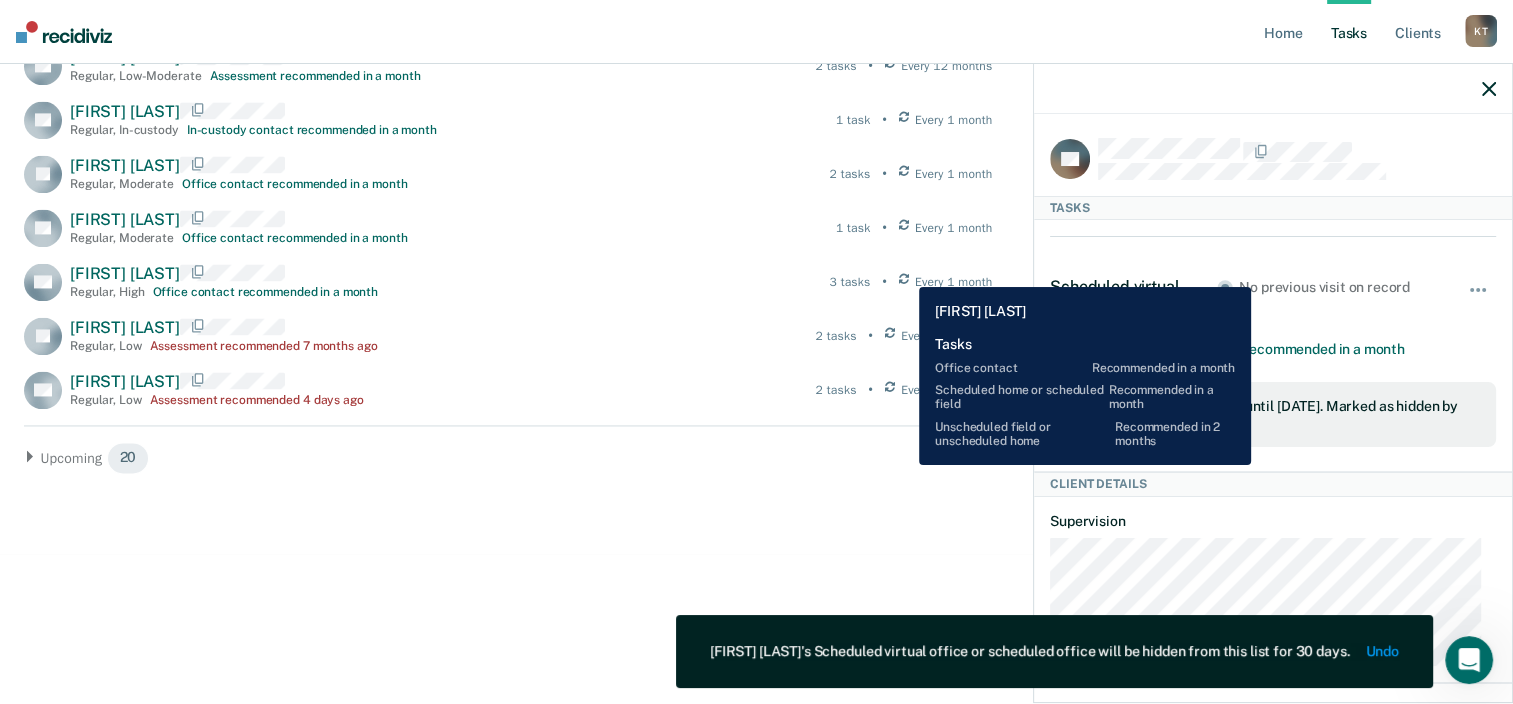 drag, startPoint x: 904, startPoint y: 272, endPoint x: 941, endPoint y: 277, distance: 37.336308 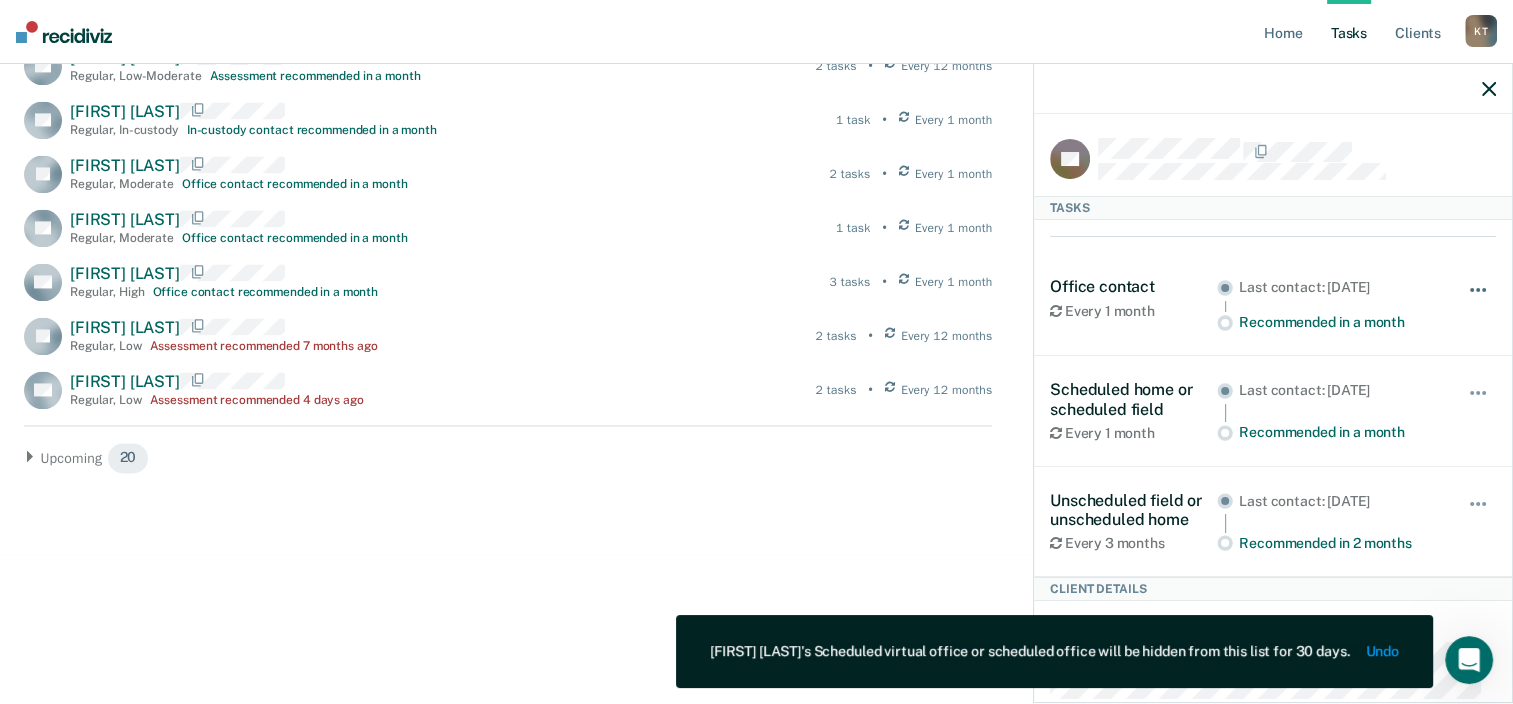click at bounding box center [1479, 300] 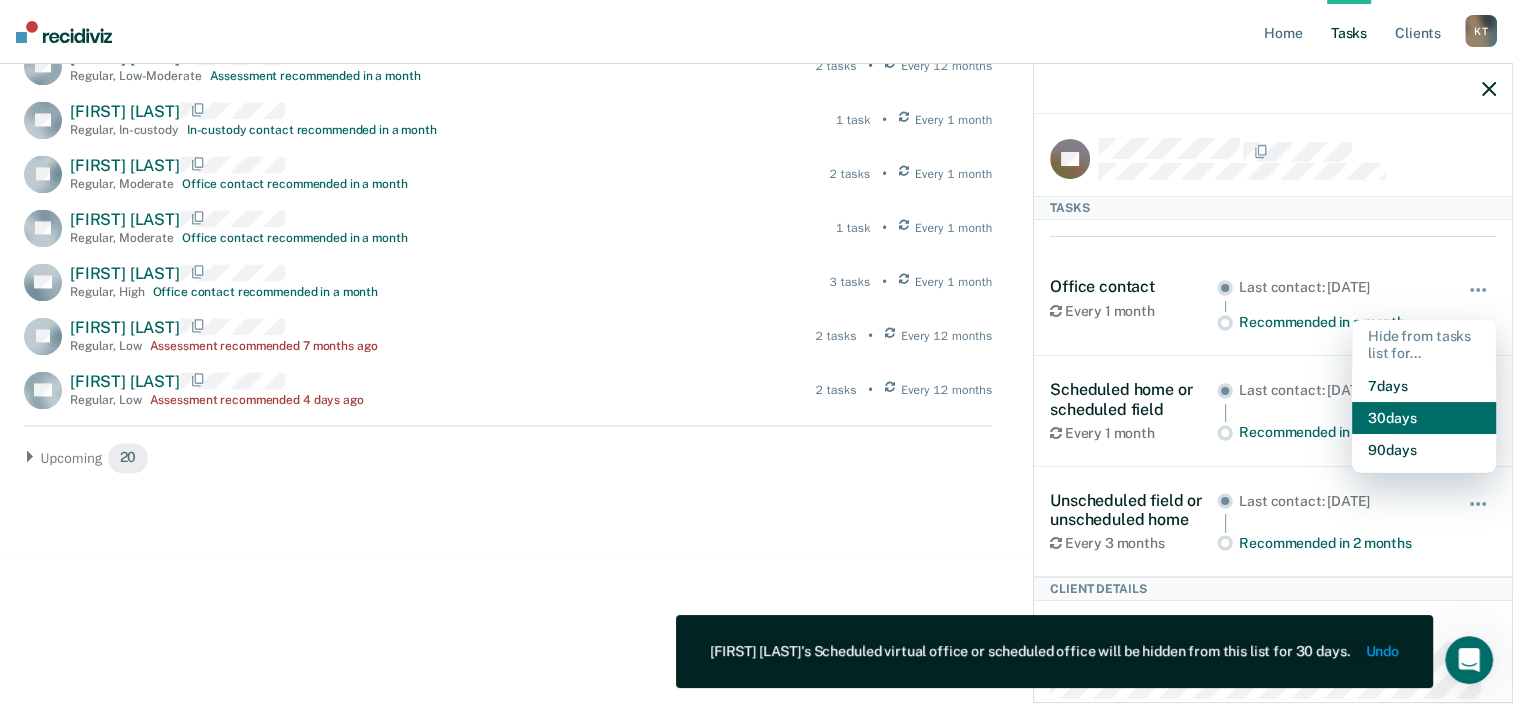 click on "30  days" at bounding box center [1424, 418] 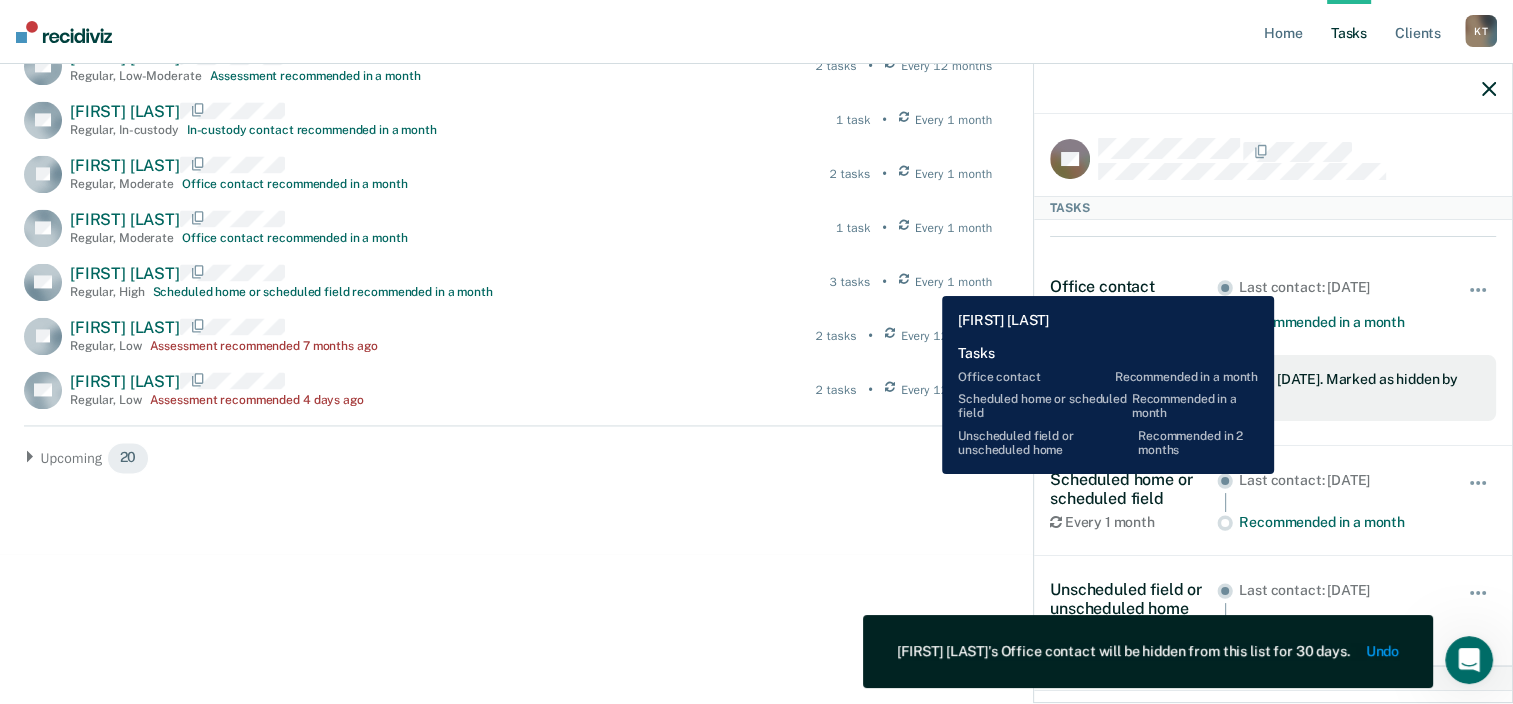 click on "Every 1 month" at bounding box center (953, 282) 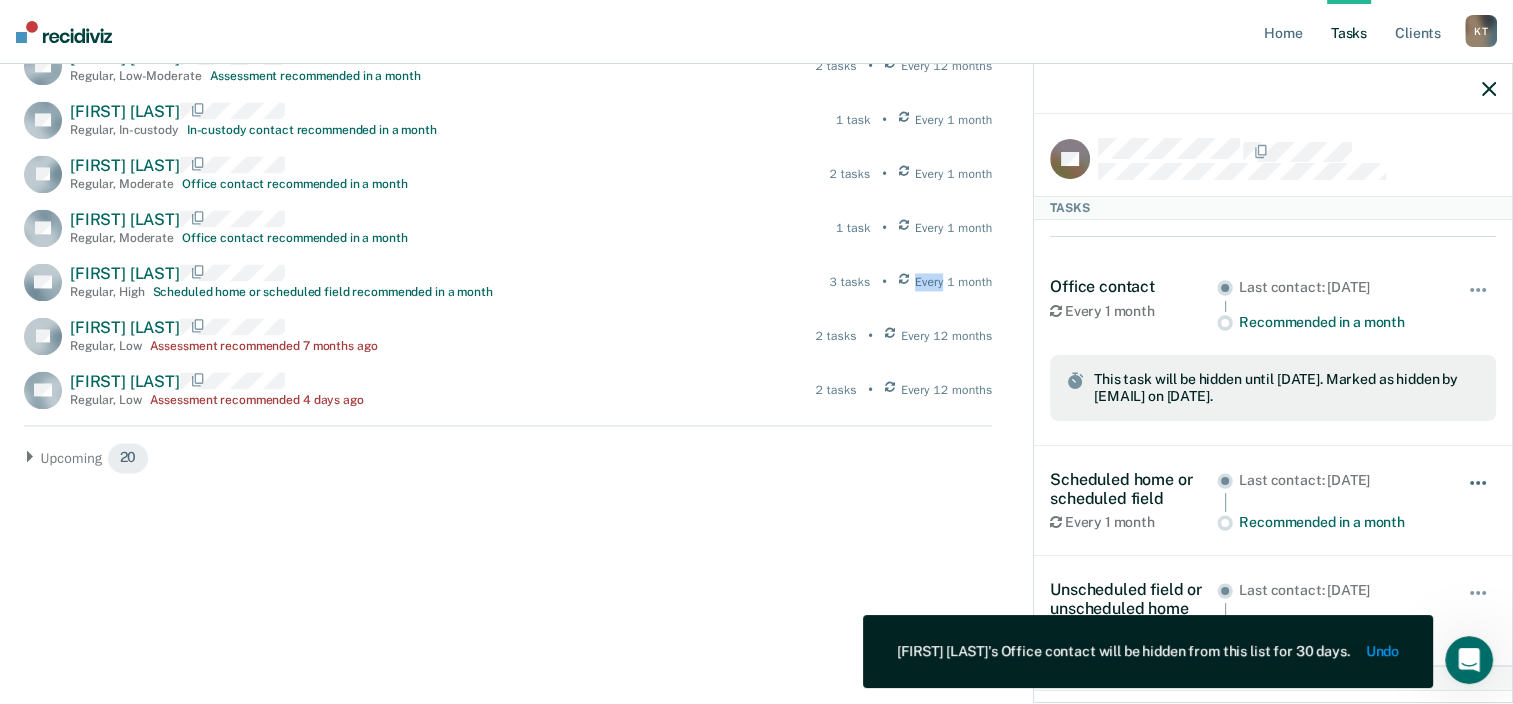 click at bounding box center (1479, 493) 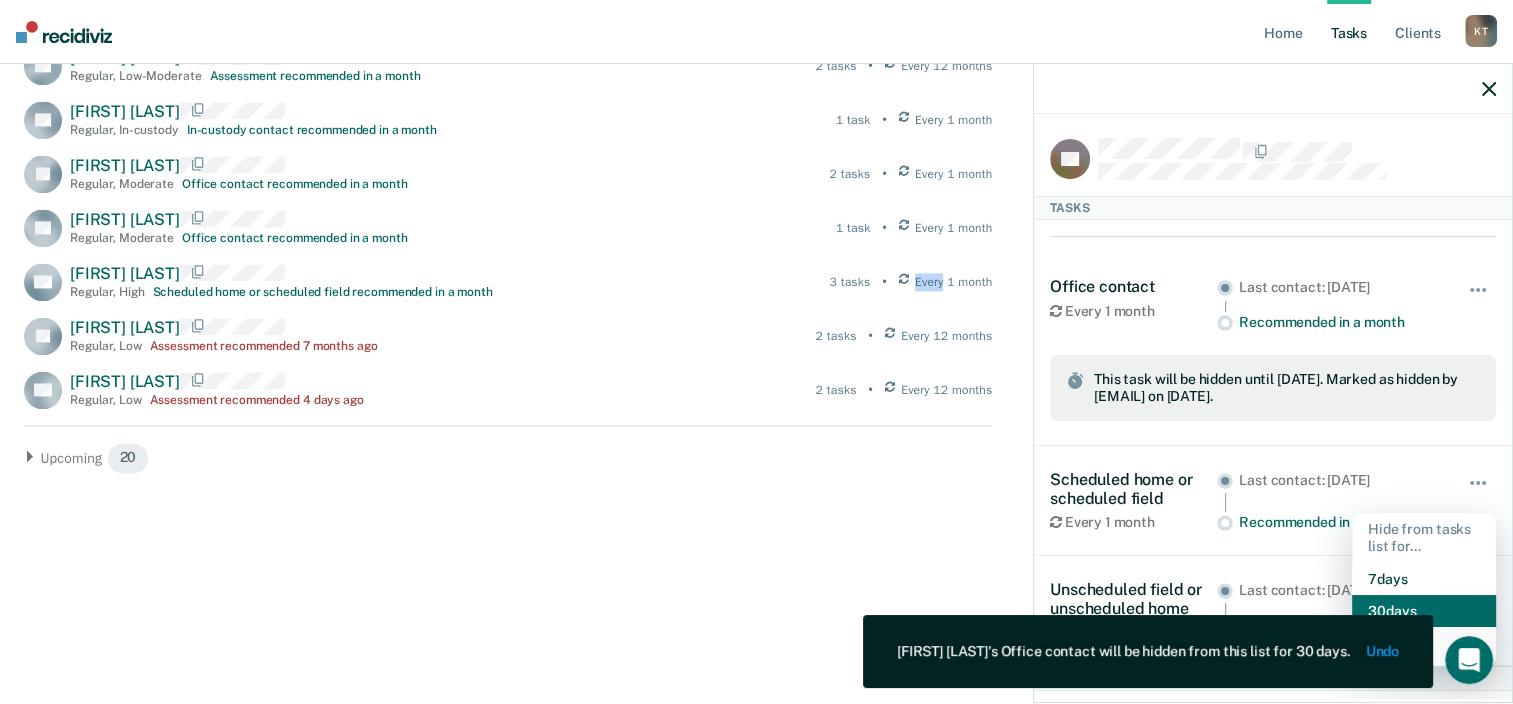 click on "30  days" at bounding box center [1424, 611] 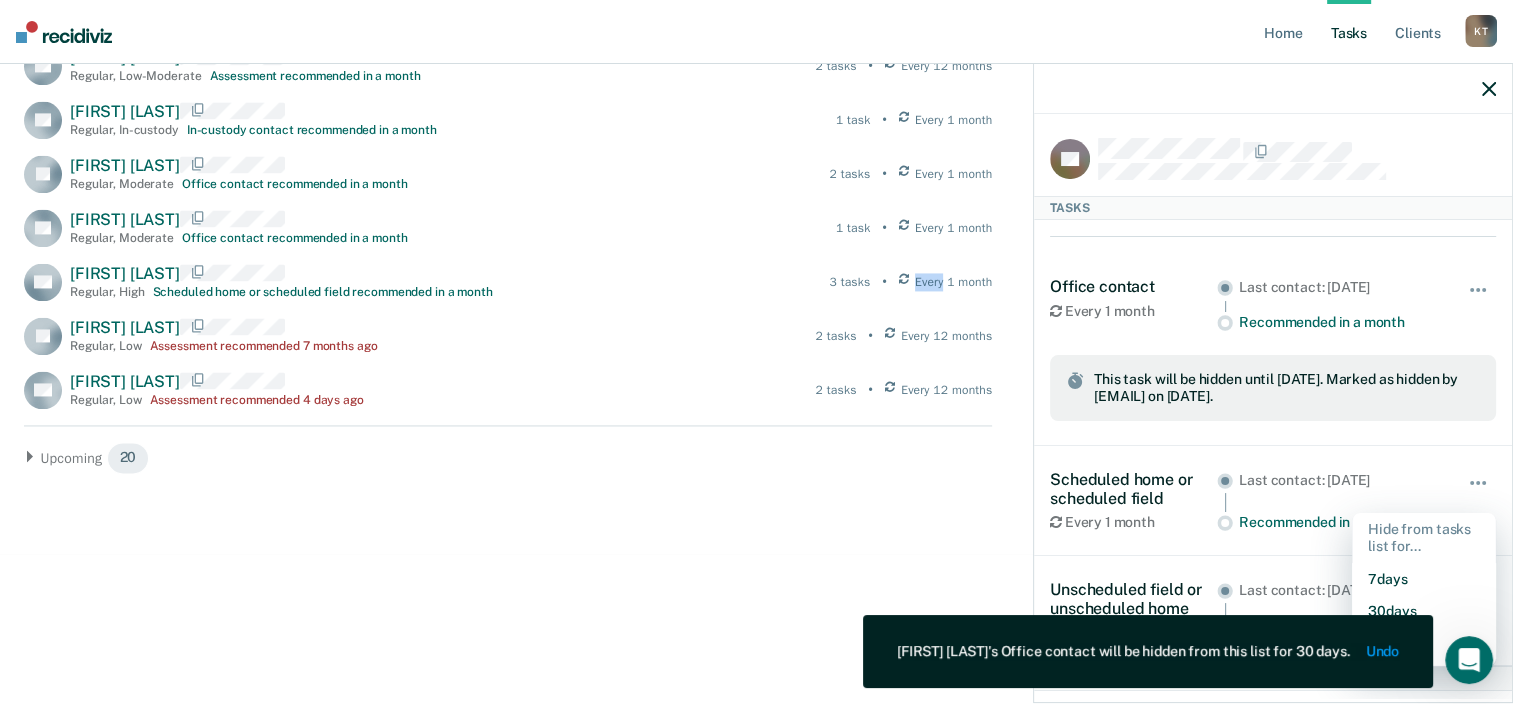 scroll, scrollTop: 2905, scrollLeft: 0, axis: vertical 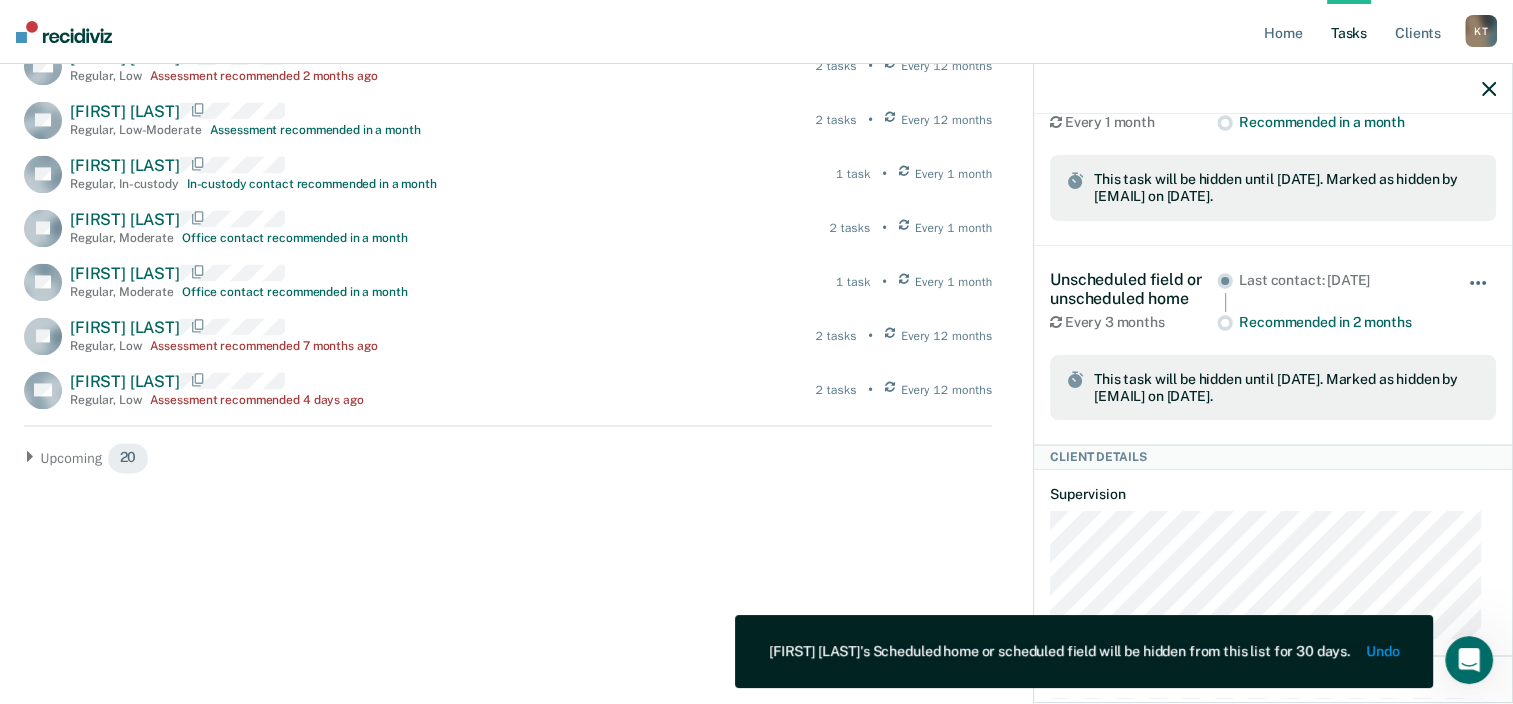 click at bounding box center (1479, 293) 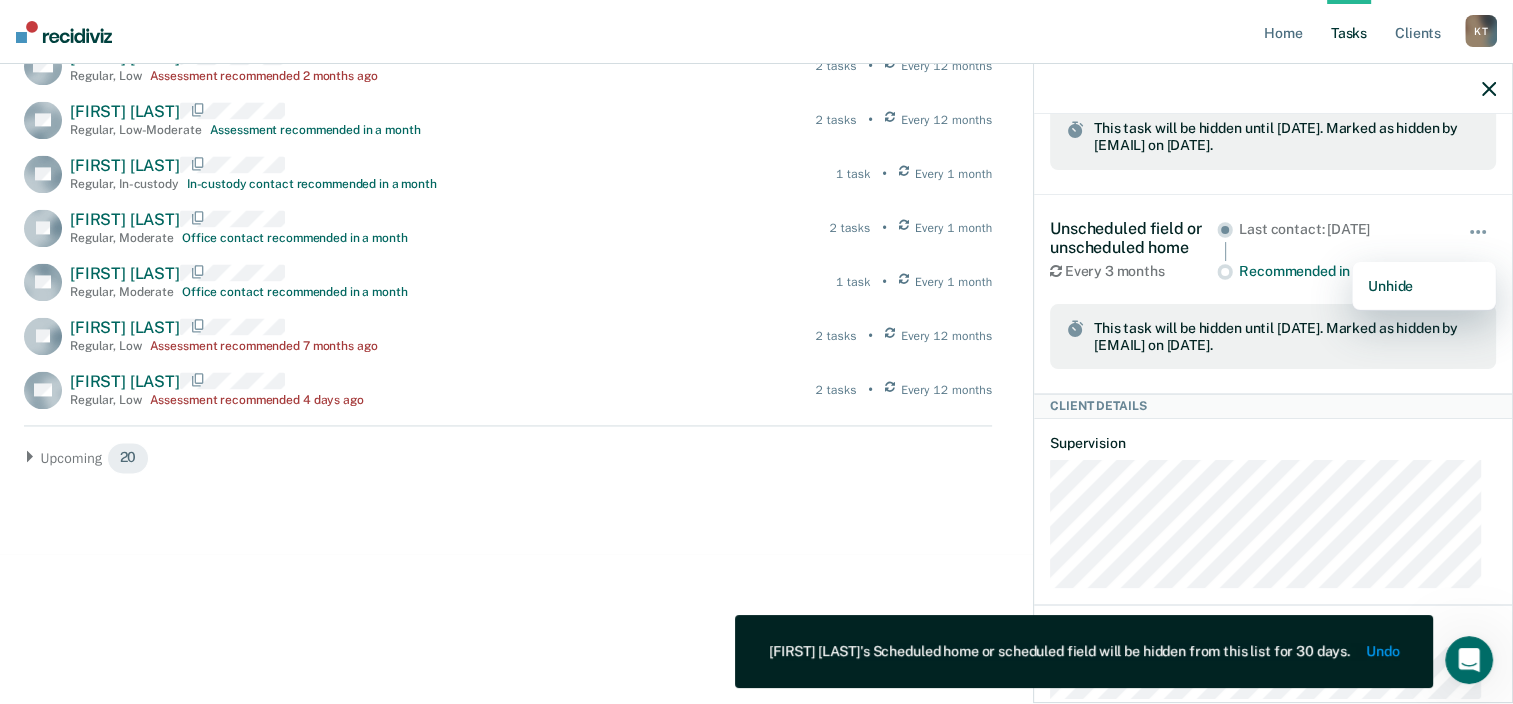 scroll, scrollTop: 317, scrollLeft: 0, axis: vertical 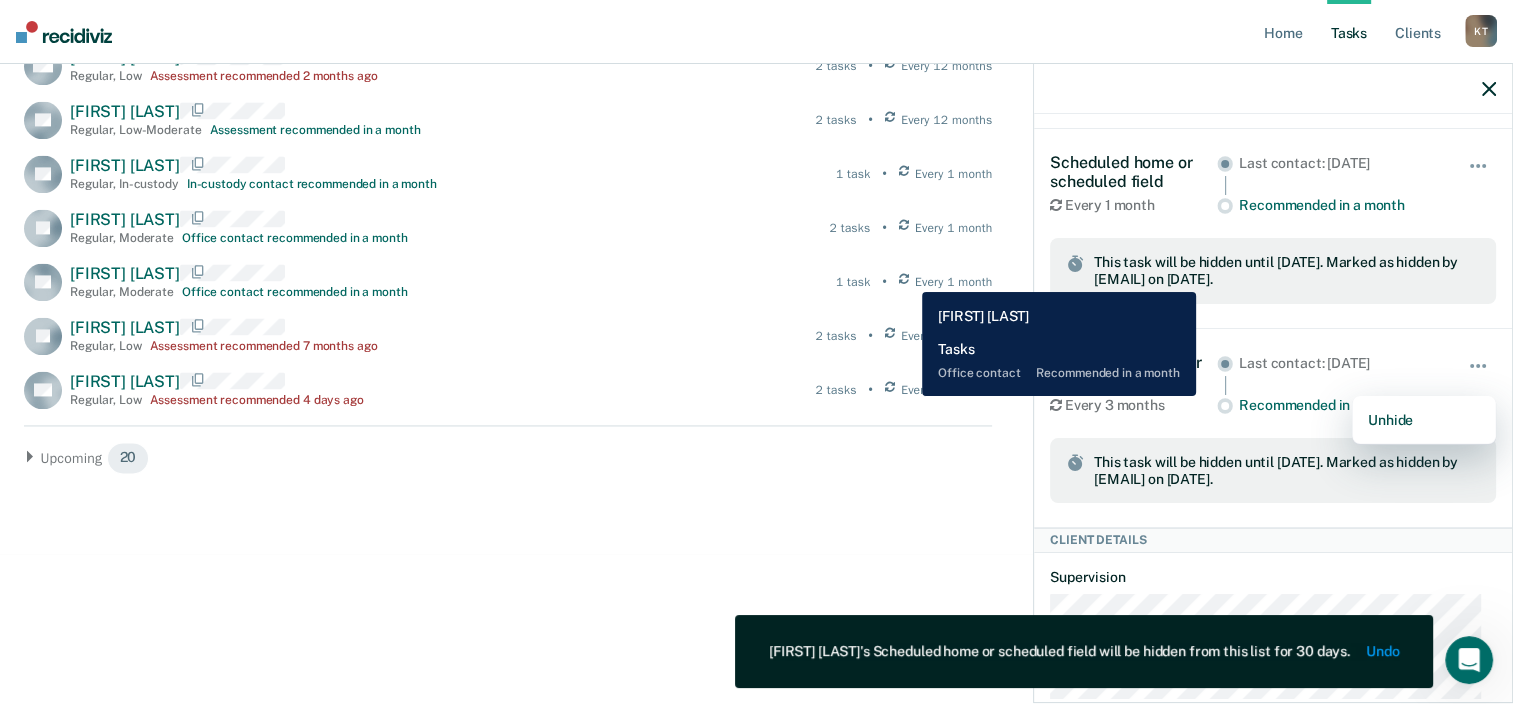 click at bounding box center [904, 282] 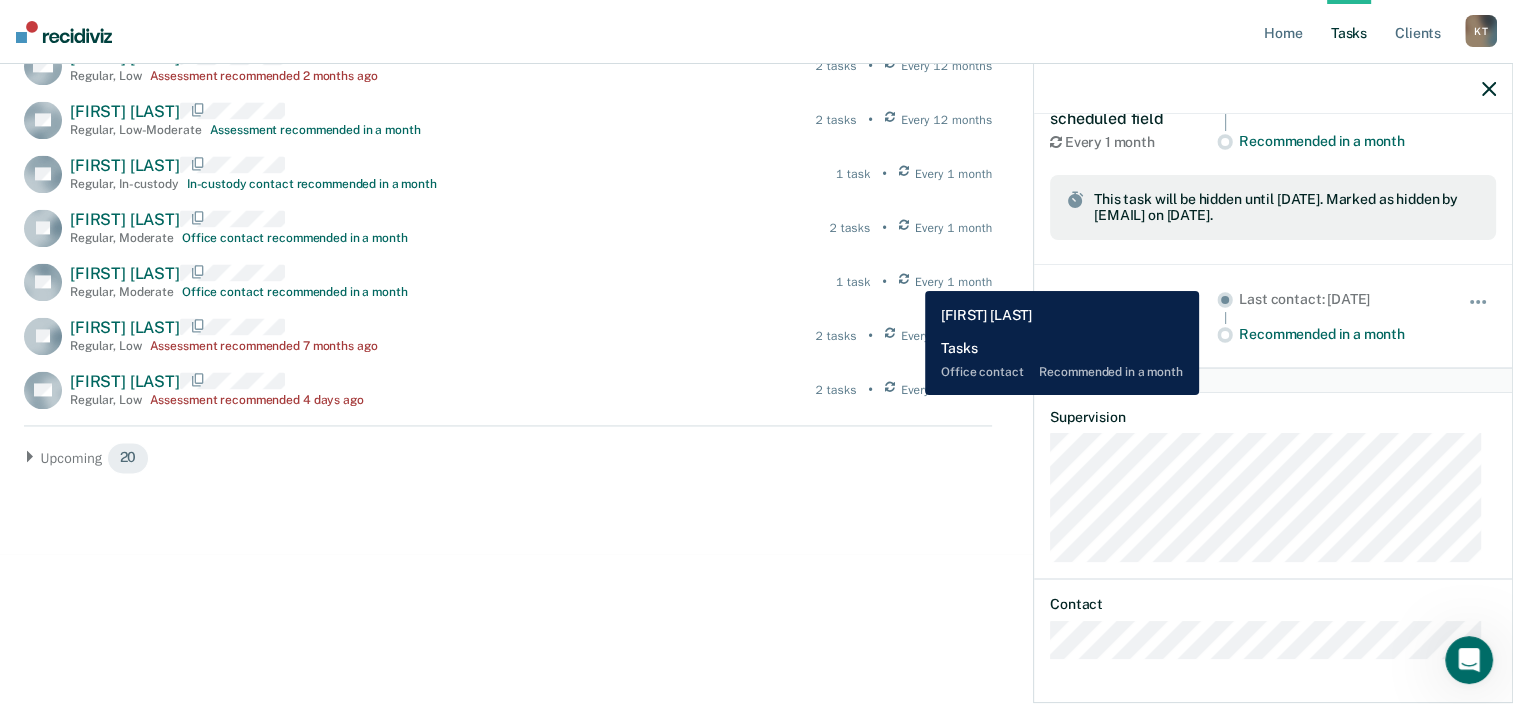 scroll, scrollTop: 125, scrollLeft: 0, axis: vertical 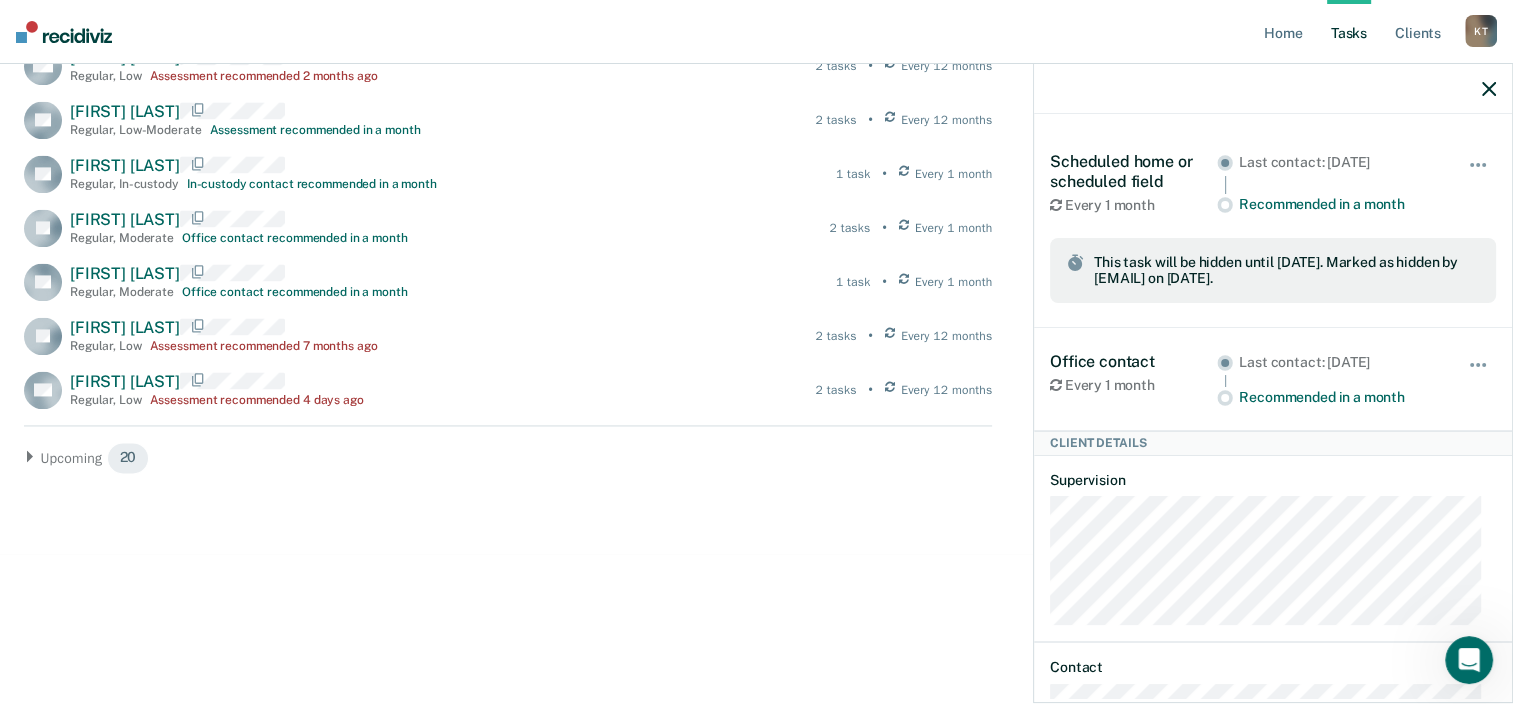 click on "Unhide" at bounding box center [1479, 182] 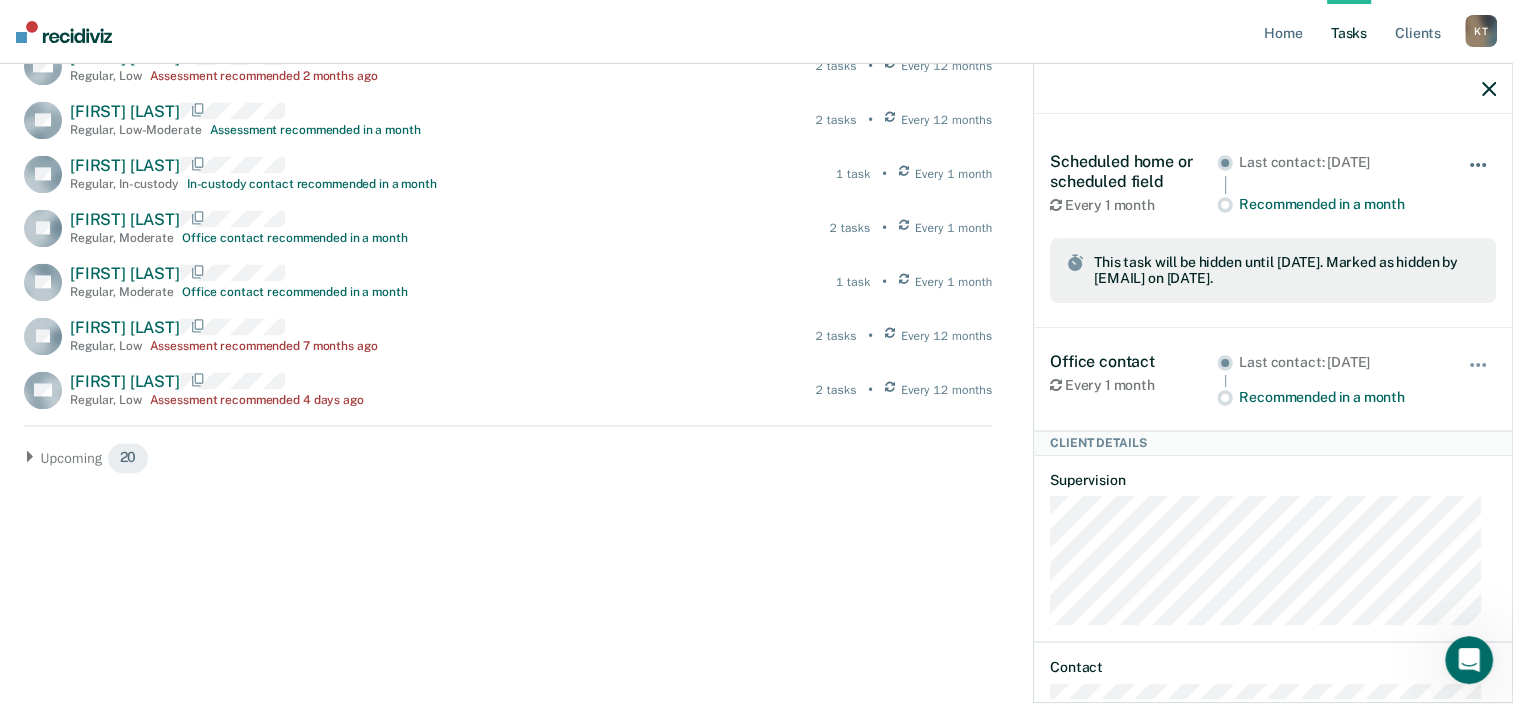 click at bounding box center [1479, 175] 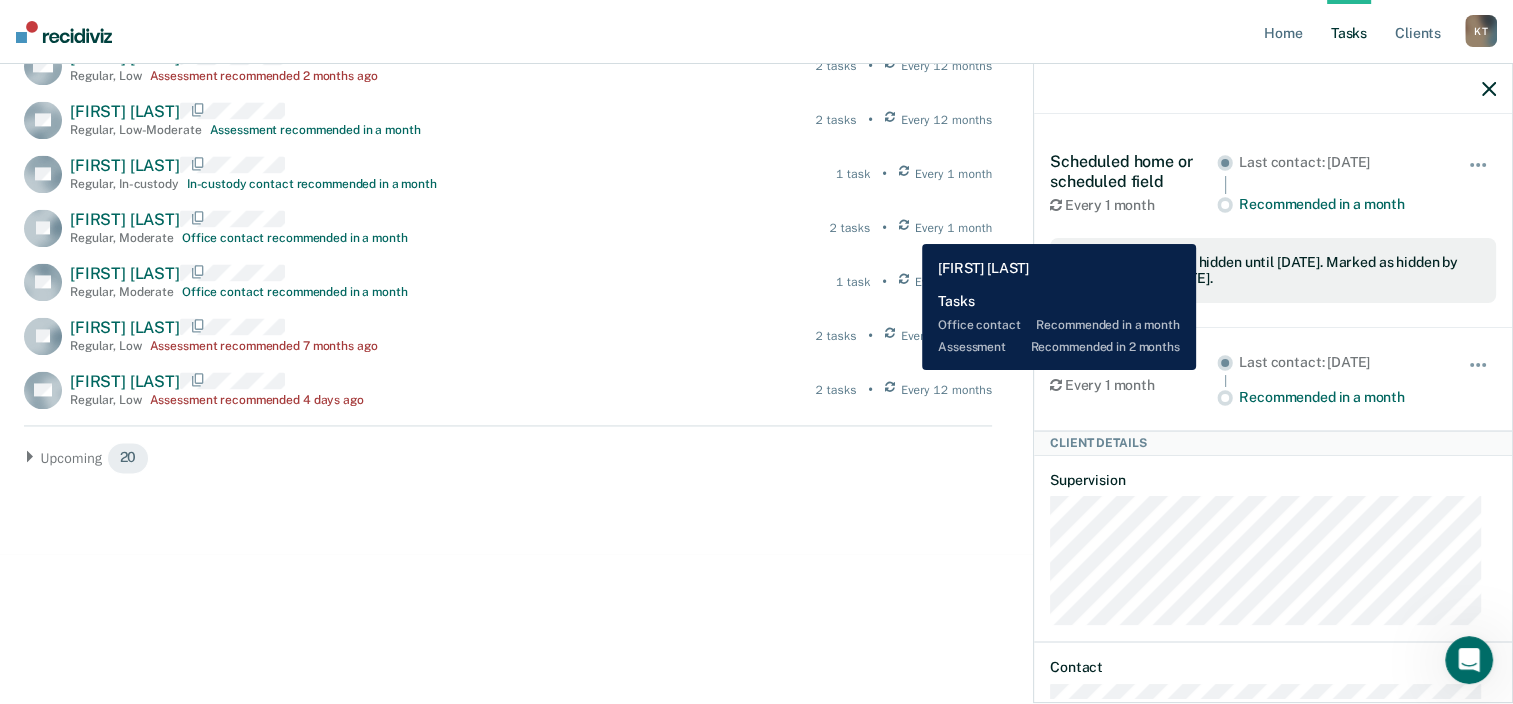 click at bounding box center [904, 228] 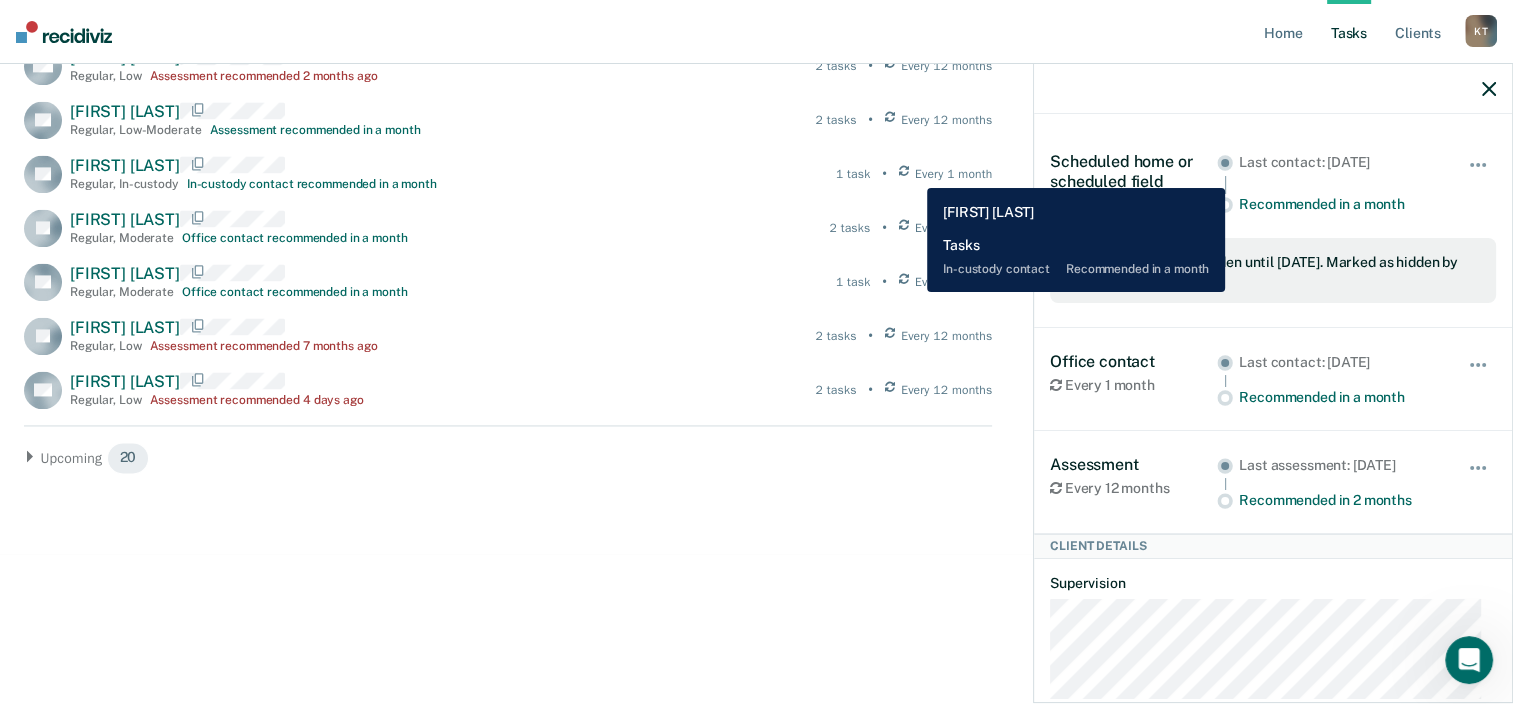 click at bounding box center [904, 174] 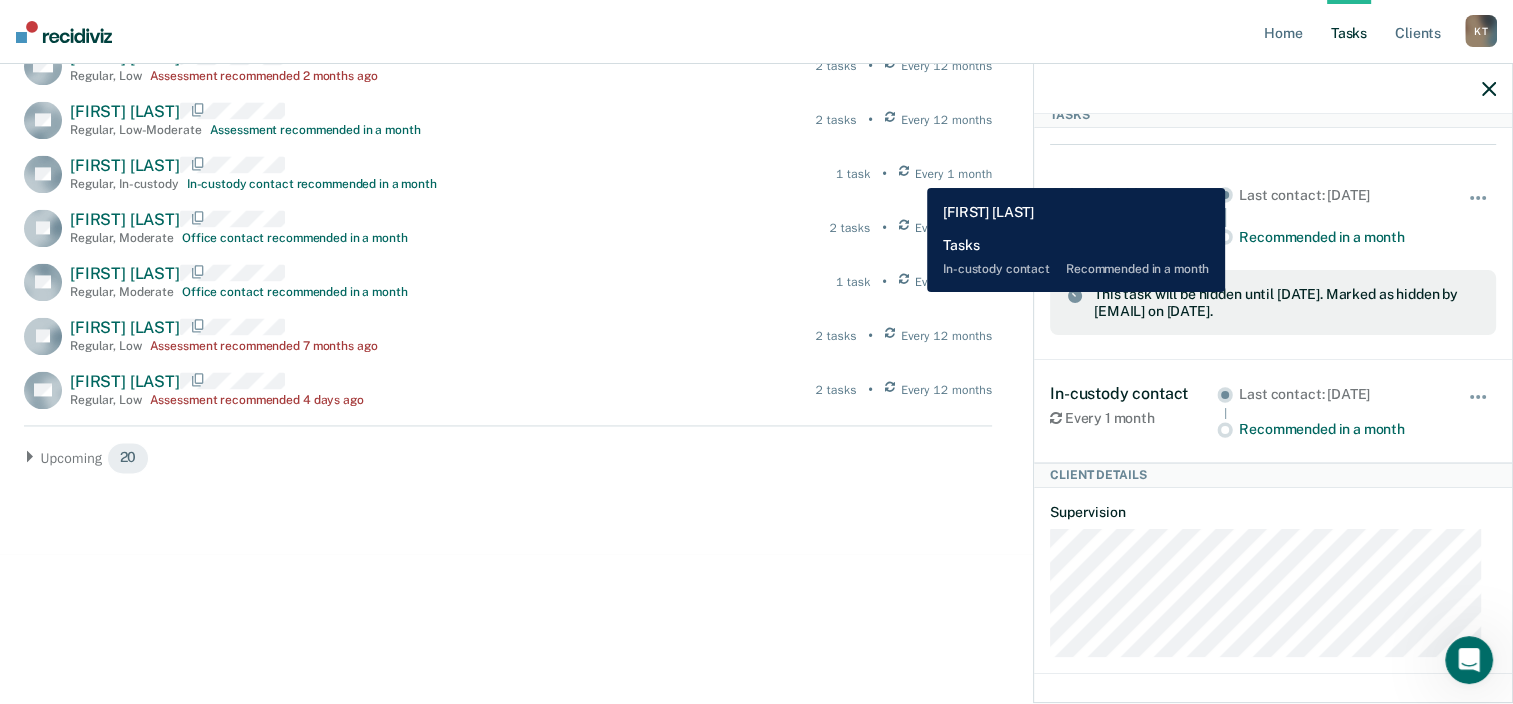 scroll, scrollTop: 91, scrollLeft: 0, axis: vertical 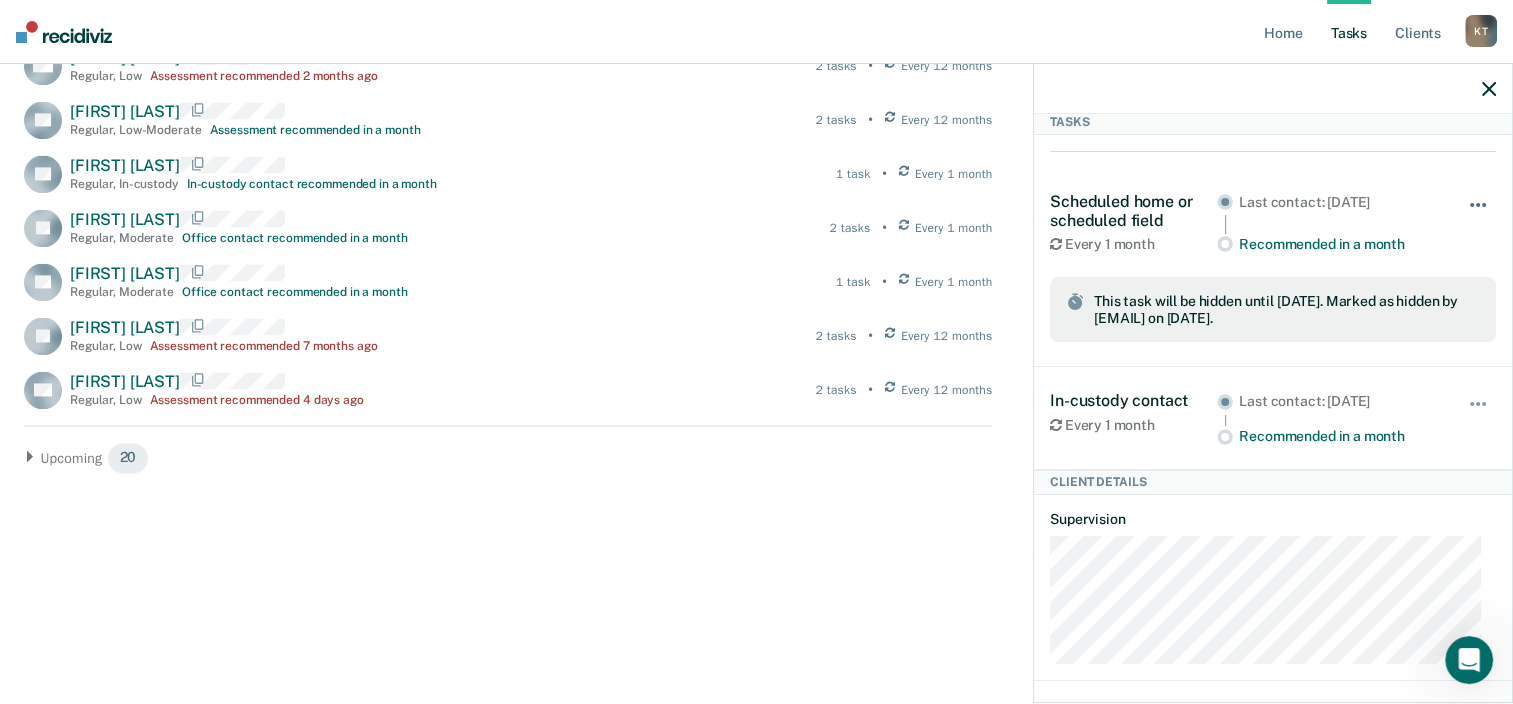 drag, startPoint x: 1460, startPoint y: 203, endPoint x: 1468, endPoint y: 214, distance: 13.601471 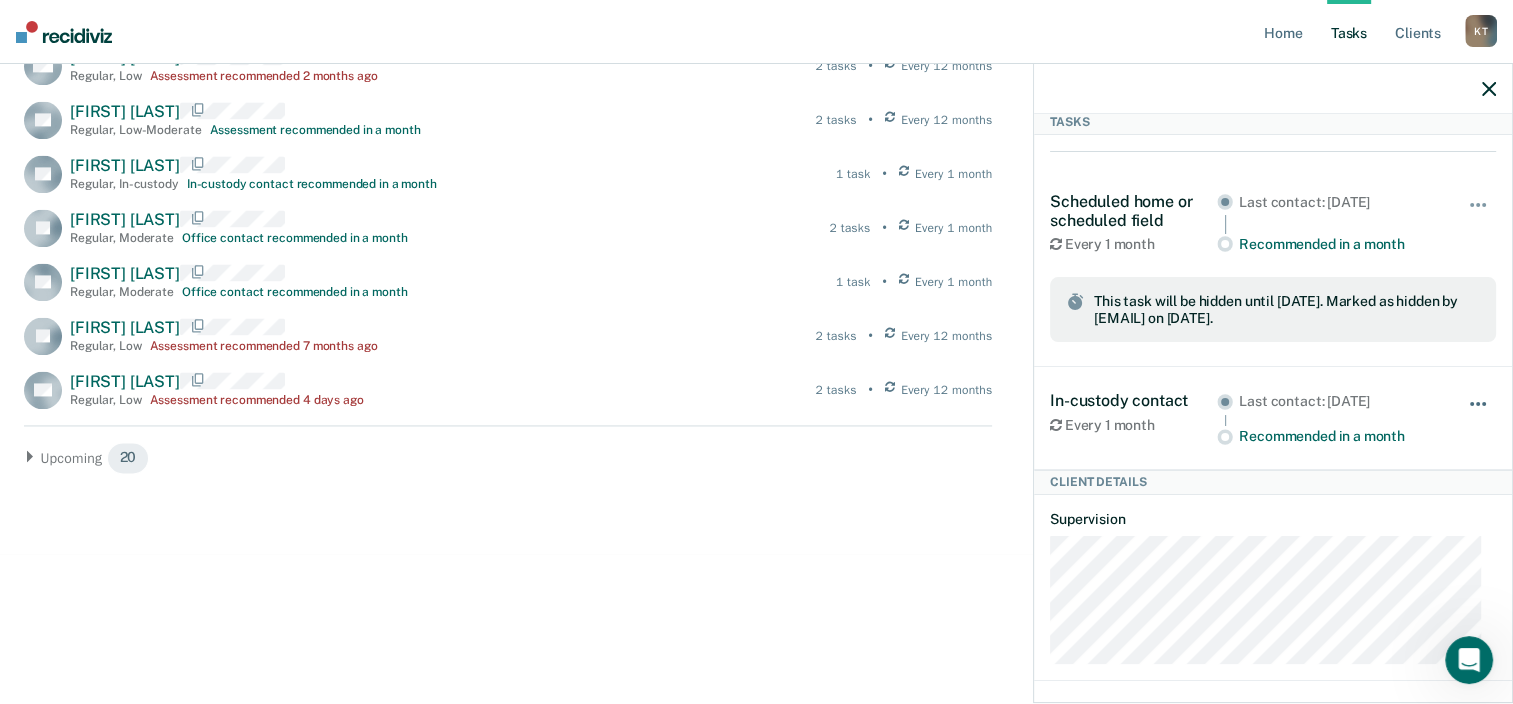 click at bounding box center (1479, 414) 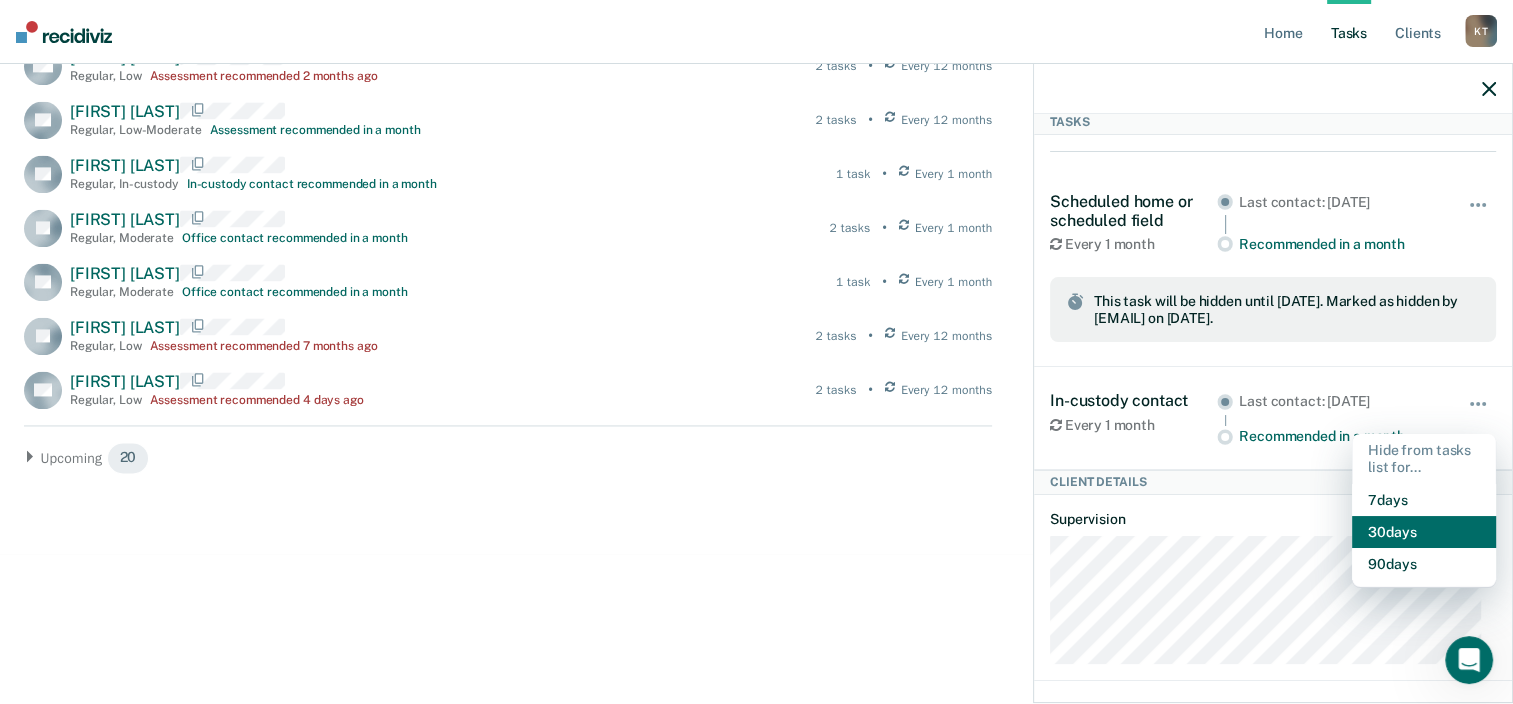 click on "30  days" at bounding box center (1424, 532) 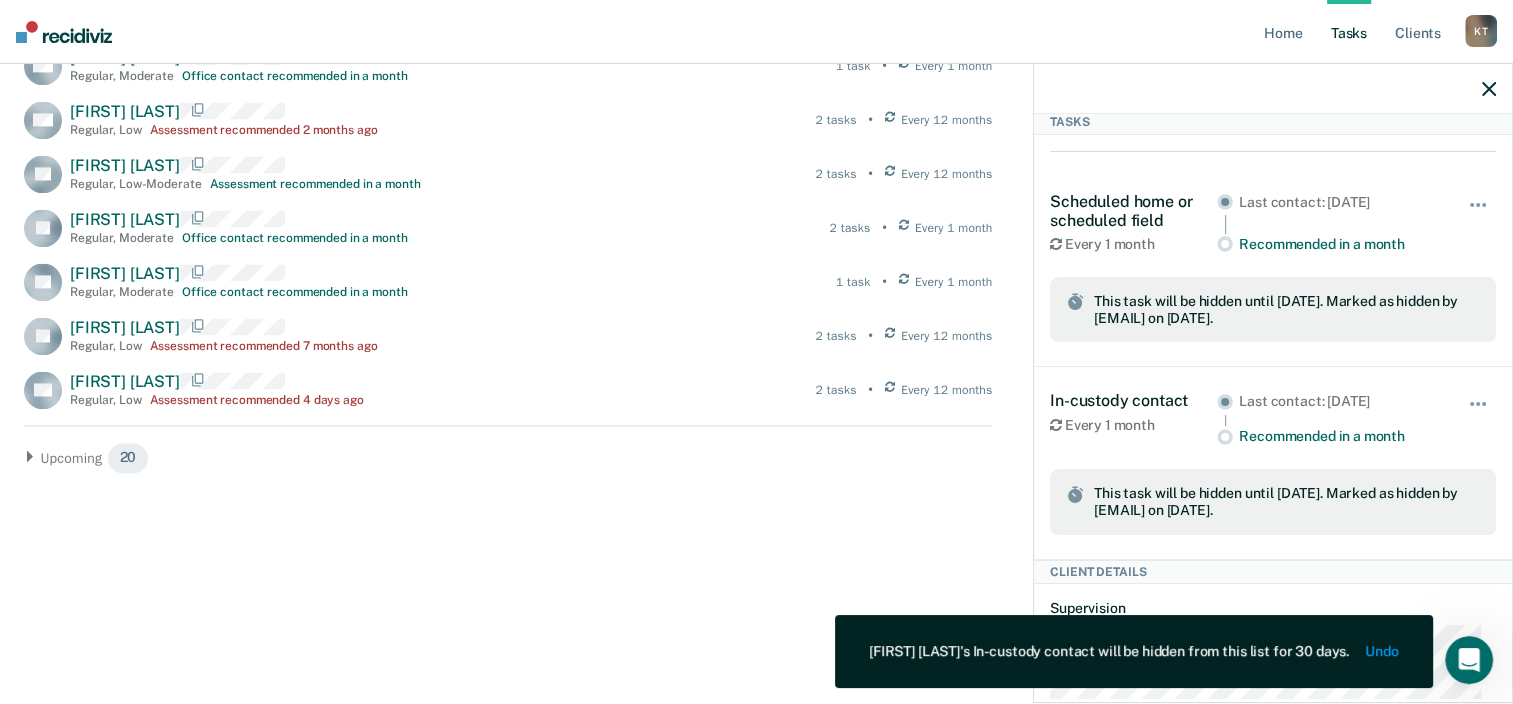 scroll, scrollTop: 2851, scrollLeft: 0, axis: vertical 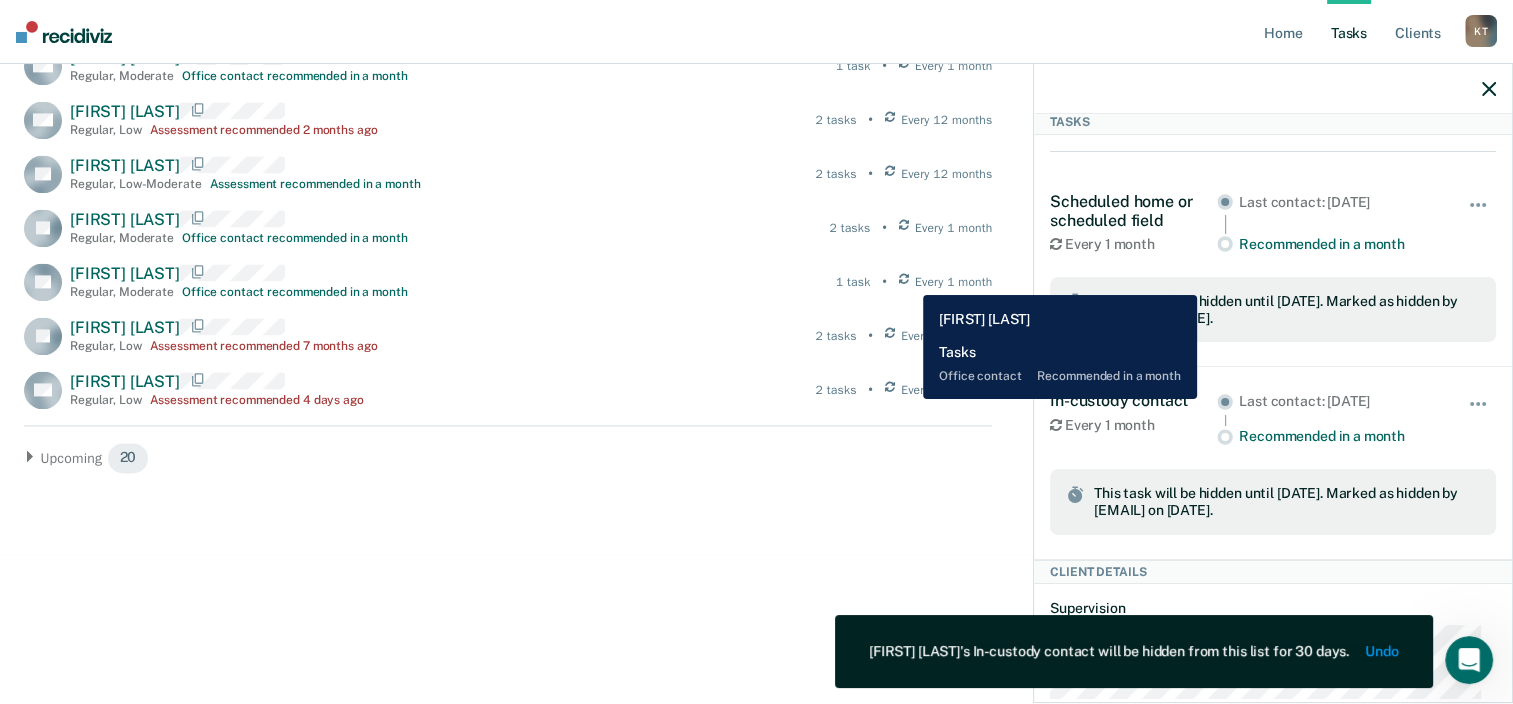 click at bounding box center [904, 282] 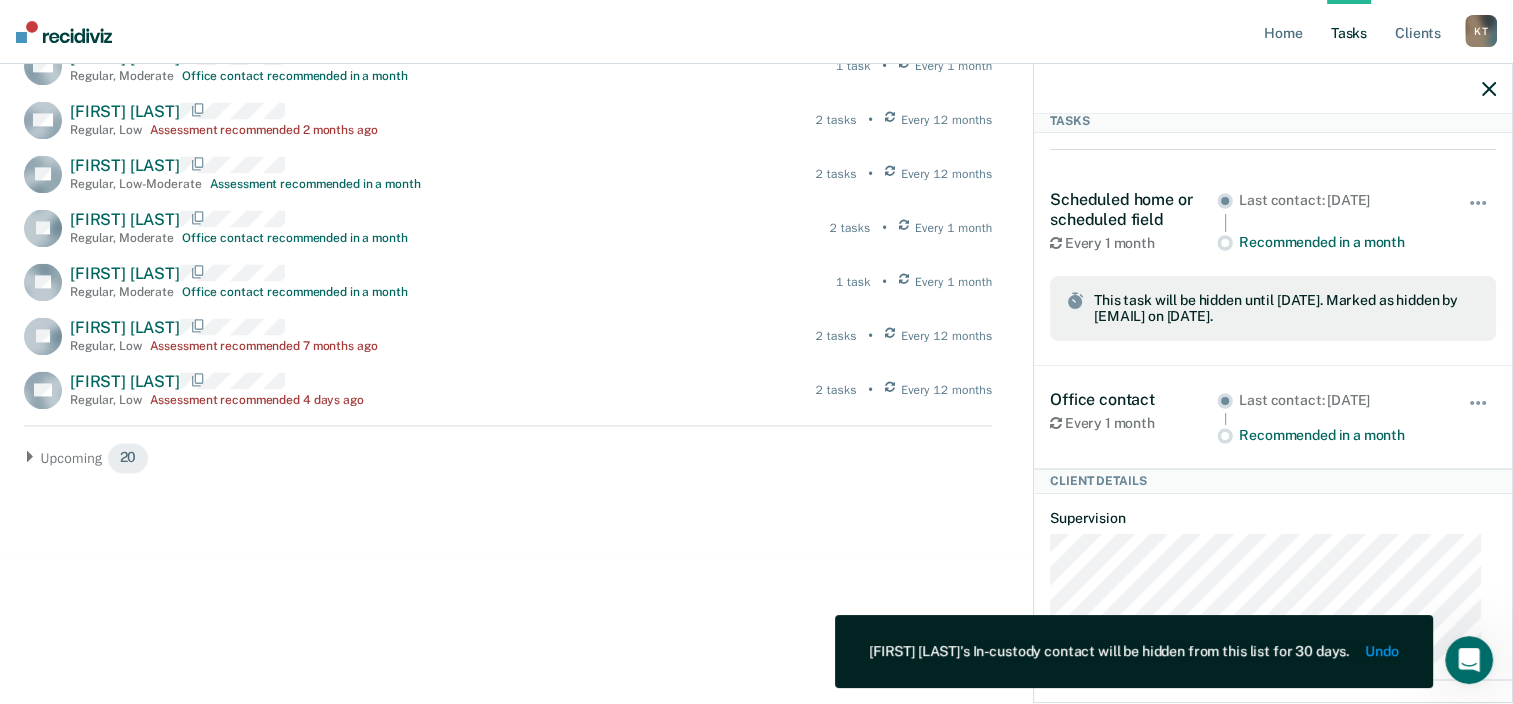 click on "Hide from tasks list for... 7  days 30  days 90  days" at bounding box center [1479, 417] 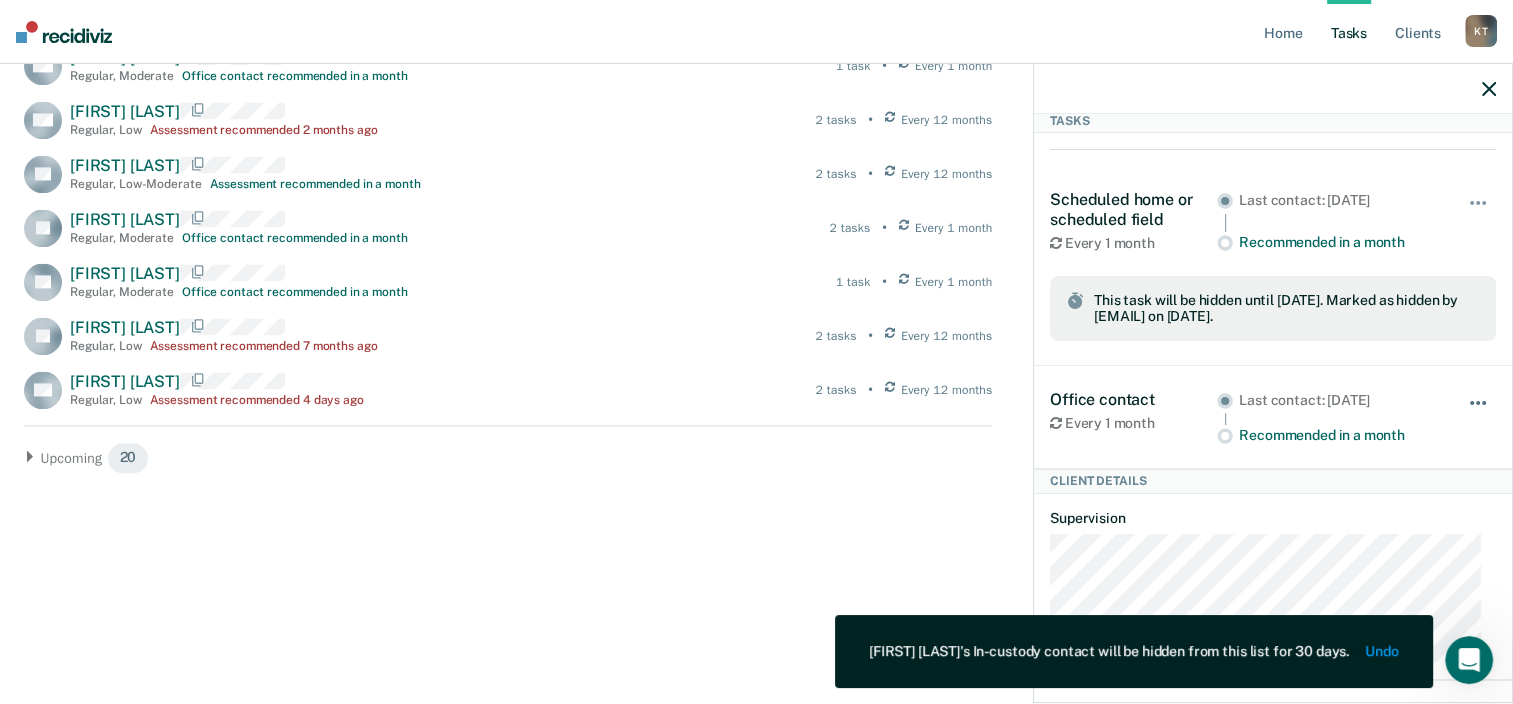 click at bounding box center (1479, 413) 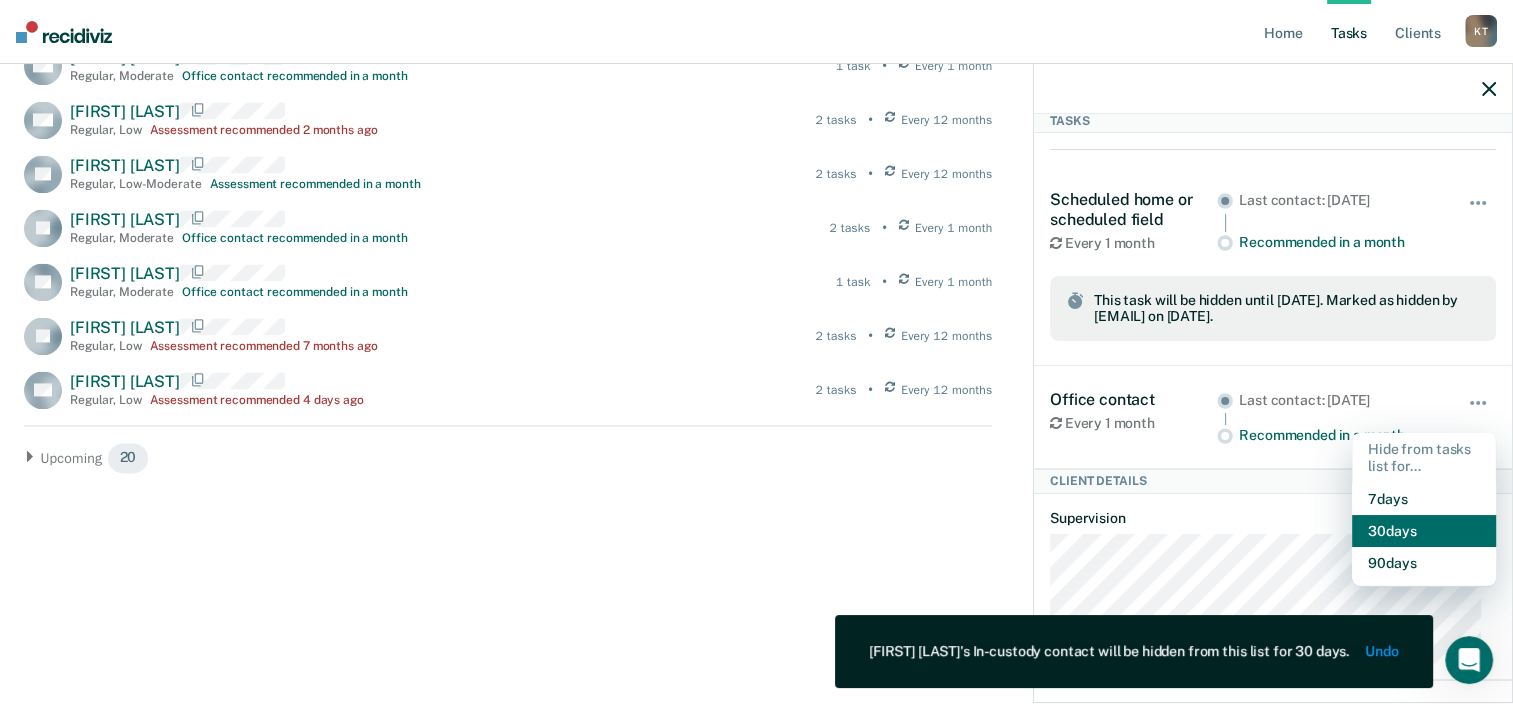 click on "30  days" at bounding box center (1424, 531) 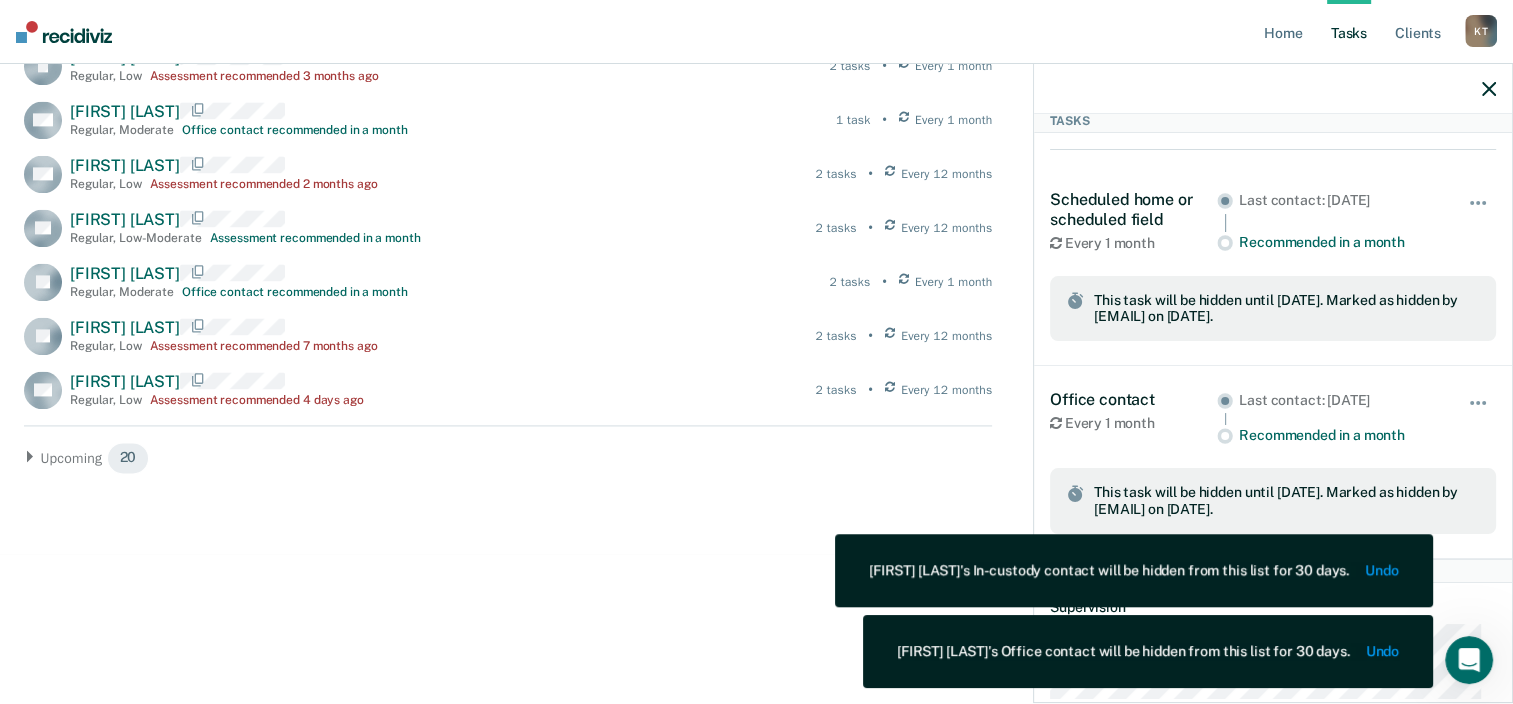 scroll, scrollTop: 2796, scrollLeft: 0, axis: vertical 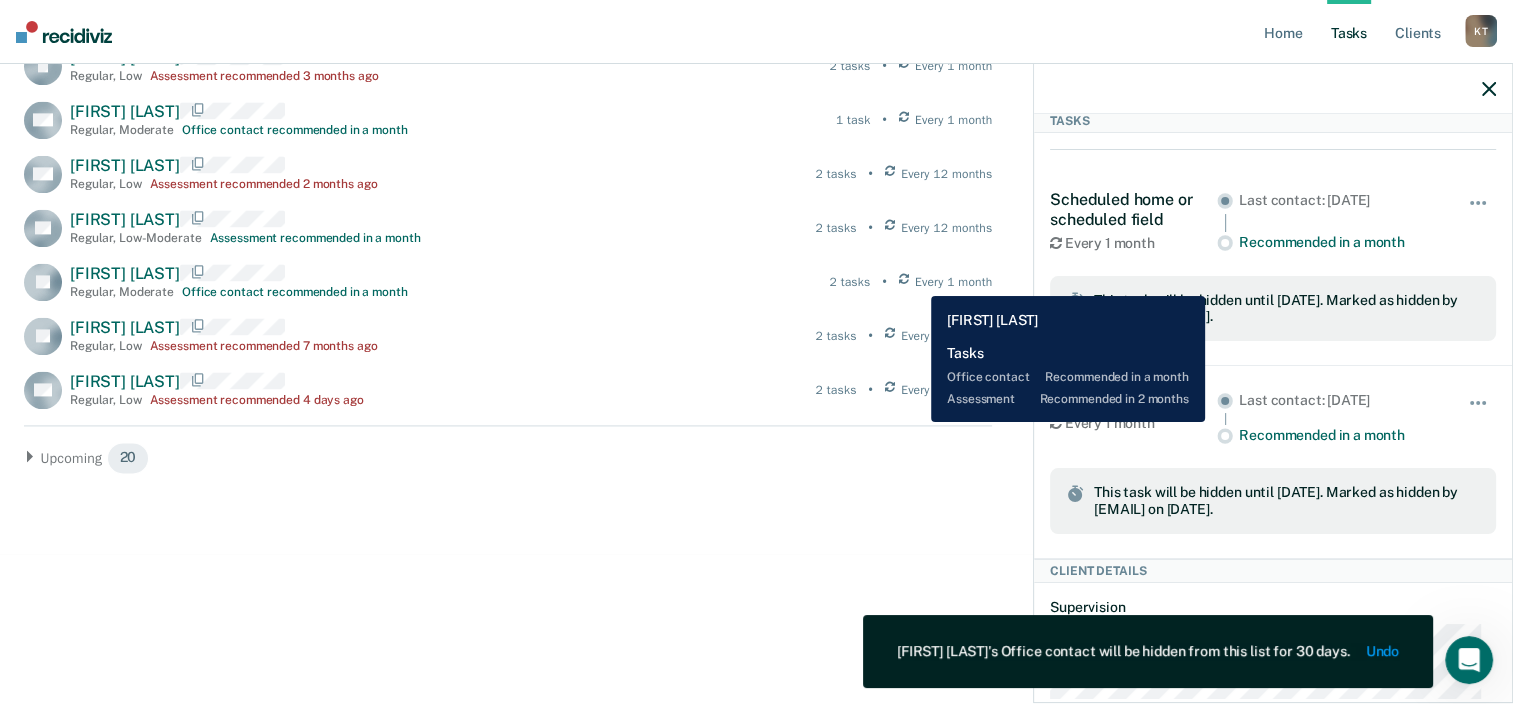click at bounding box center [904, 282] 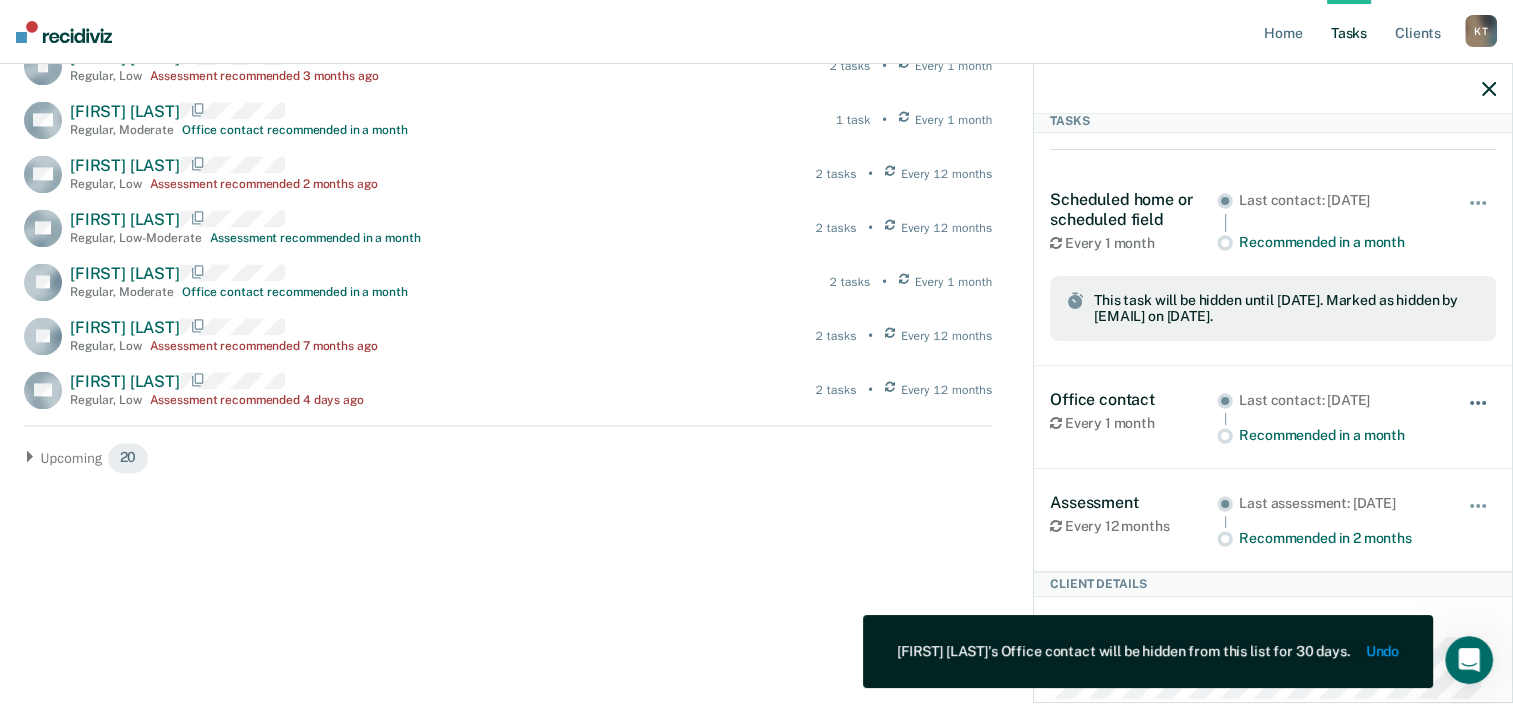 click at bounding box center (1479, 413) 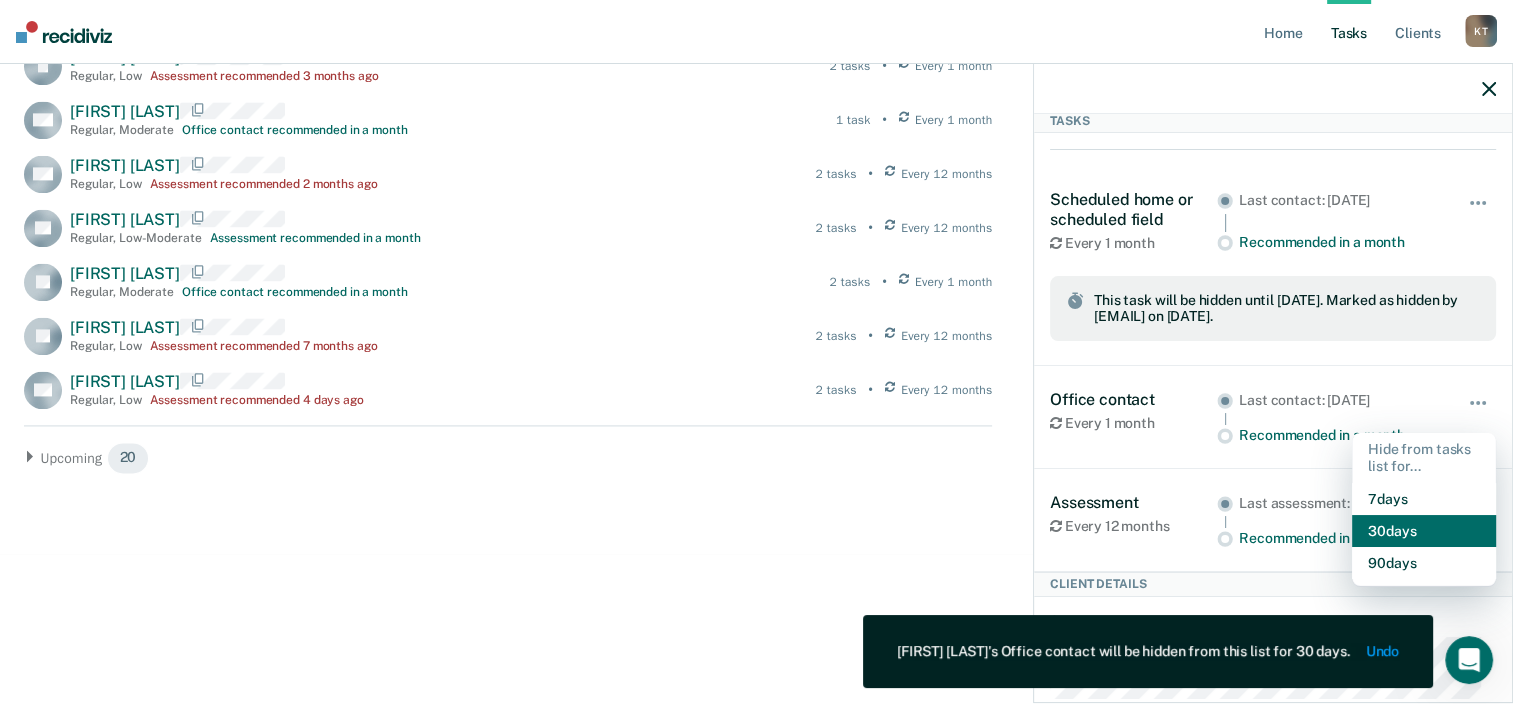 click on "30  days" at bounding box center (1424, 531) 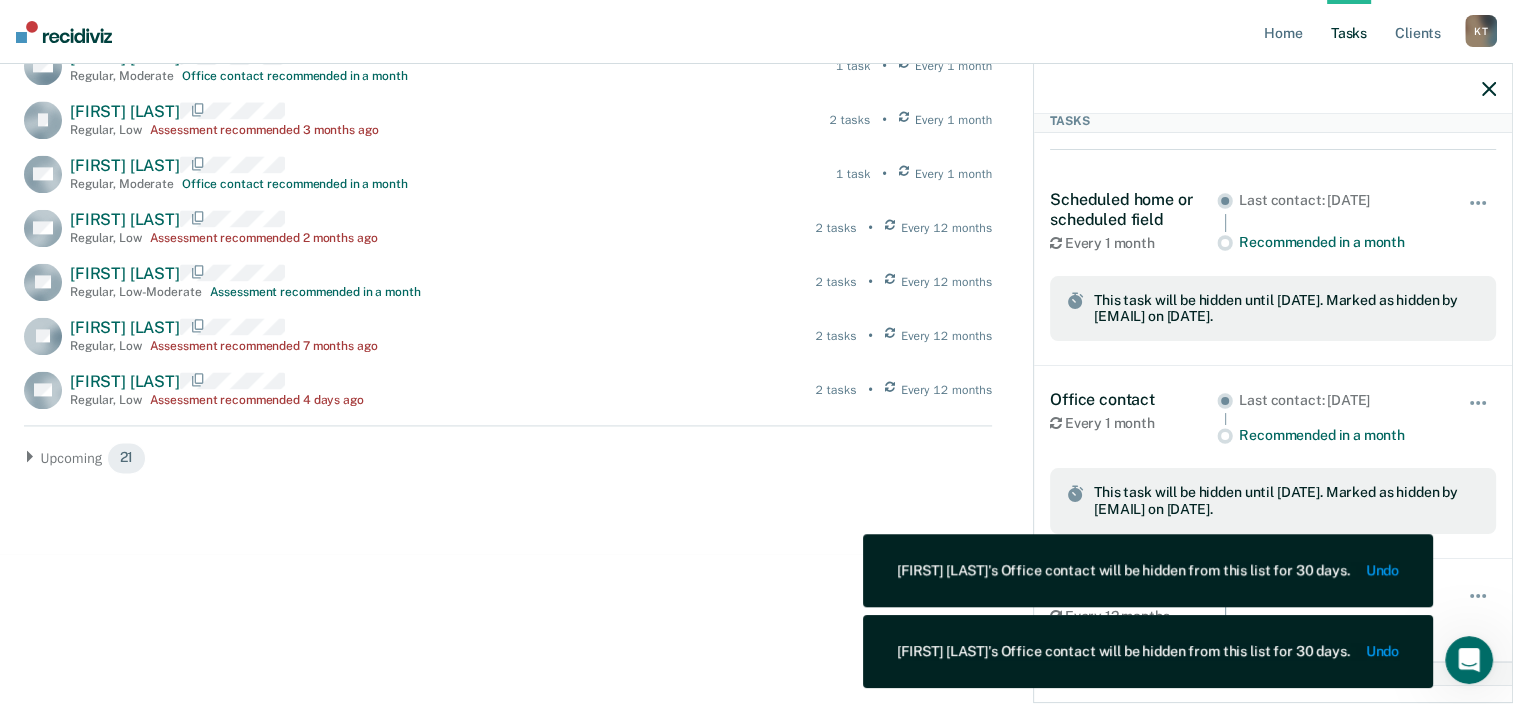 scroll, scrollTop: 2742, scrollLeft: 0, axis: vertical 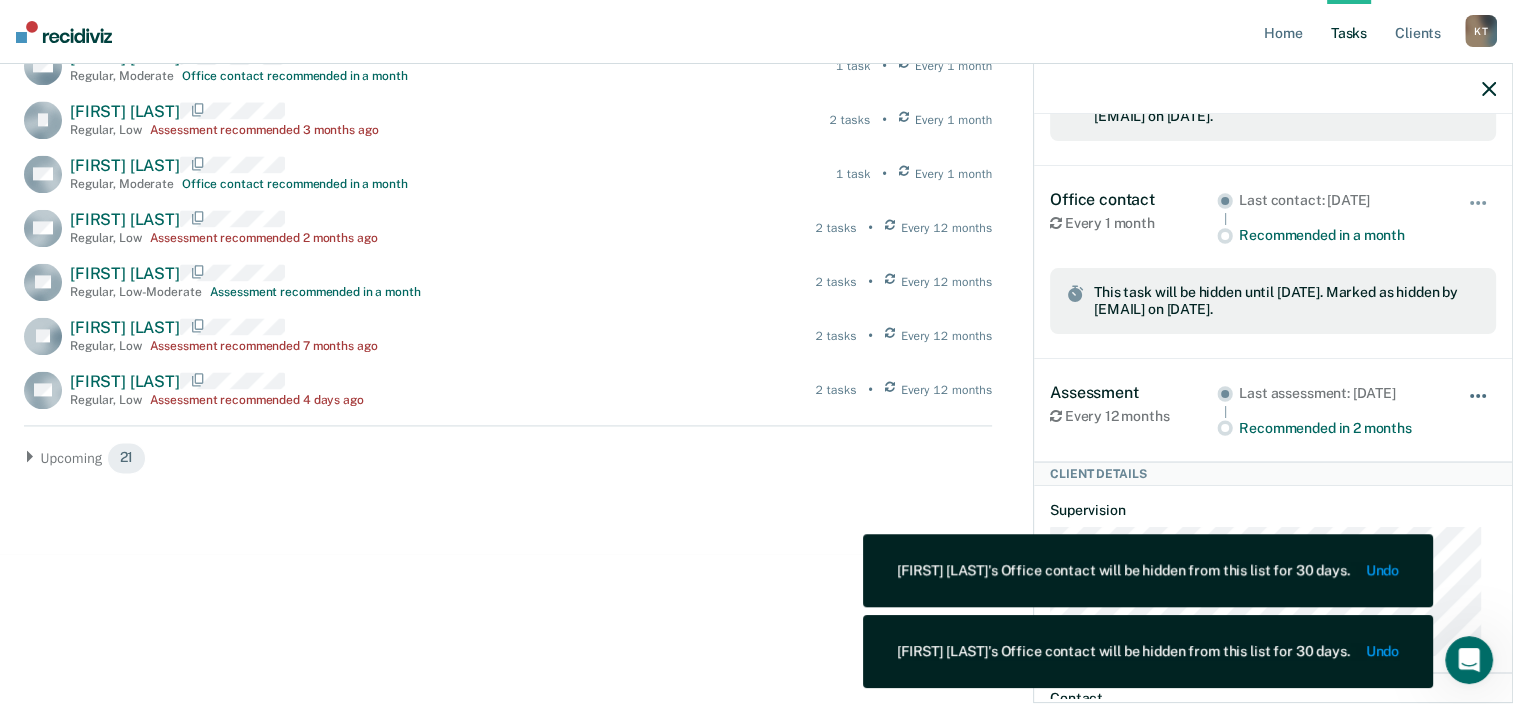 drag, startPoint x: 1471, startPoint y: 393, endPoint x: 1451, endPoint y: 408, distance: 25 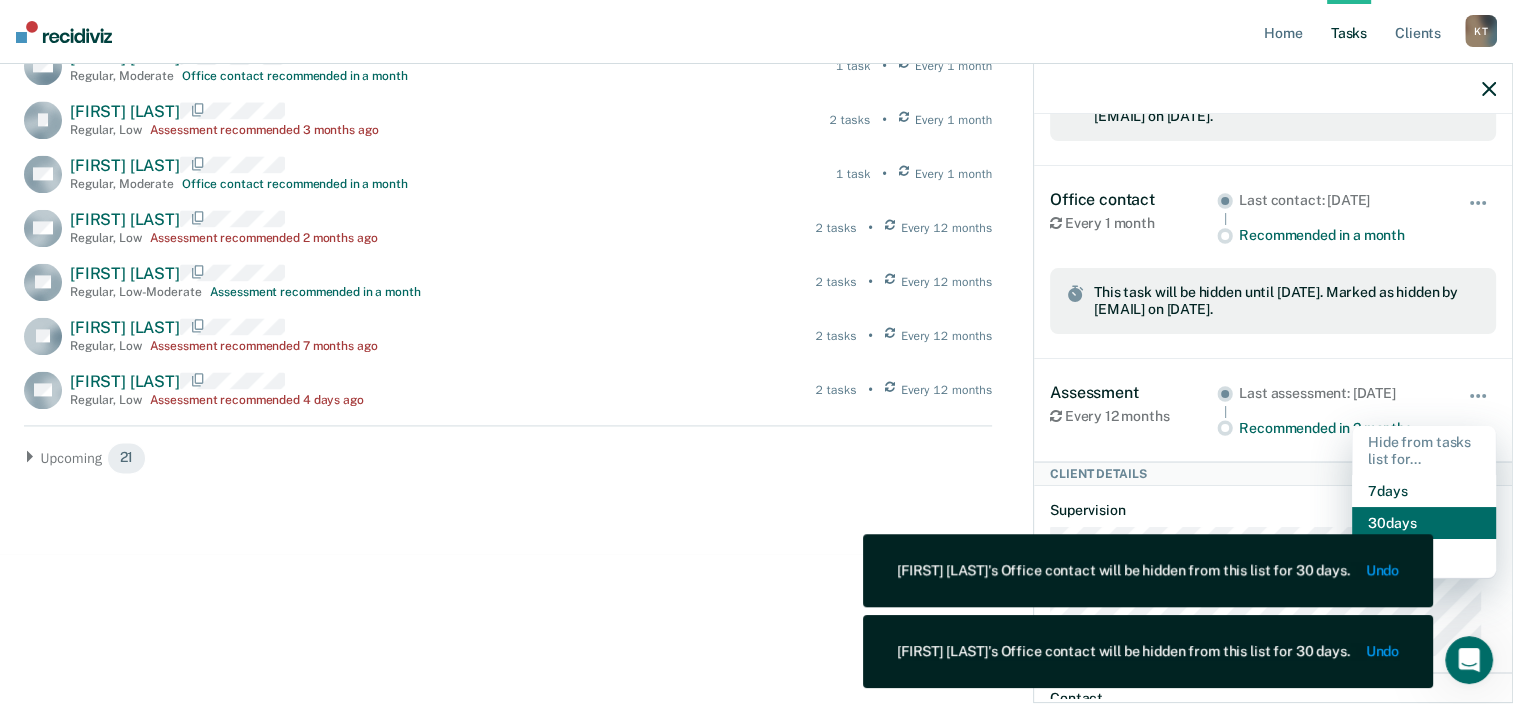 click on "30  days" at bounding box center [1424, 523] 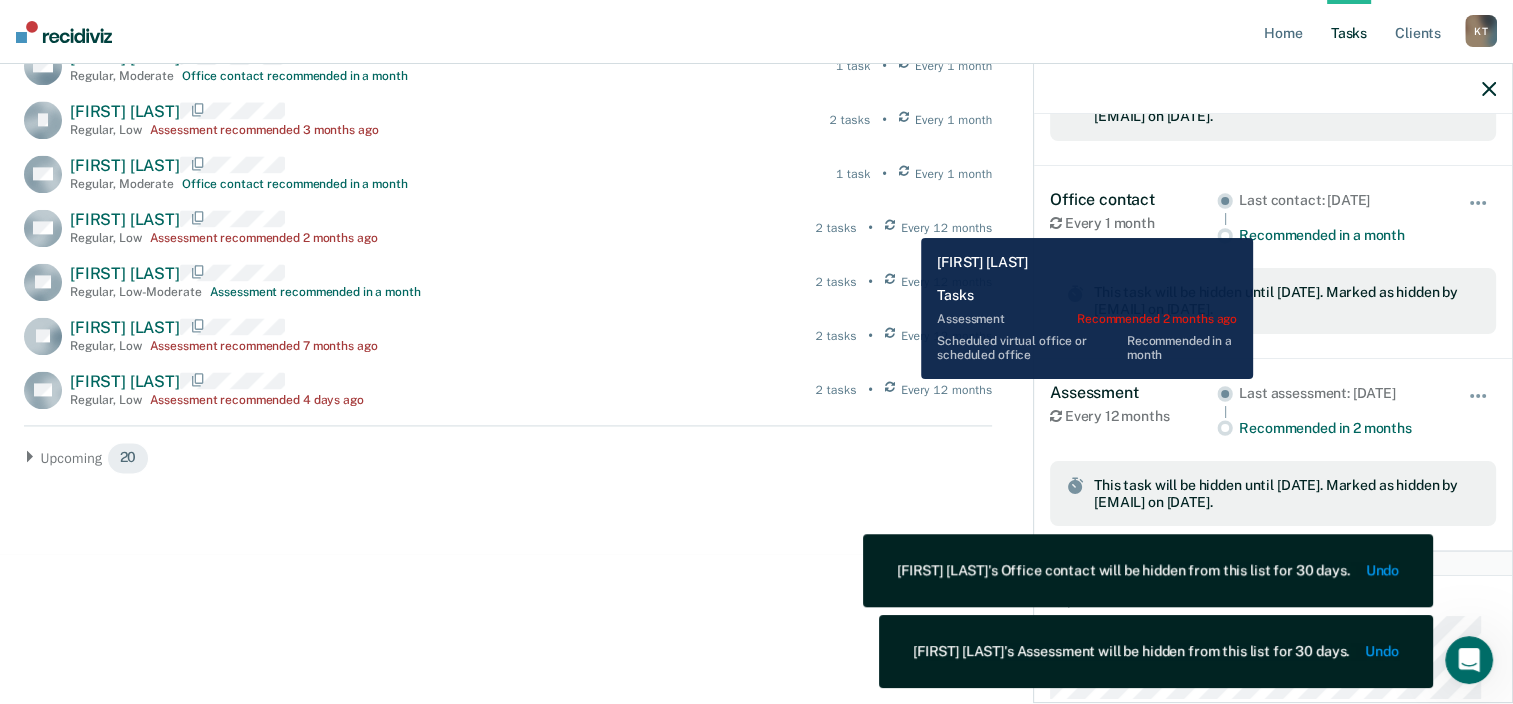 scroll, scrollTop: 2642, scrollLeft: 0, axis: vertical 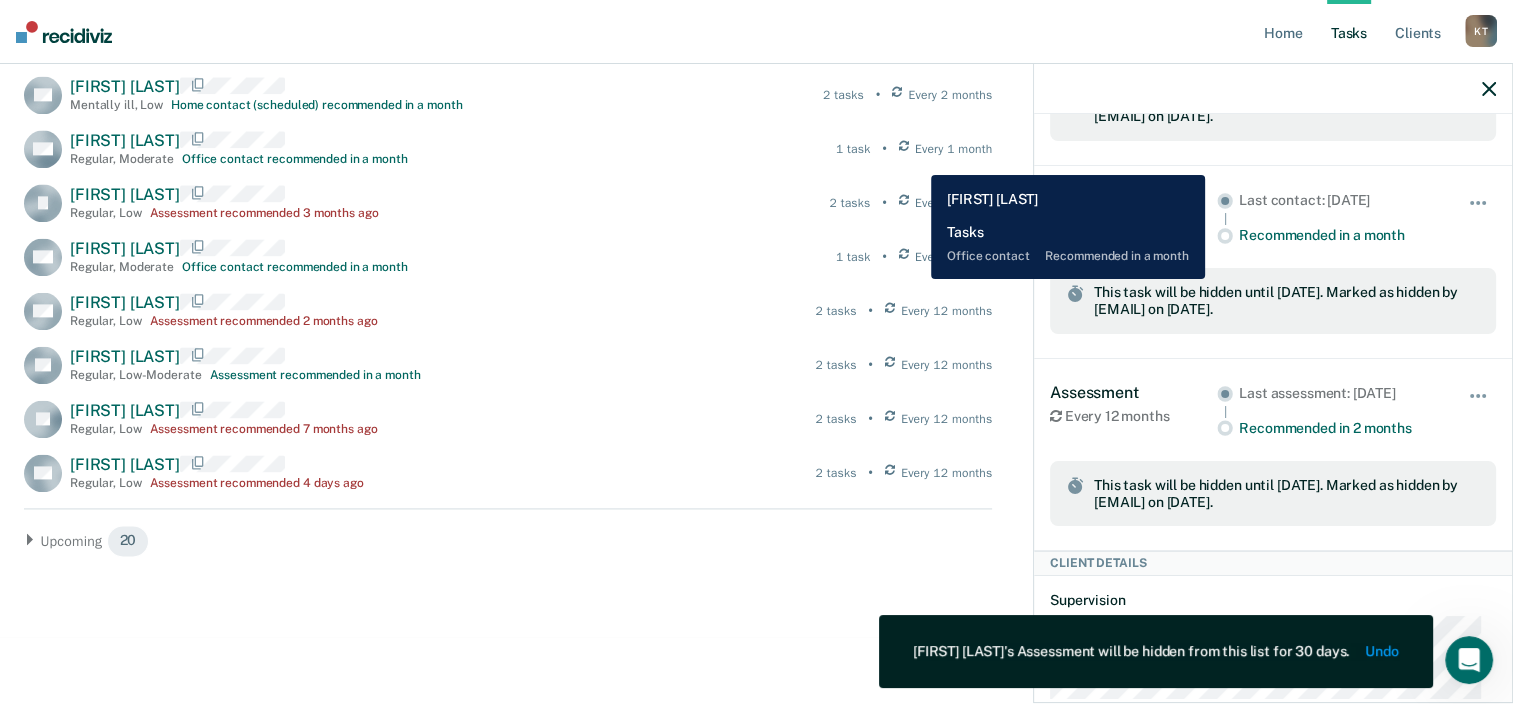 click at bounding box center [904, 149] 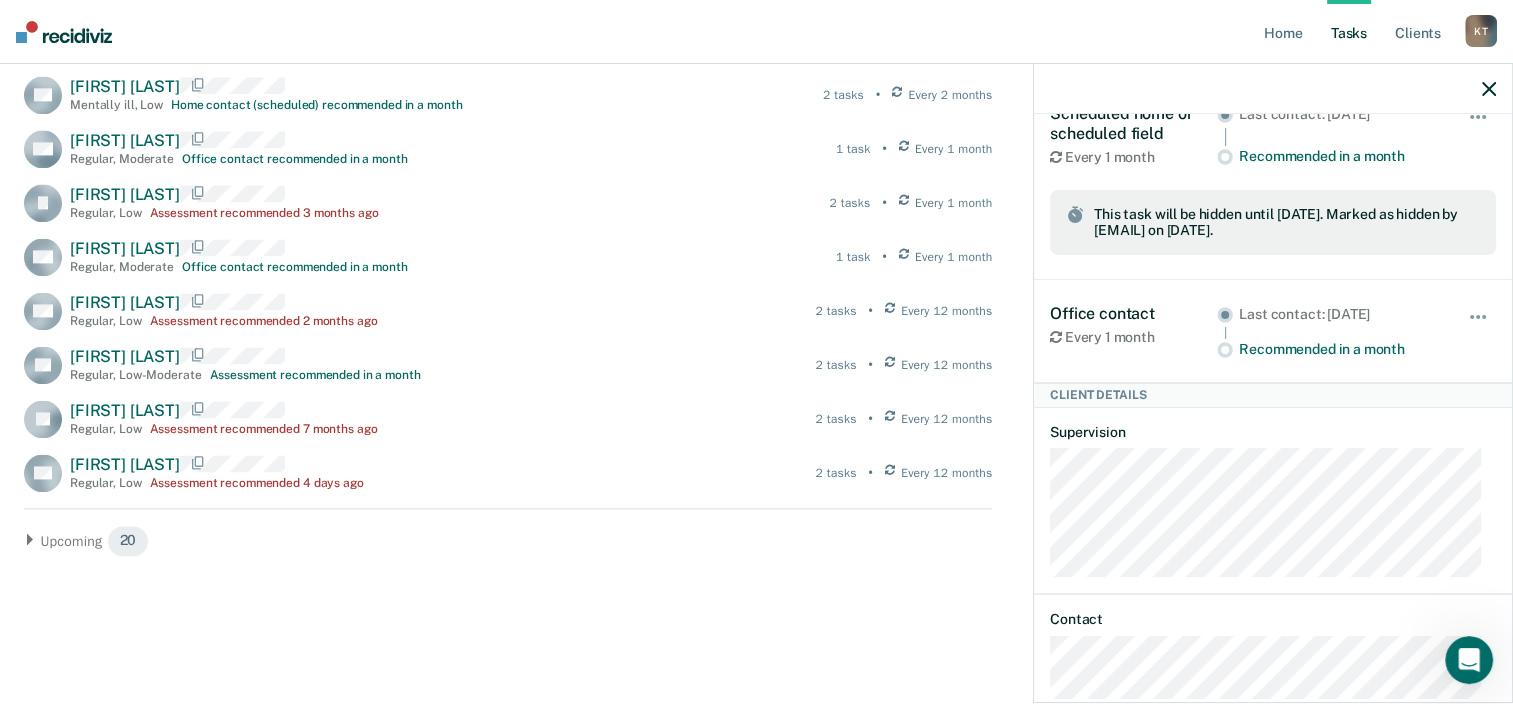 scroll, scrollTop: 128, scrollLeft: 0, axis: vertical 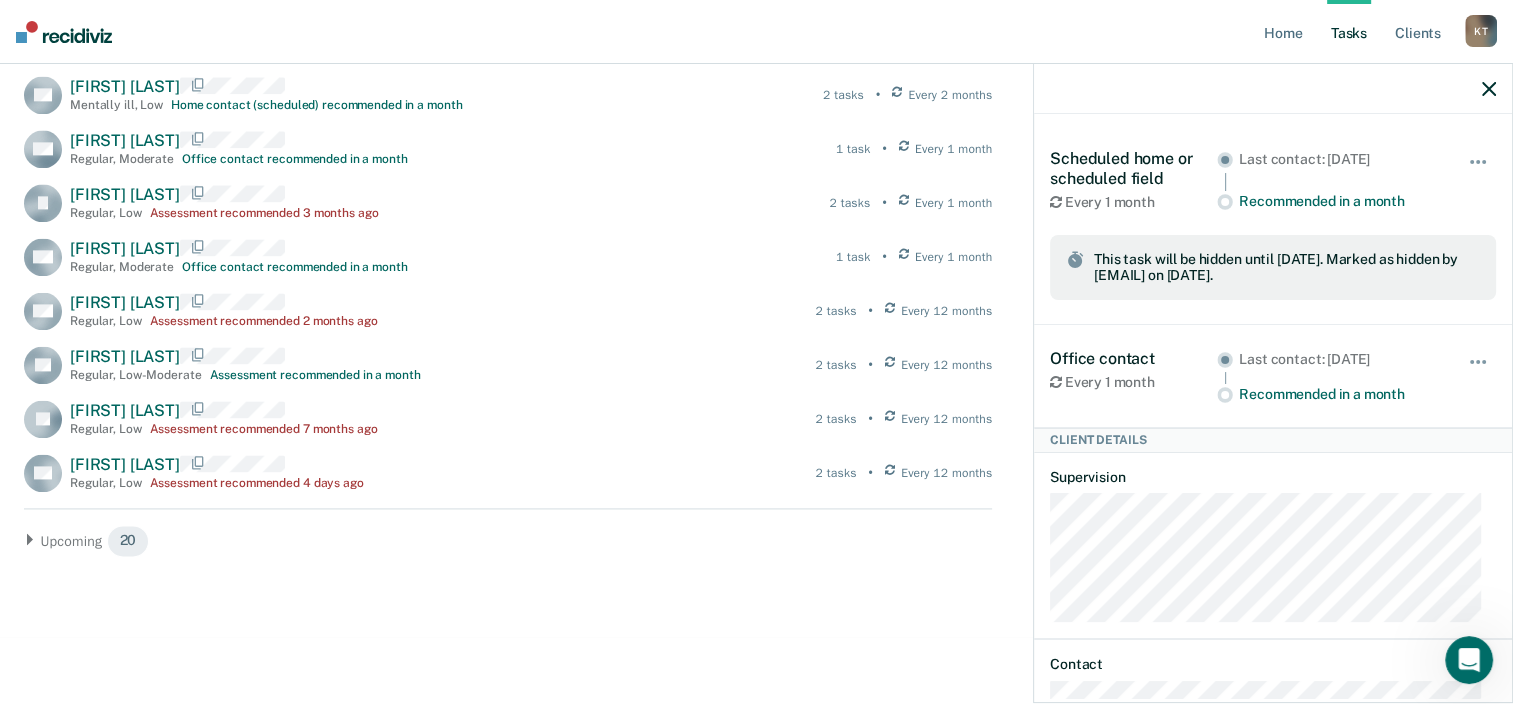click on "Hide from tasks list for... 7  days 30  days 90  days" at bounding box center [1479, 376] 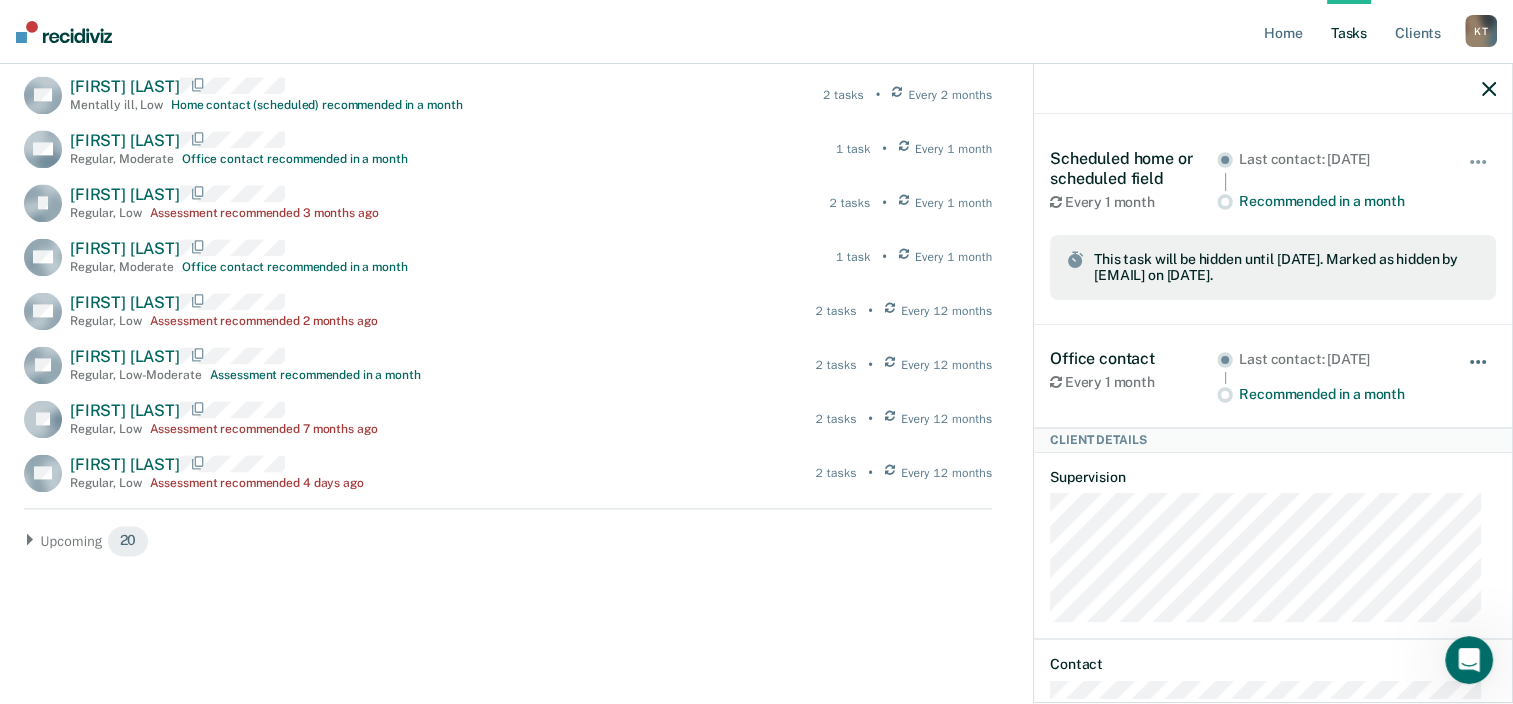 click at bounding box center [1479, 372] 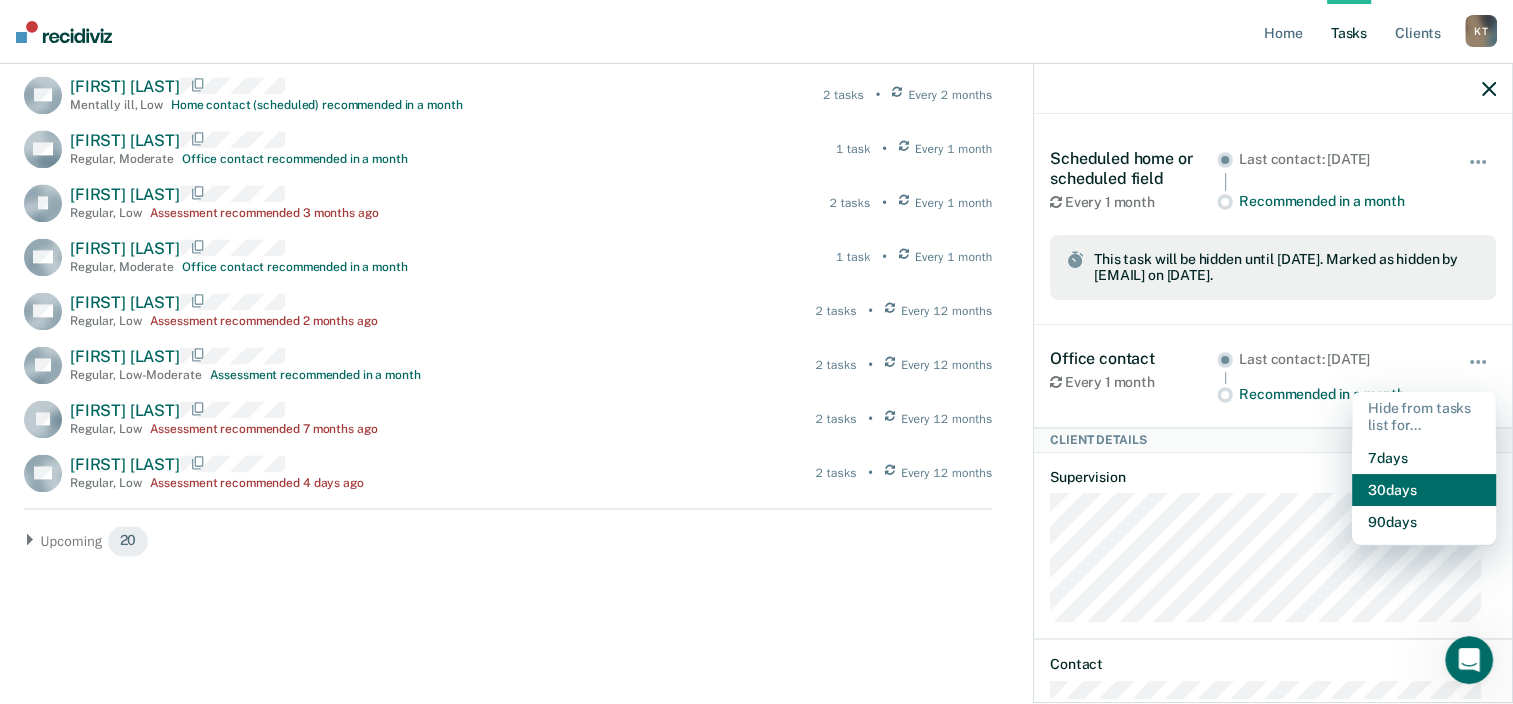 click on "30  days" at bounding box center (1424, 490) 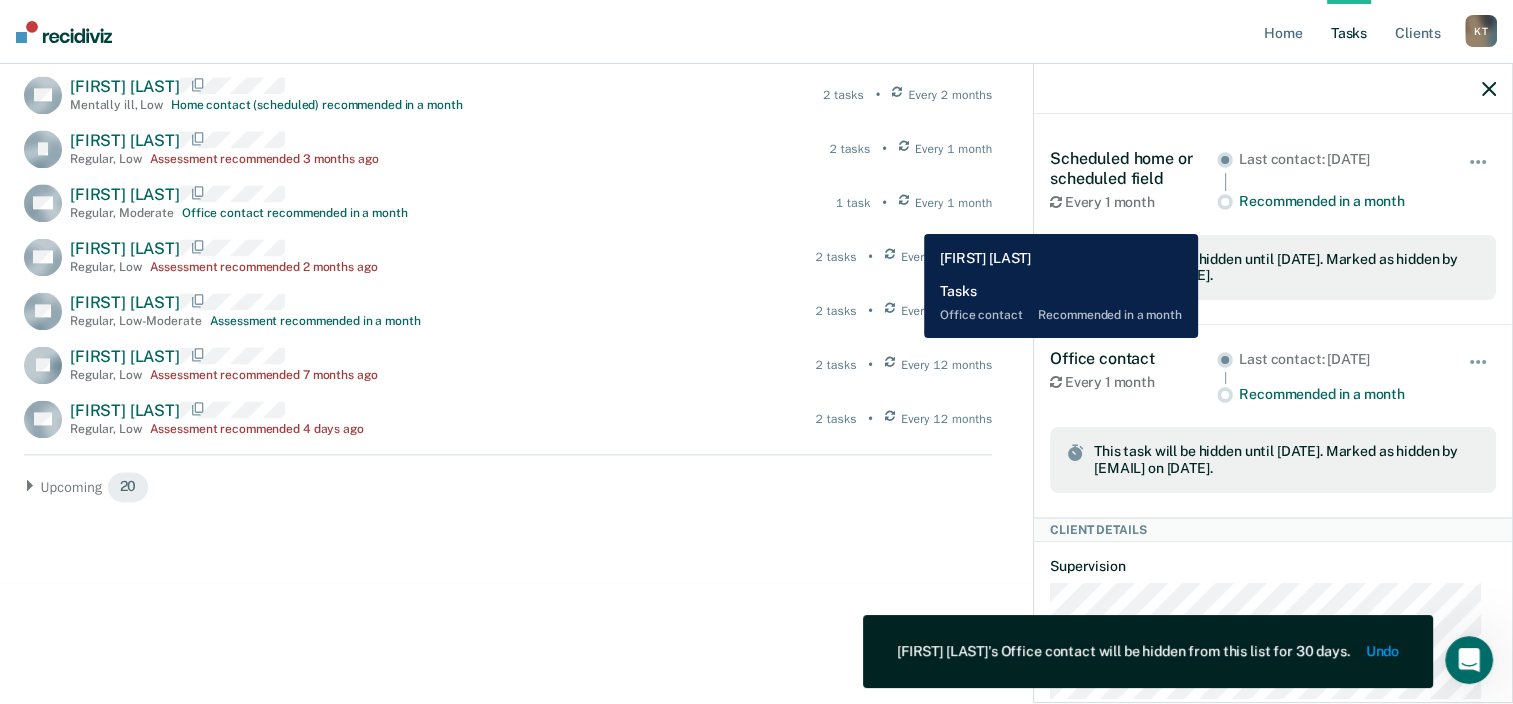 click at bounding box center [904, 203] 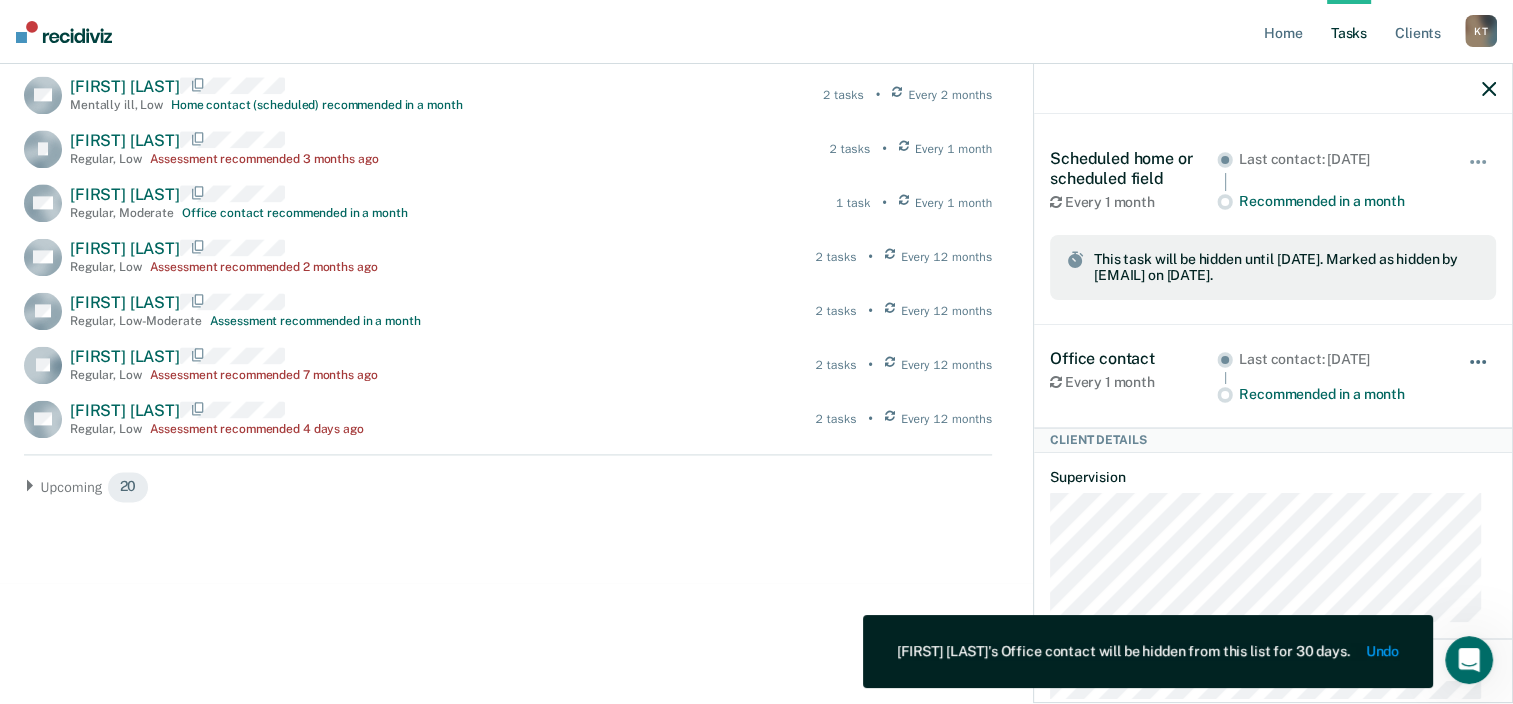 click at bounding box center (1479, 372) 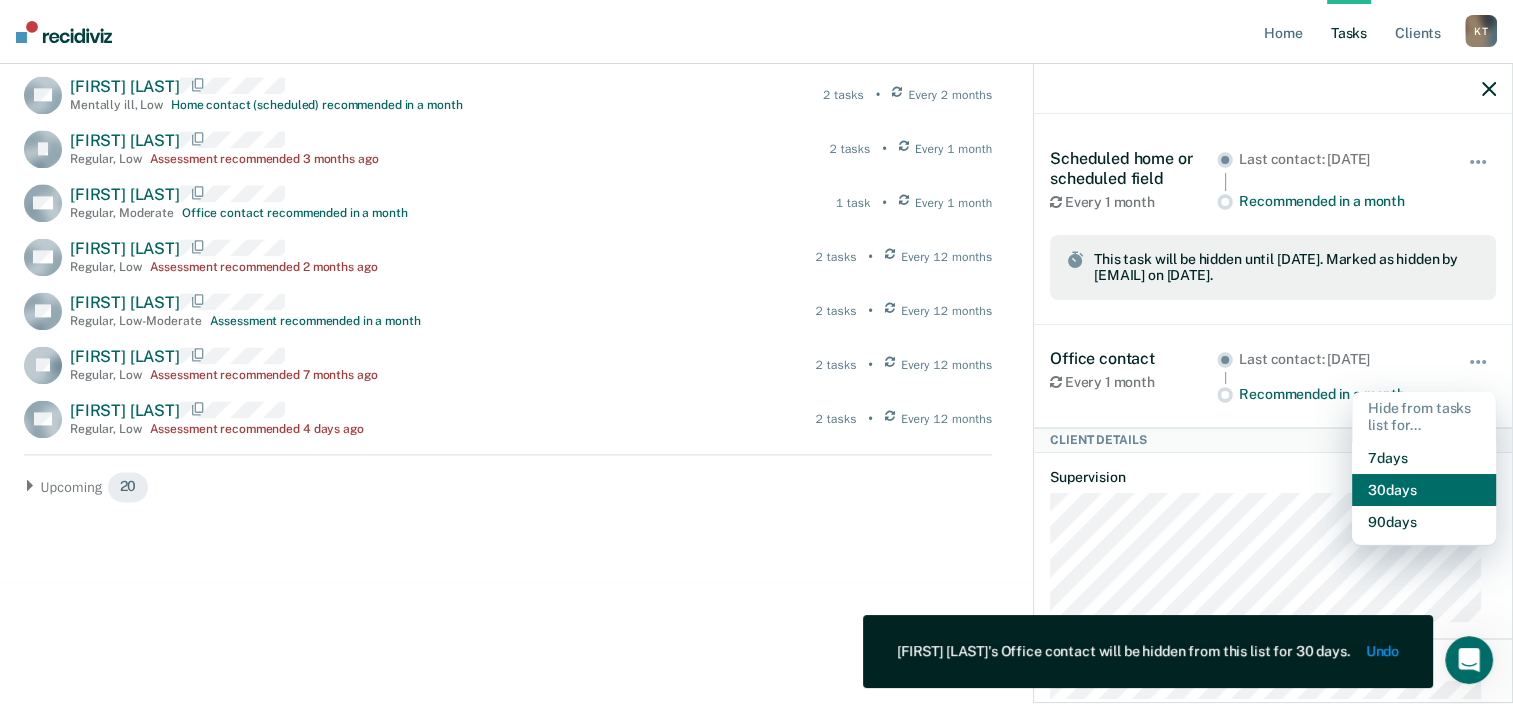 click on "30  days" at bounding box center (1424, 490) 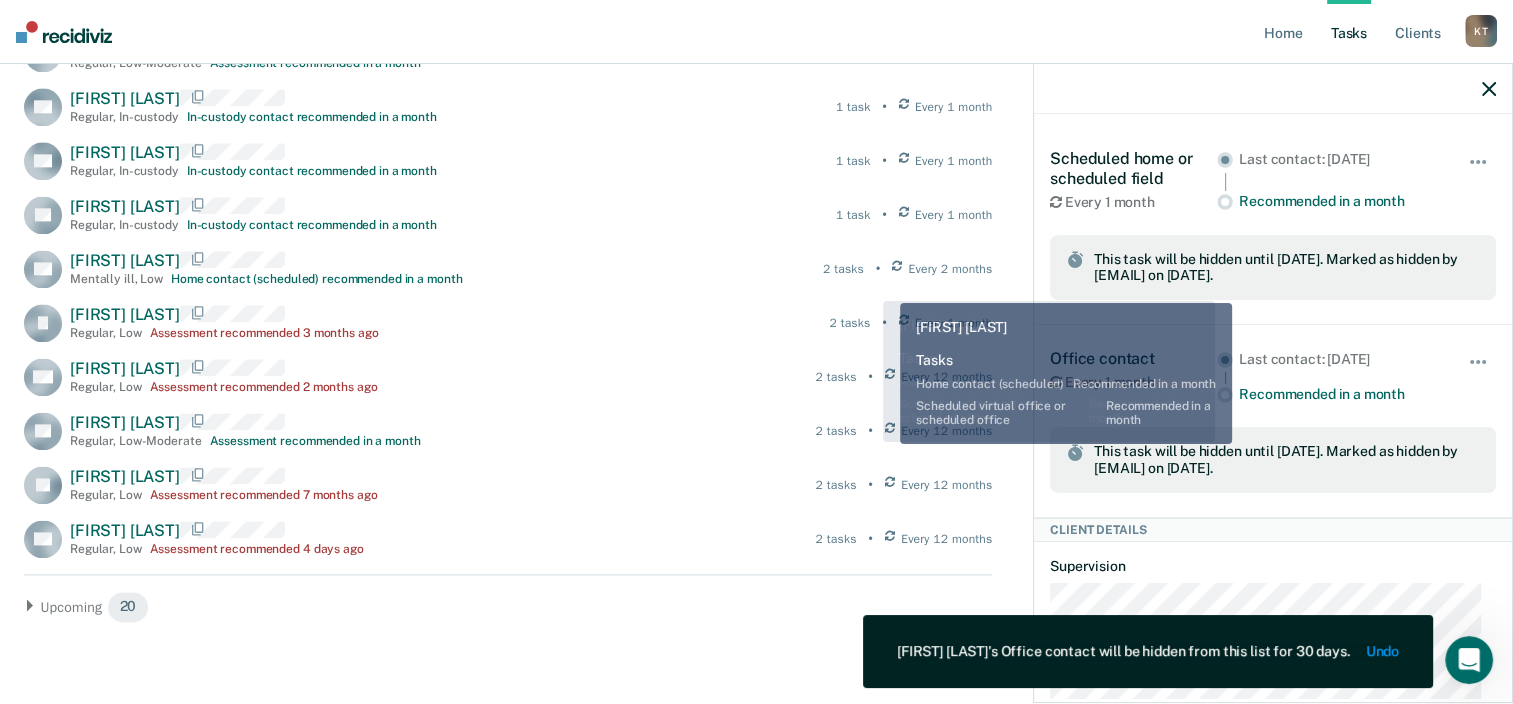 scroll, scrollTop: 2433, scrollLeft: 0, axis: vertical 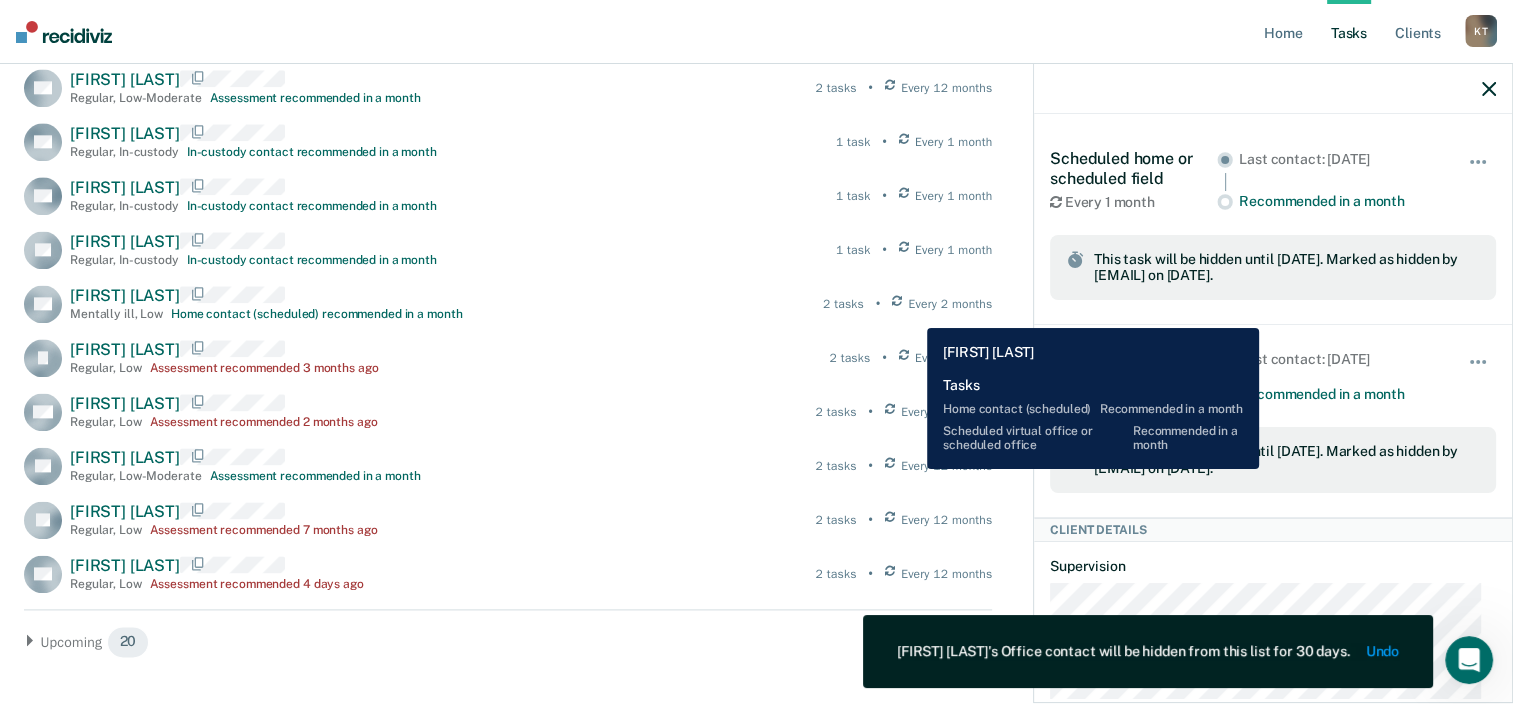 click on "Every 2 months" at bounding box center (942, 304) 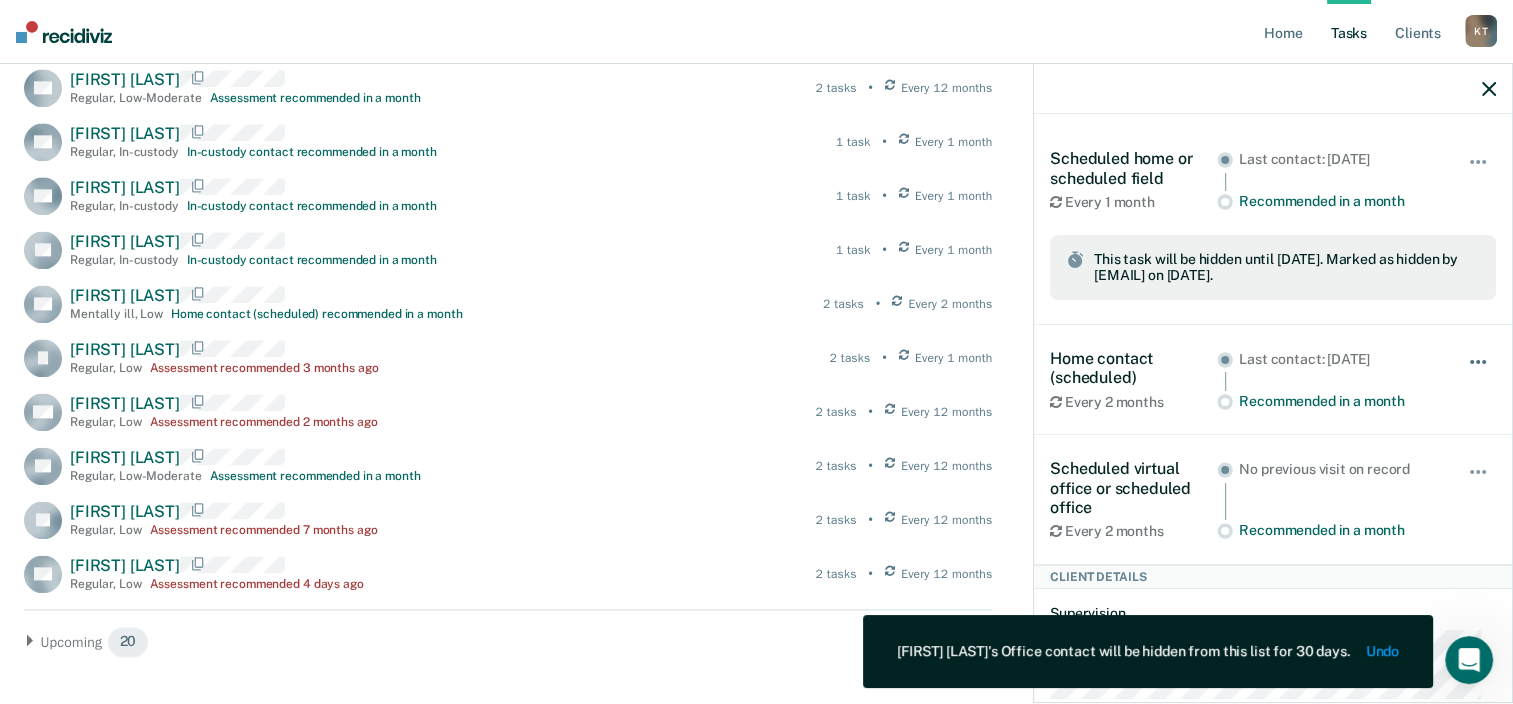 click at bounding box center (1479, 372) 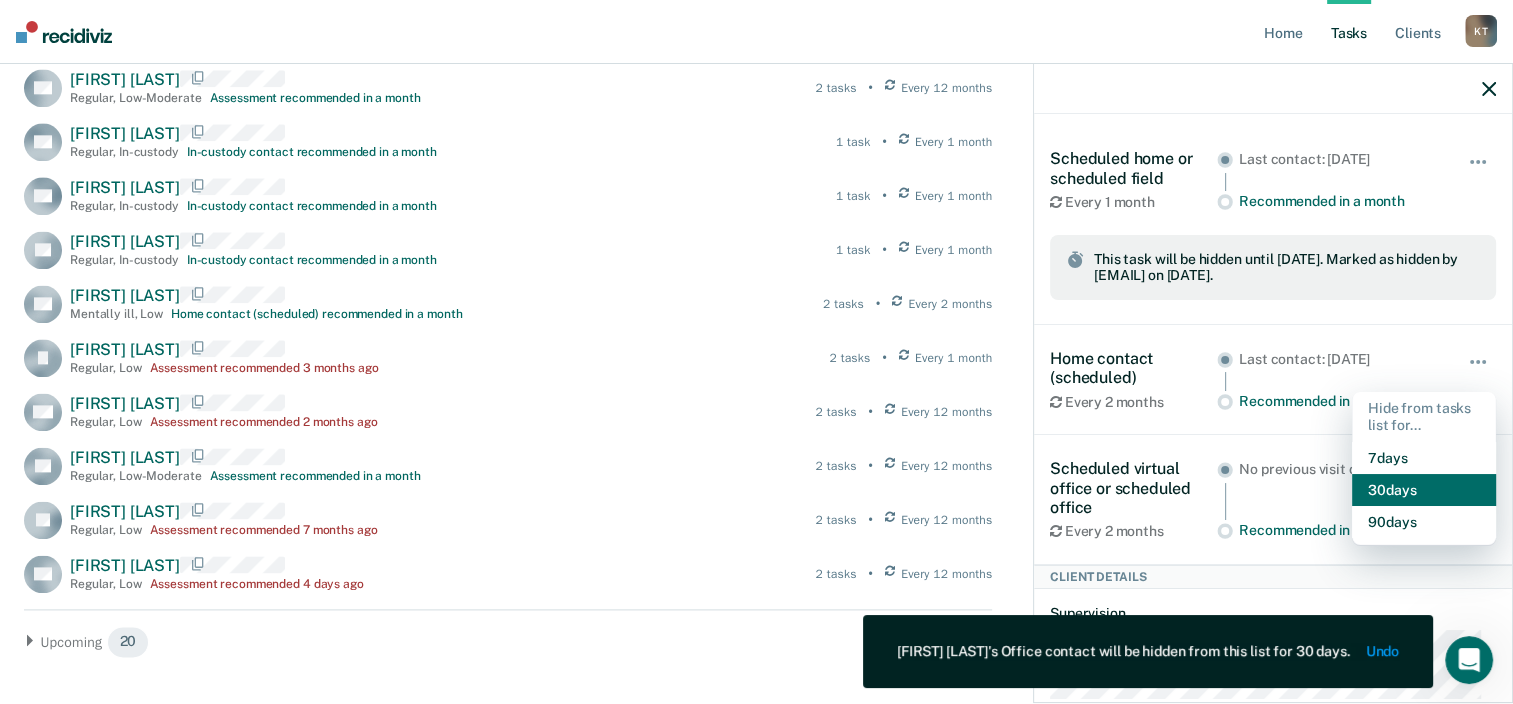 click on "30  days" at bounding box center (1424, 490) 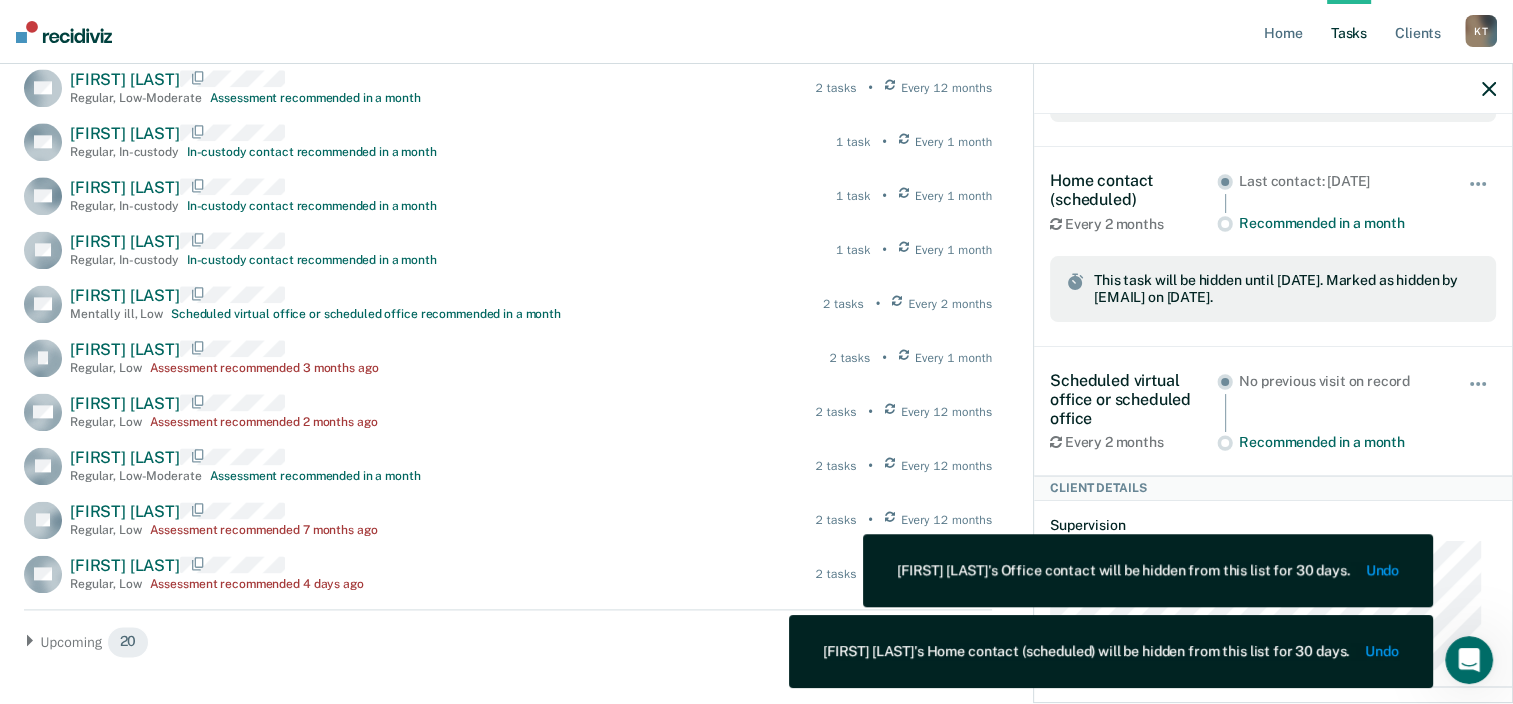 scroll, scrollTop: 328, scrollLeft: 0, axis: vertical 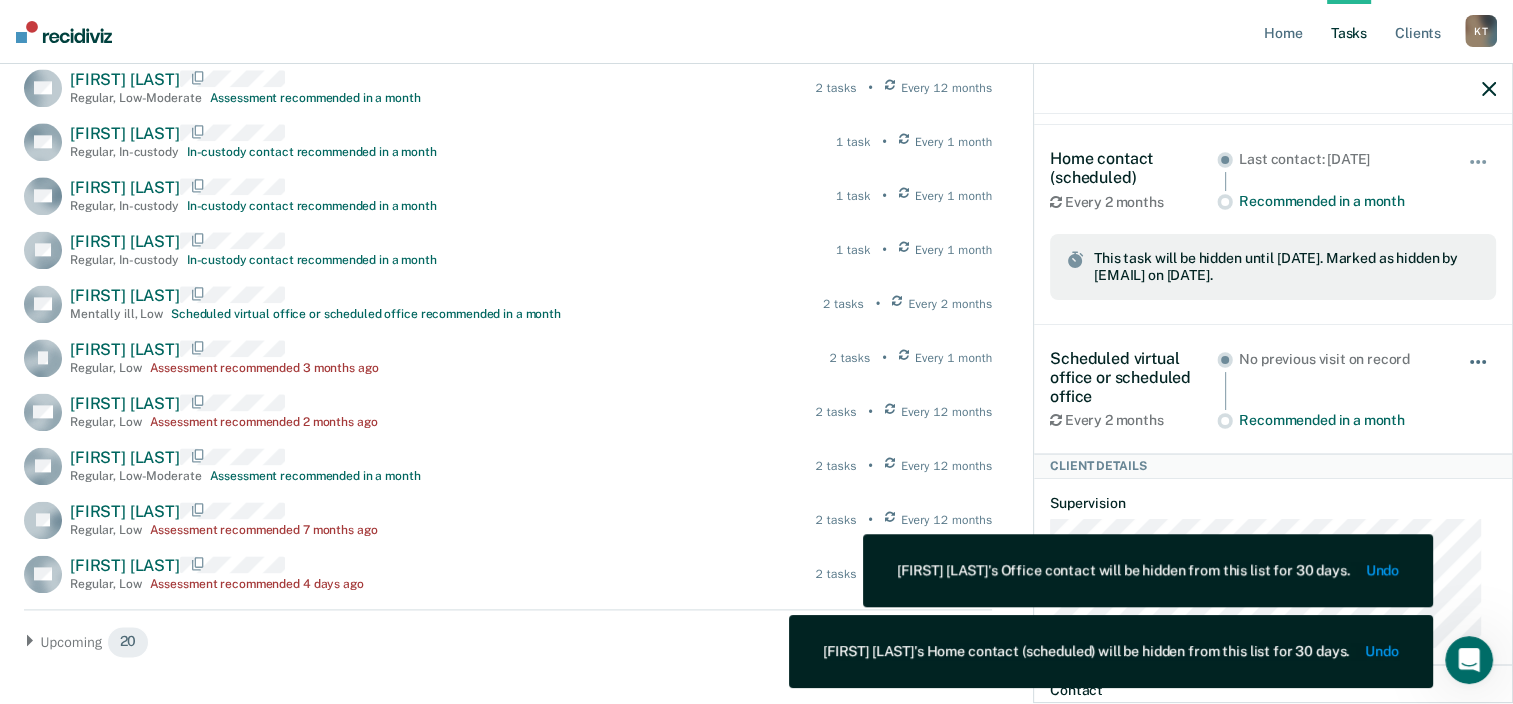 click at bounding box center [1479, 372] 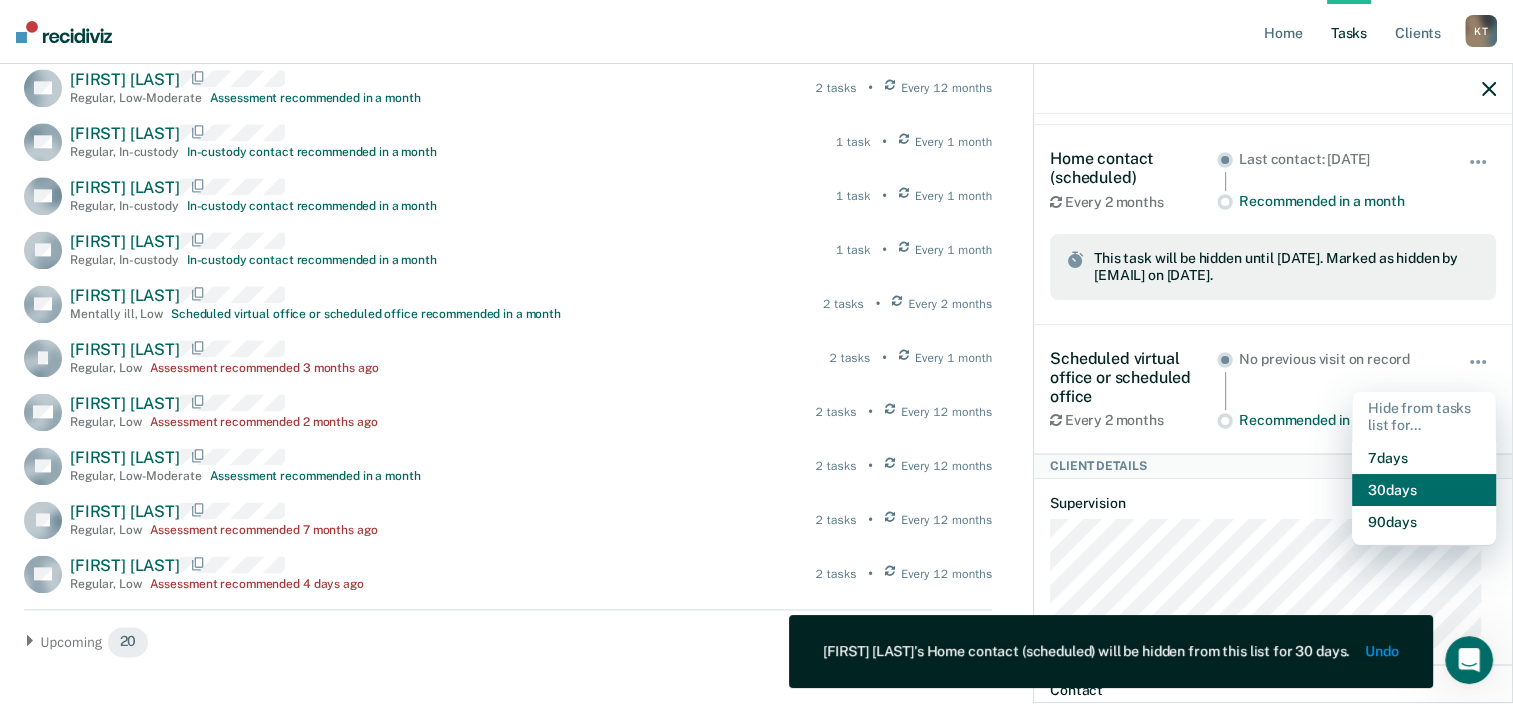 click on "30  days" at bounding box center [1424, 490] 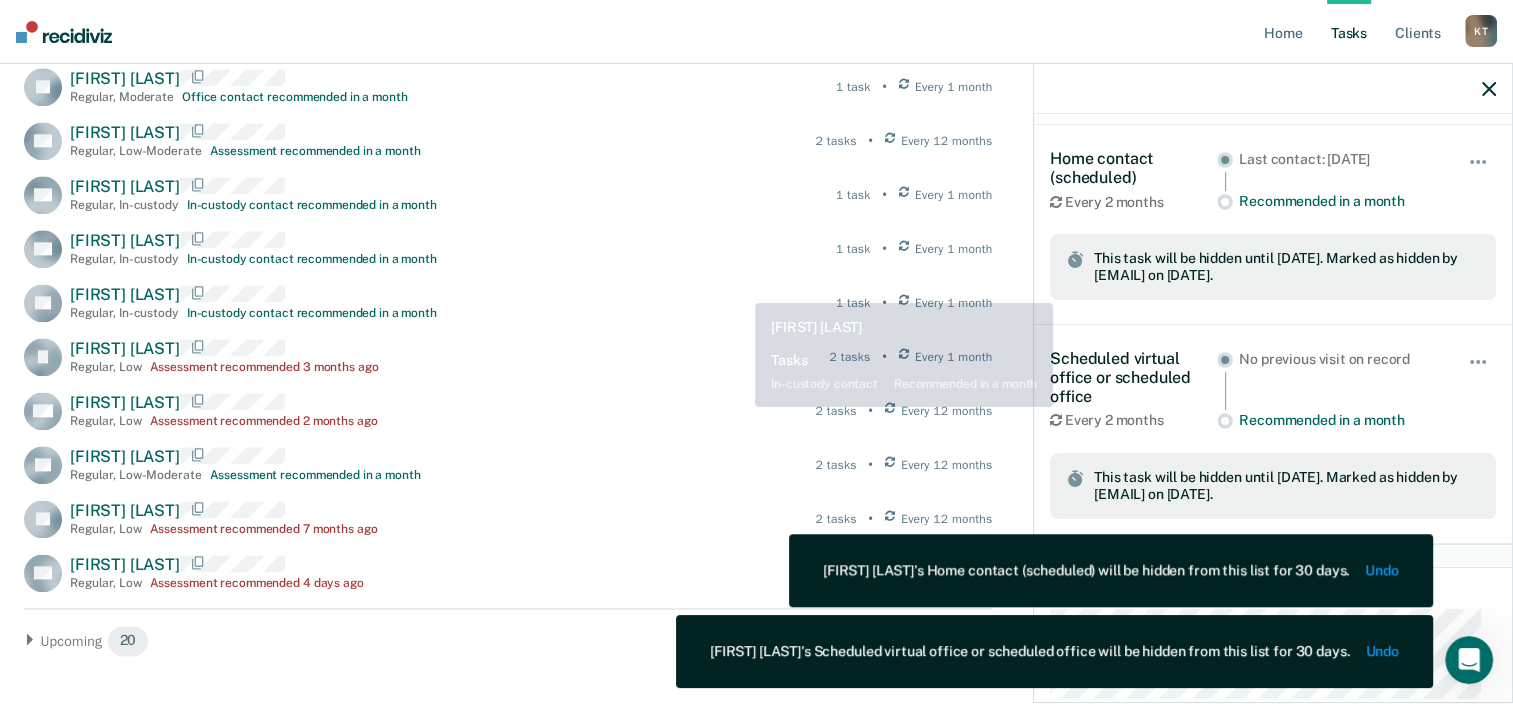 scroll, scrollTop: 2333, scrollLeft: 0, axis: vertical 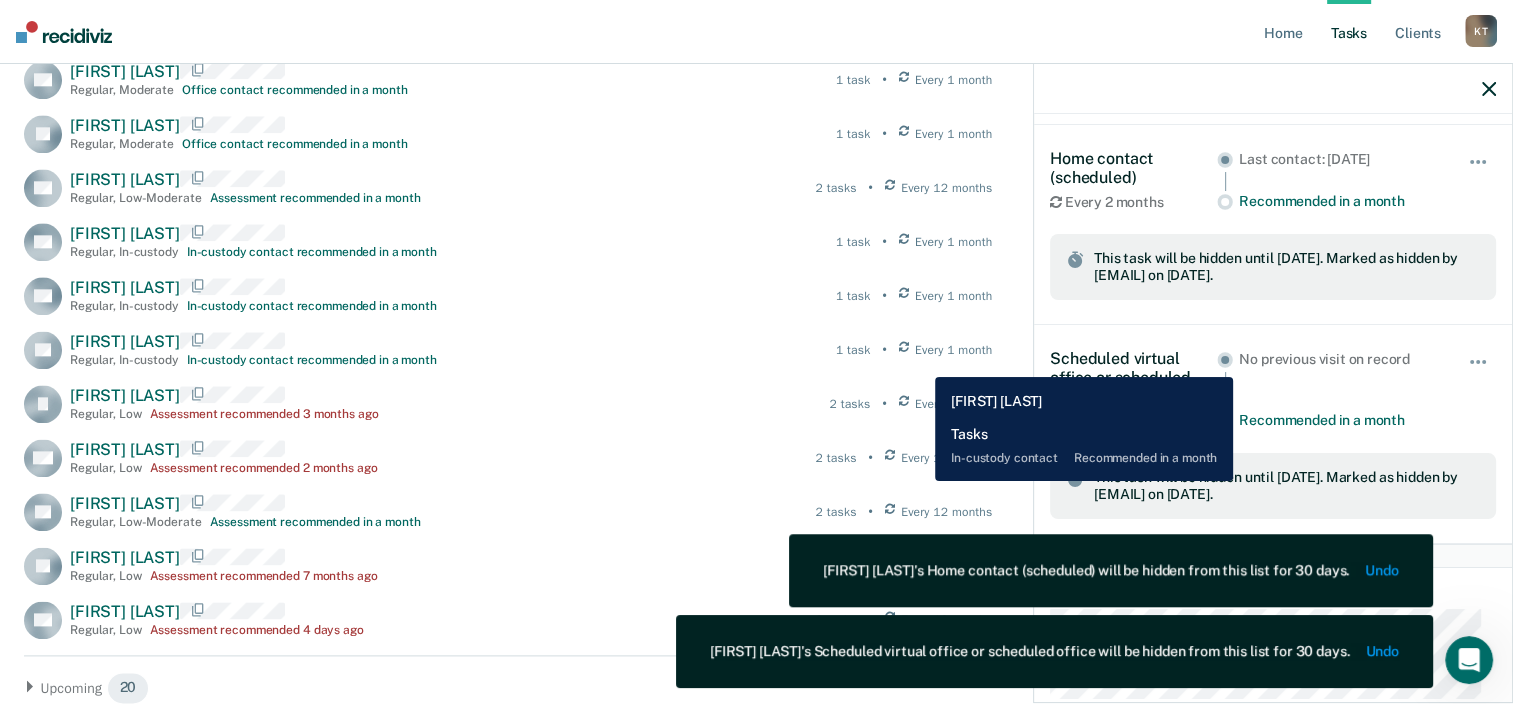 click on "Every 1 month" at bounding box center [946, 350] 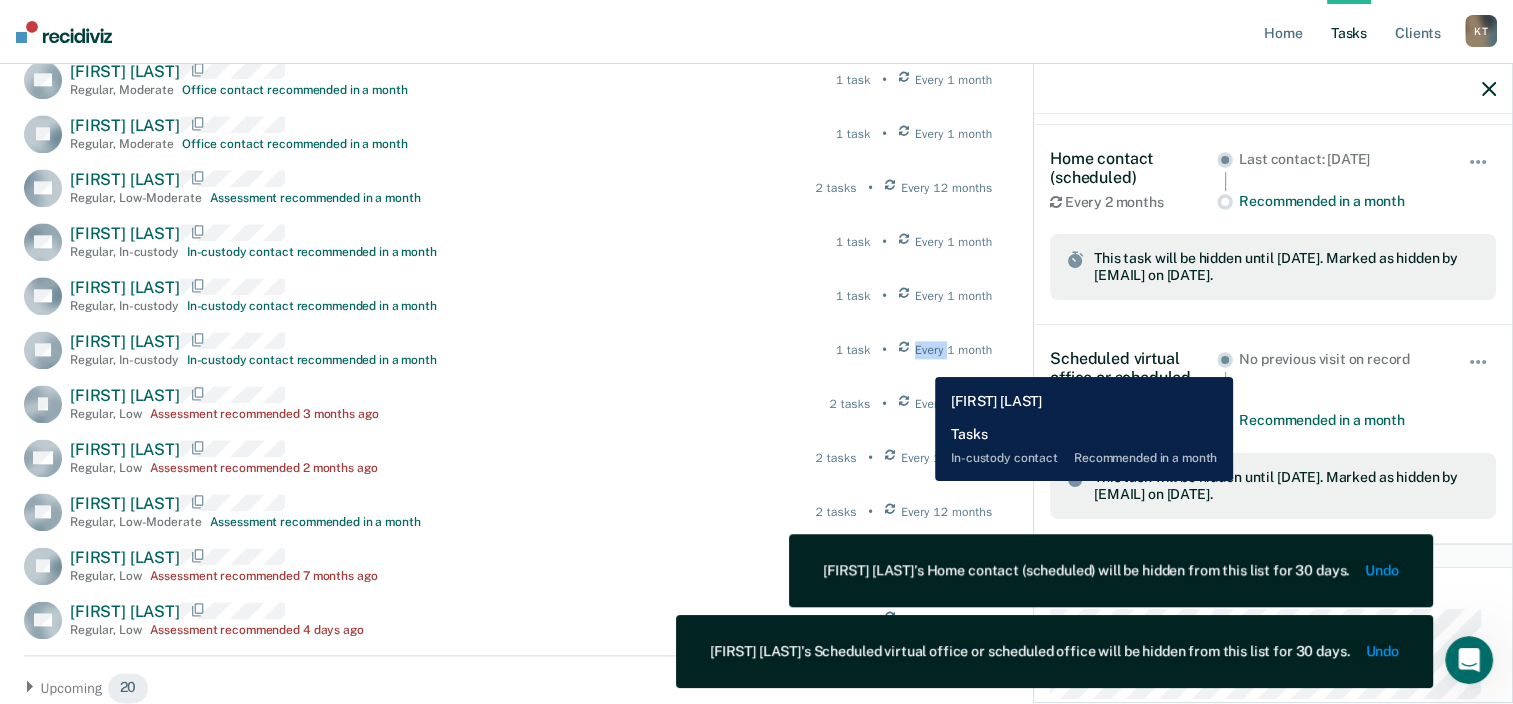 click on "Every 1 month" at bounding box center [946, 350] 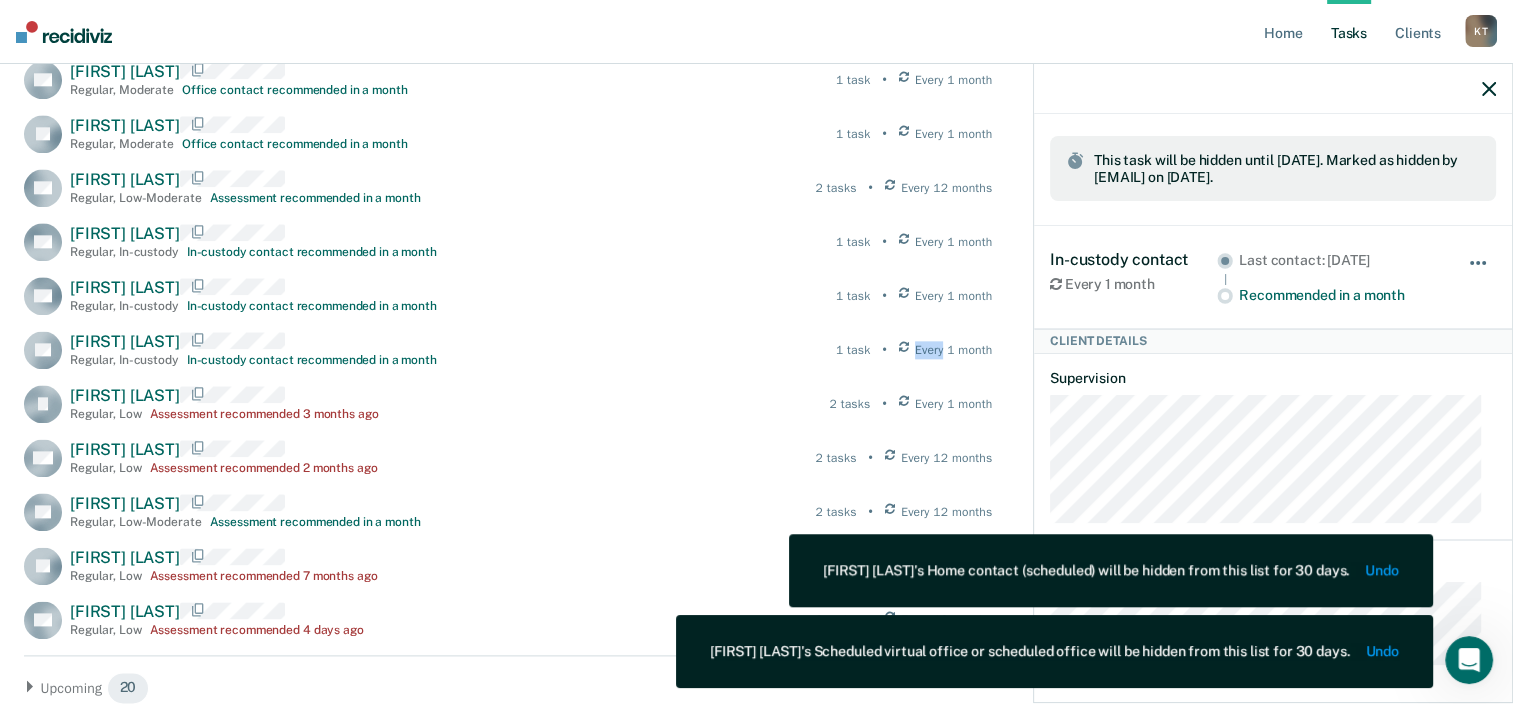 click at bounding box center (1479, 273) 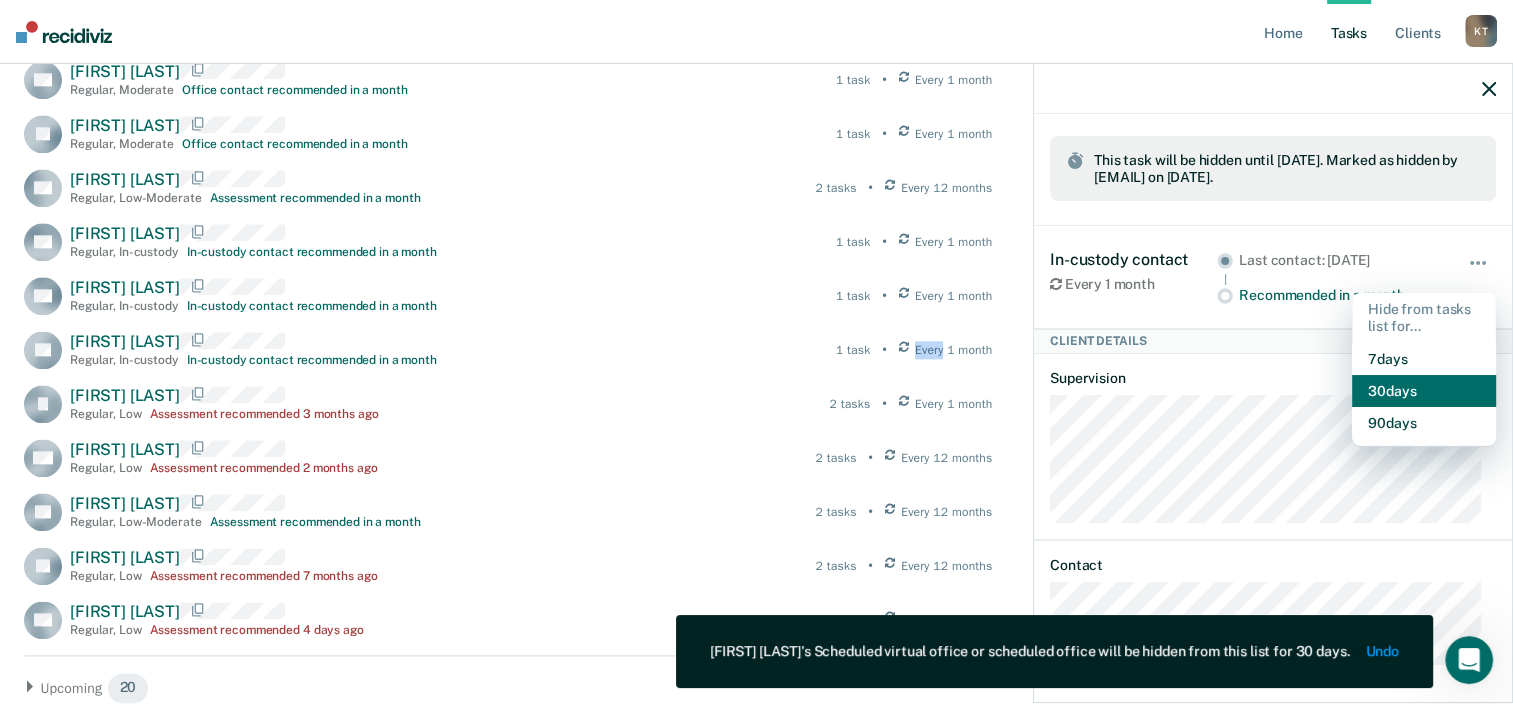 click on "30  days" at bounding box center (1424, 391) 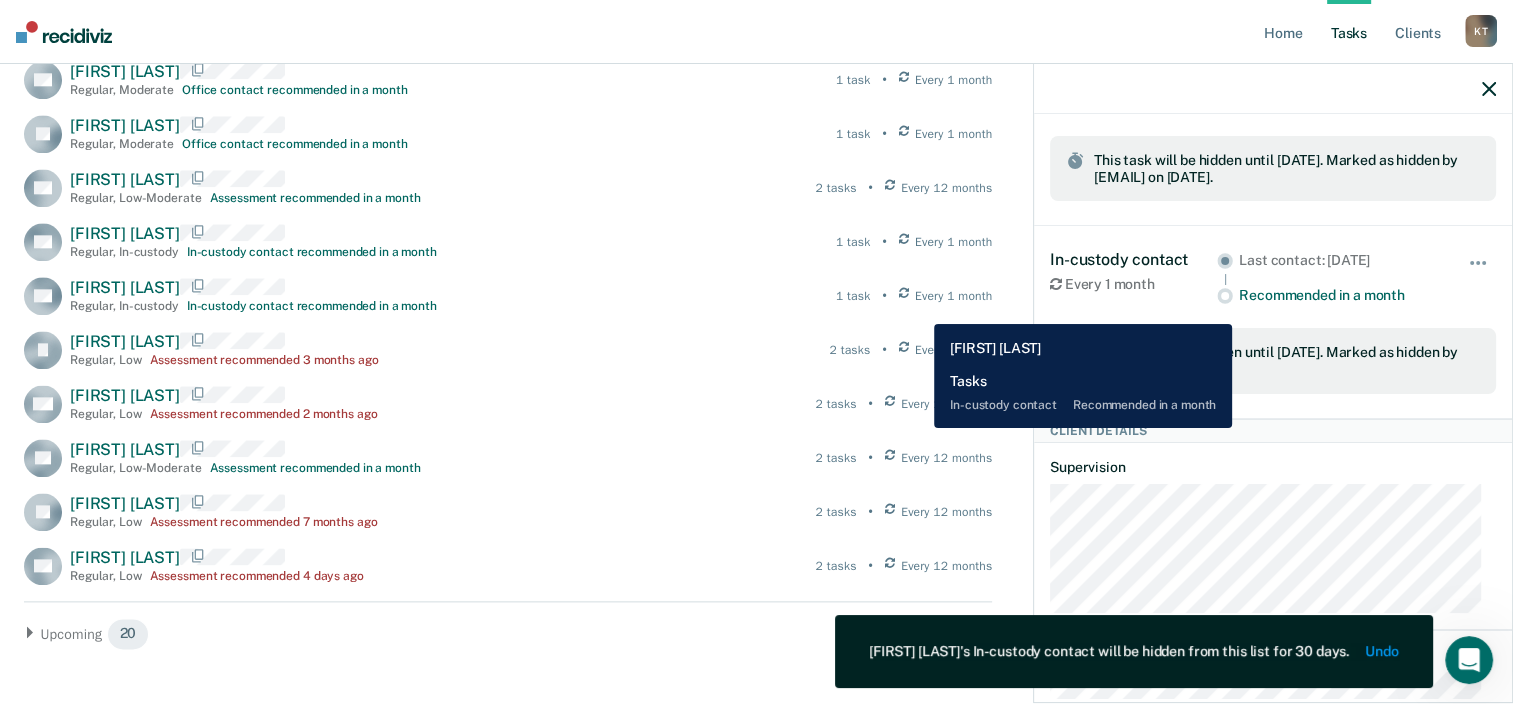 click on "Every 1 month" at bounding box center (946, 296) 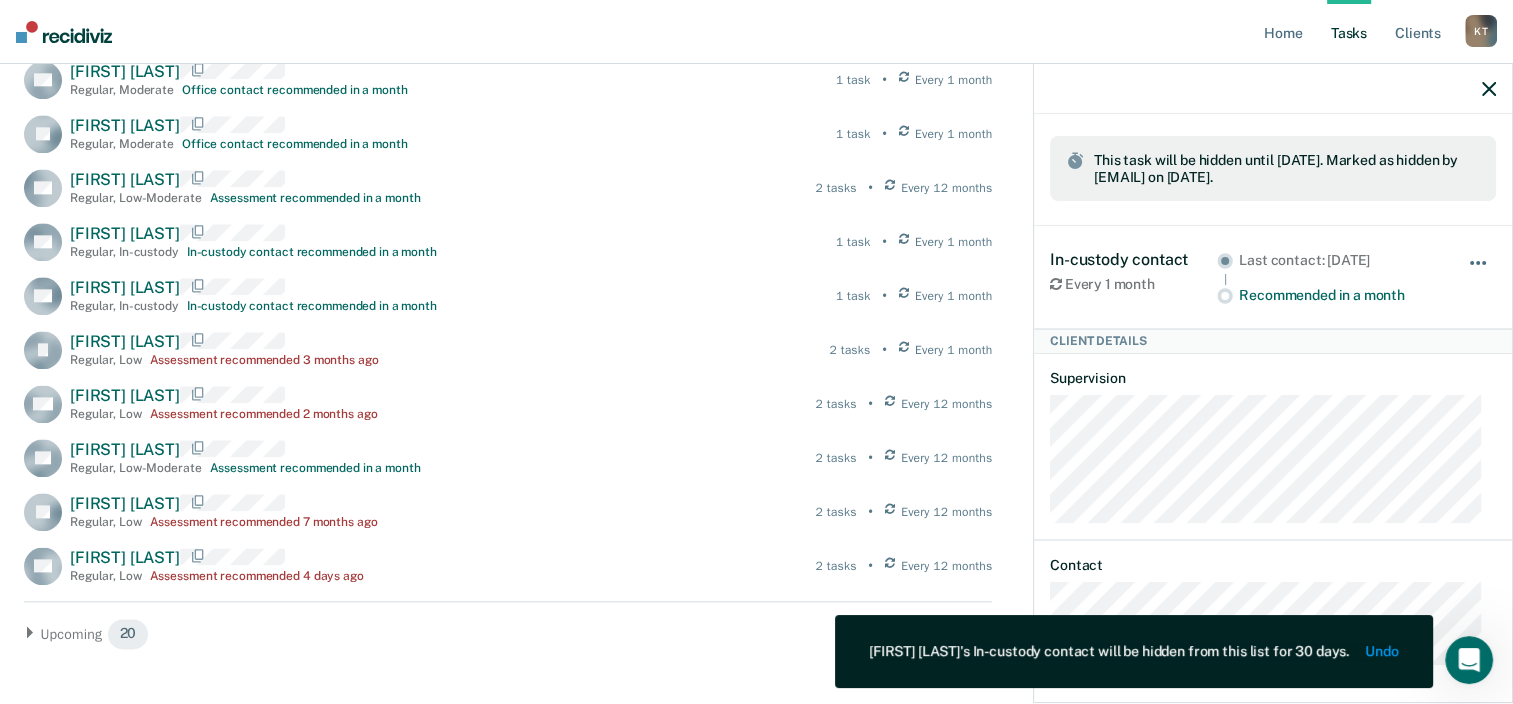 click at bounding box center [1479, 273] 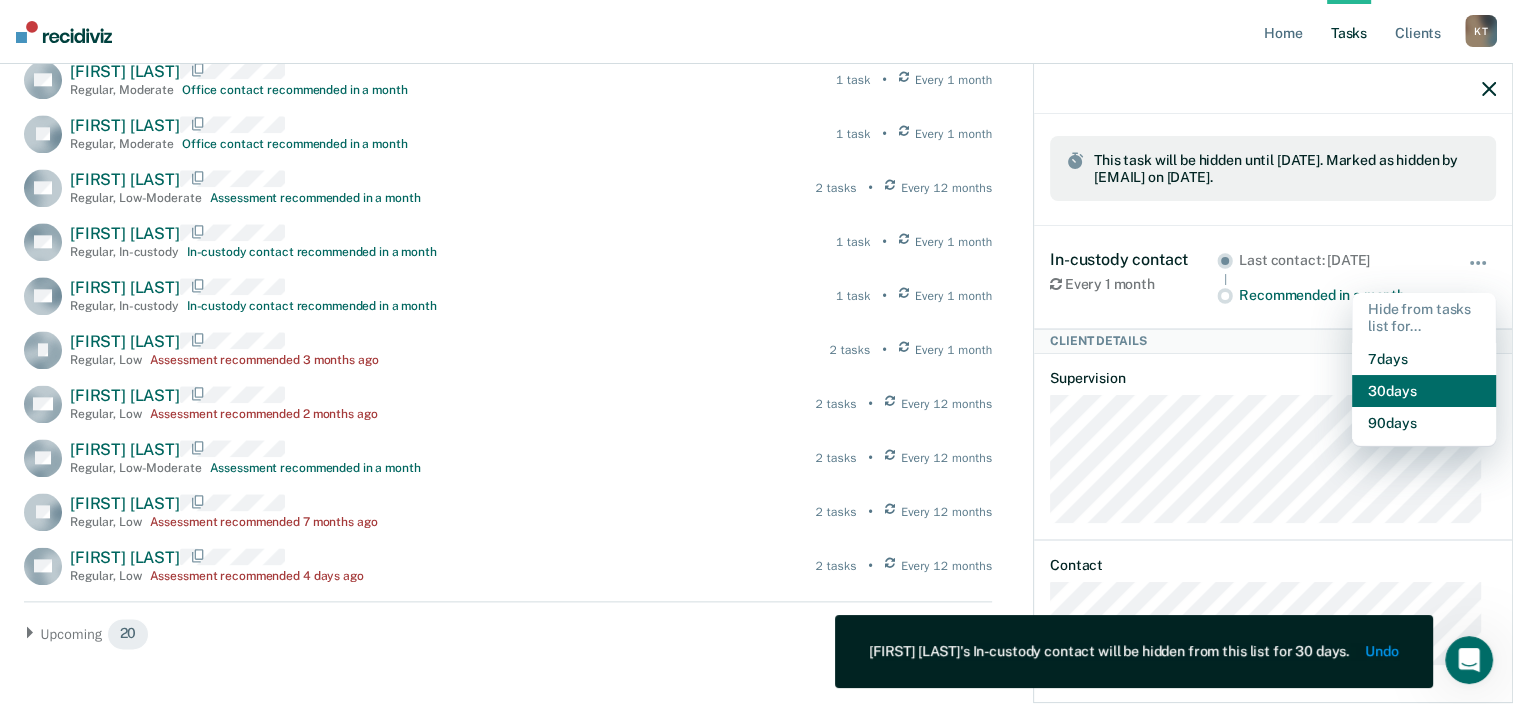 click on "30  days" at bounding box center [1424, 391] 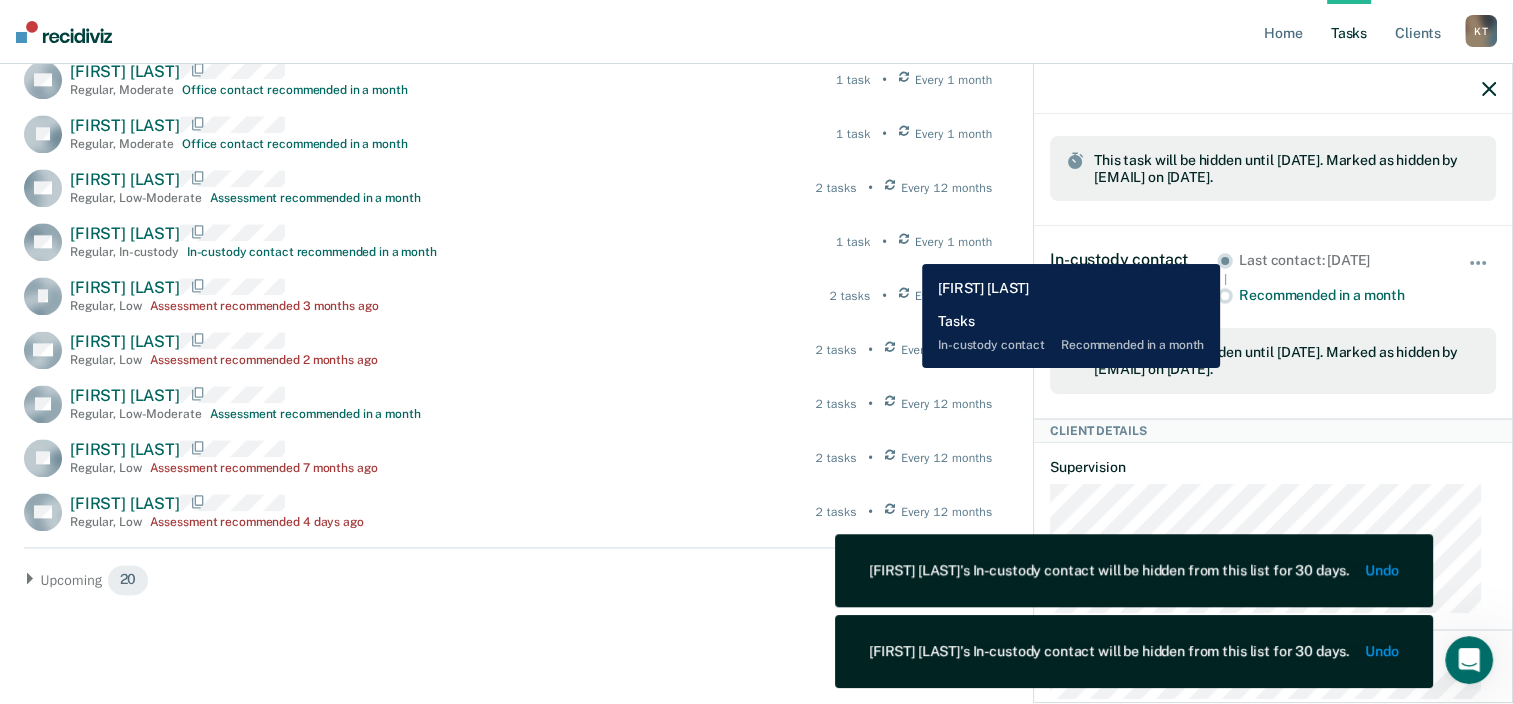 drag, startPoint x: 907, startPoint y: 249, endPoint x: 928, endPoint y: 250, distance: 21.023796 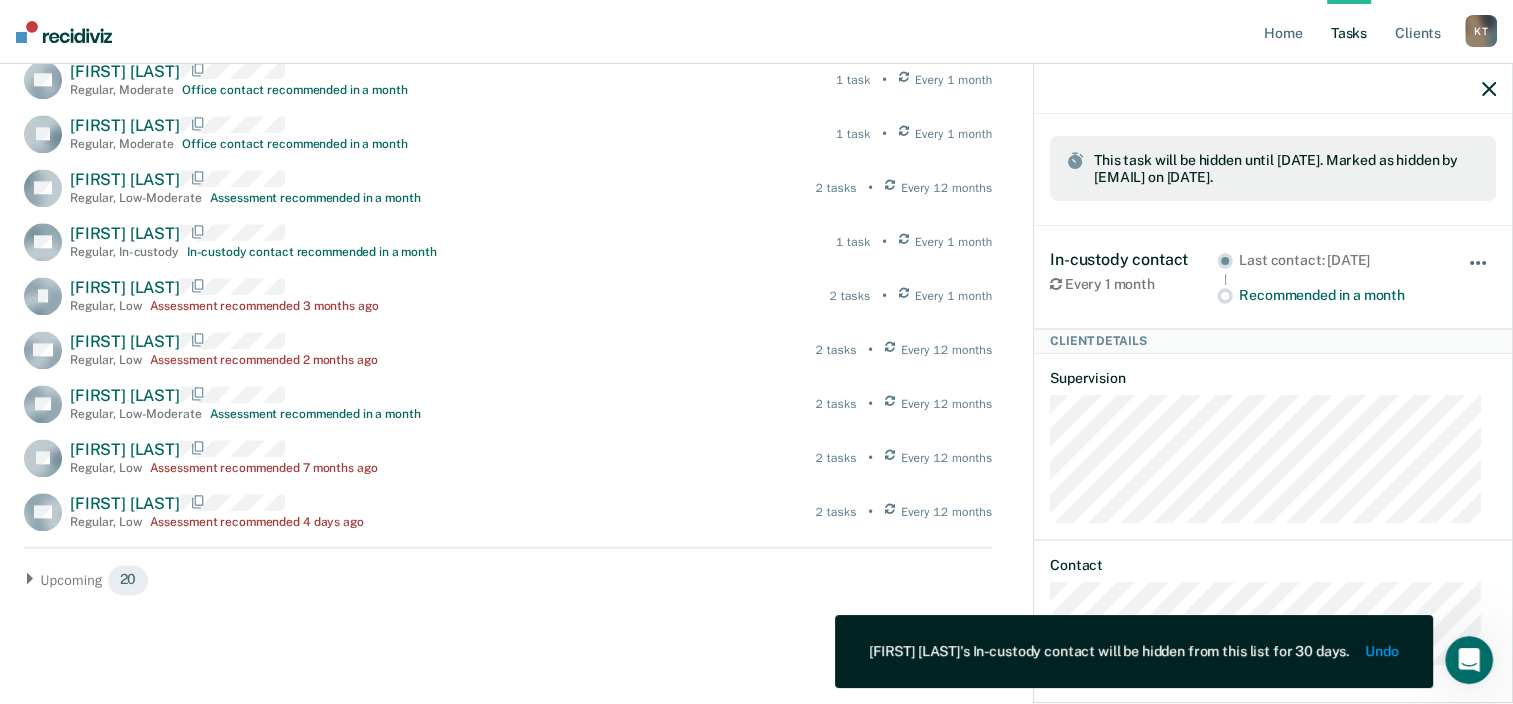 click at bounding box center [1479, 273] 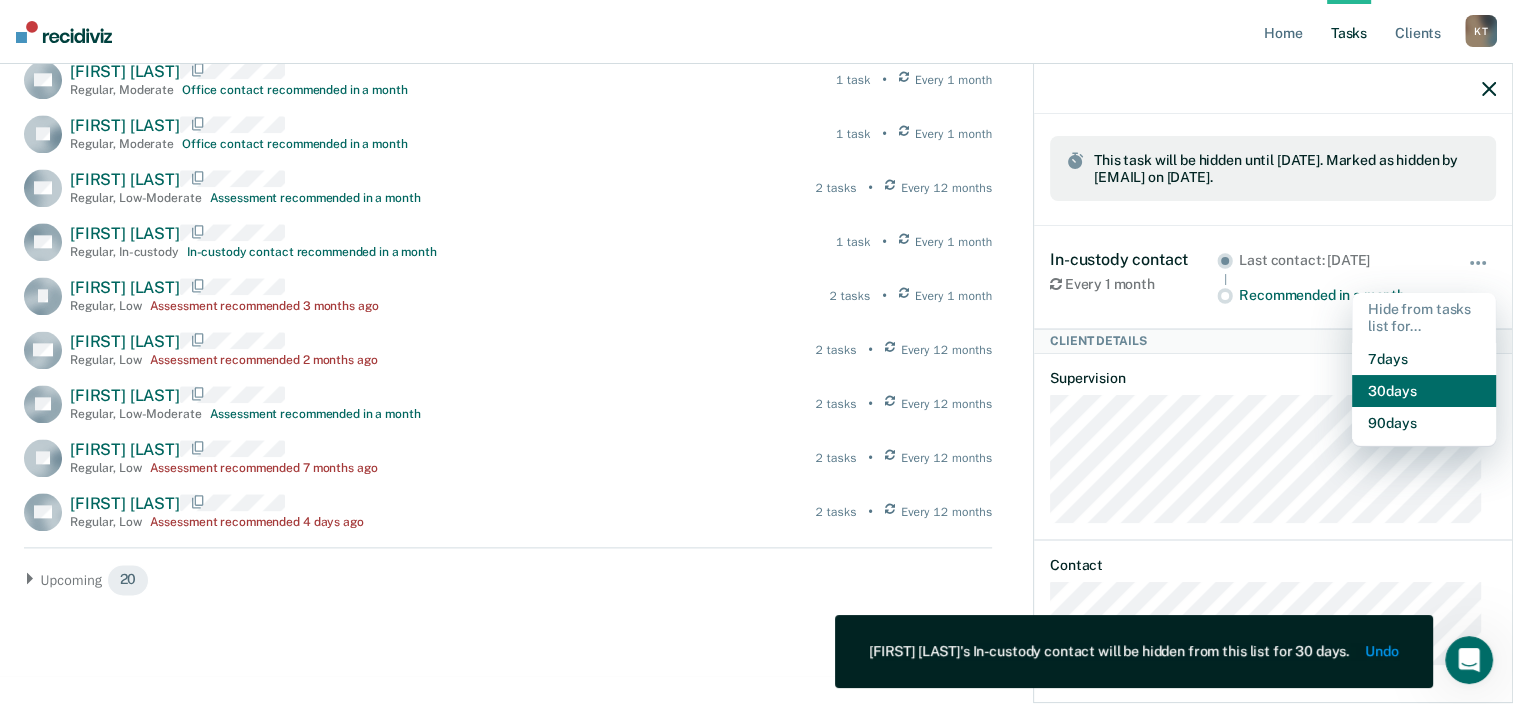 click on "30  days" at bounding box center (1424, 391) 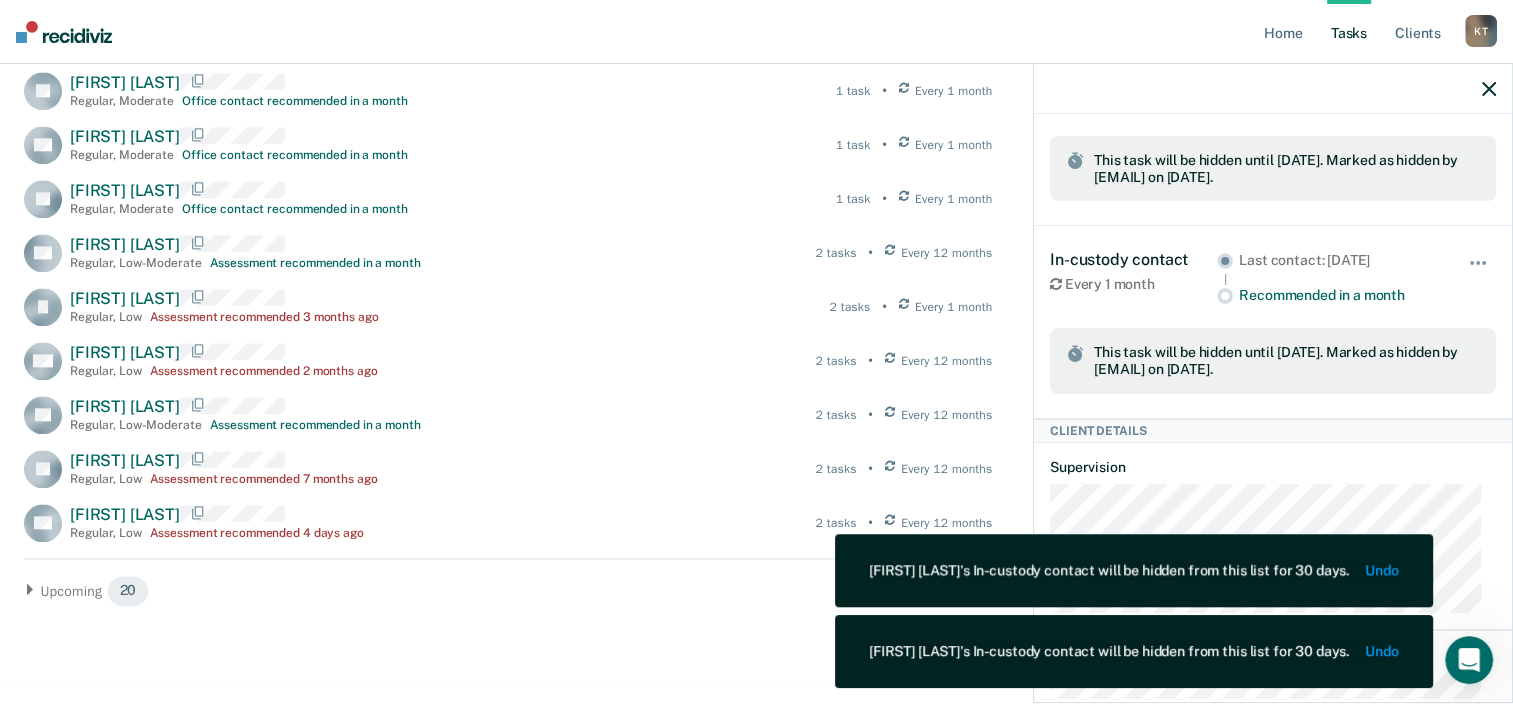 scroll, scrollTop: 2233, scrollLeft: 0, axis: vertical 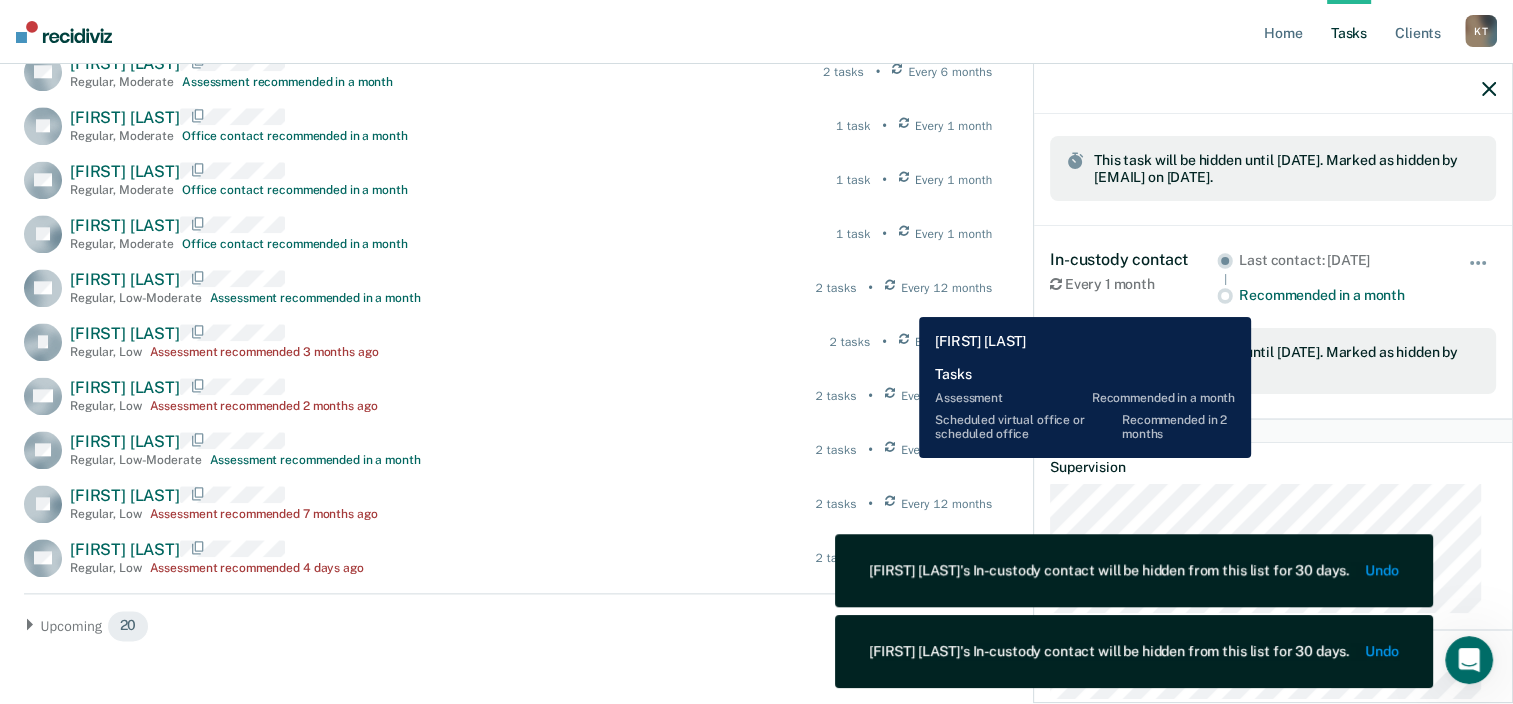 drag, startPoint x: 904, startPoint y: 302, endPoint x: 925, endPoint y: 304, distance: 21.095022 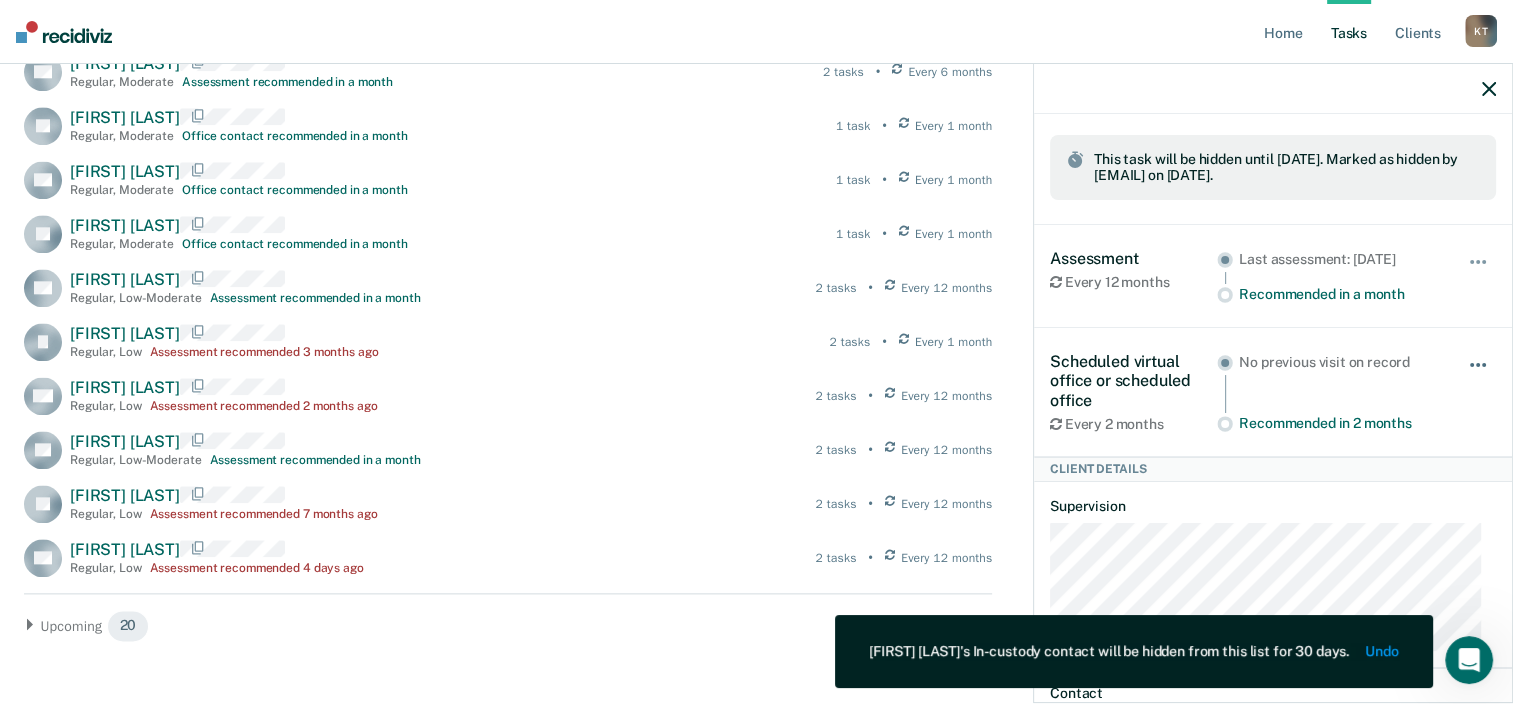 click at bounding box center [1472, 365] 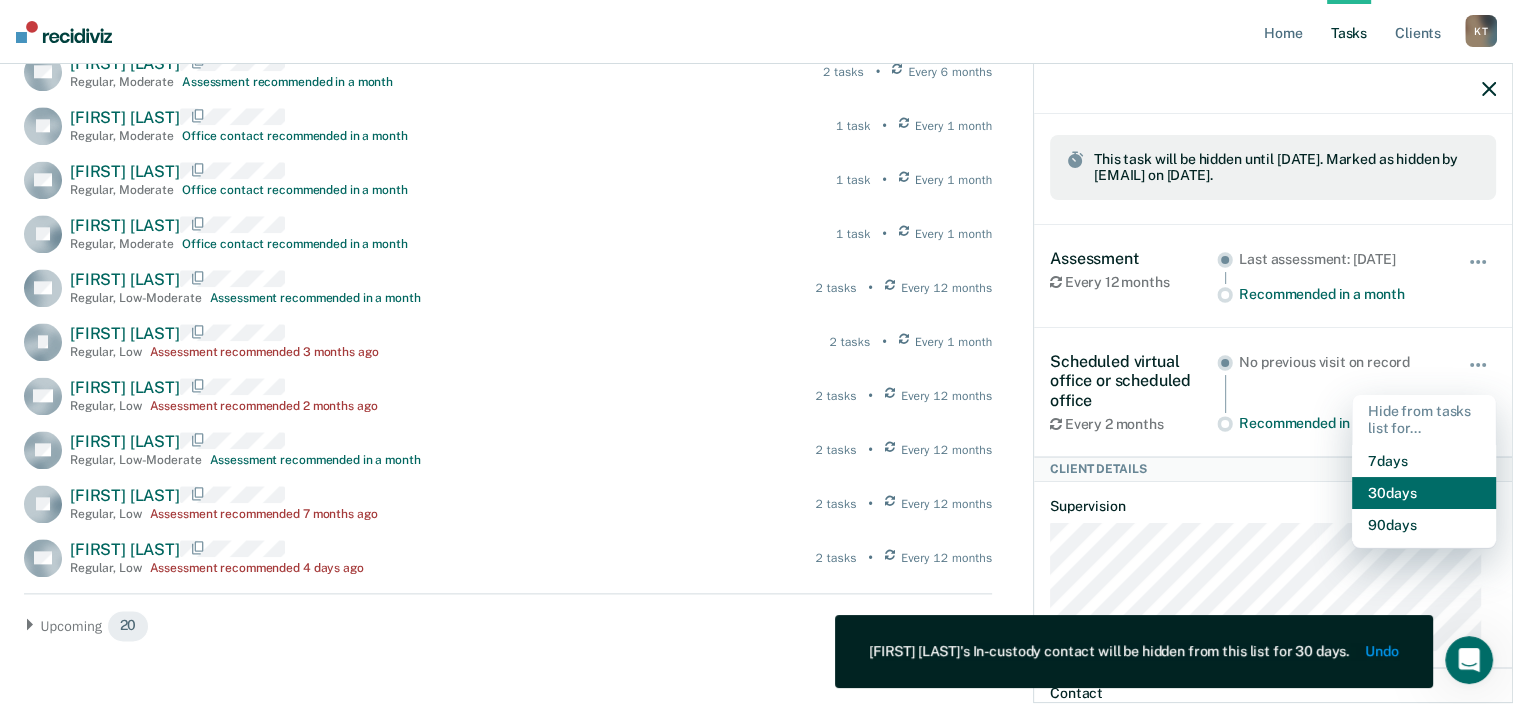 click on "30  days" at bounding box center (1424, 493) 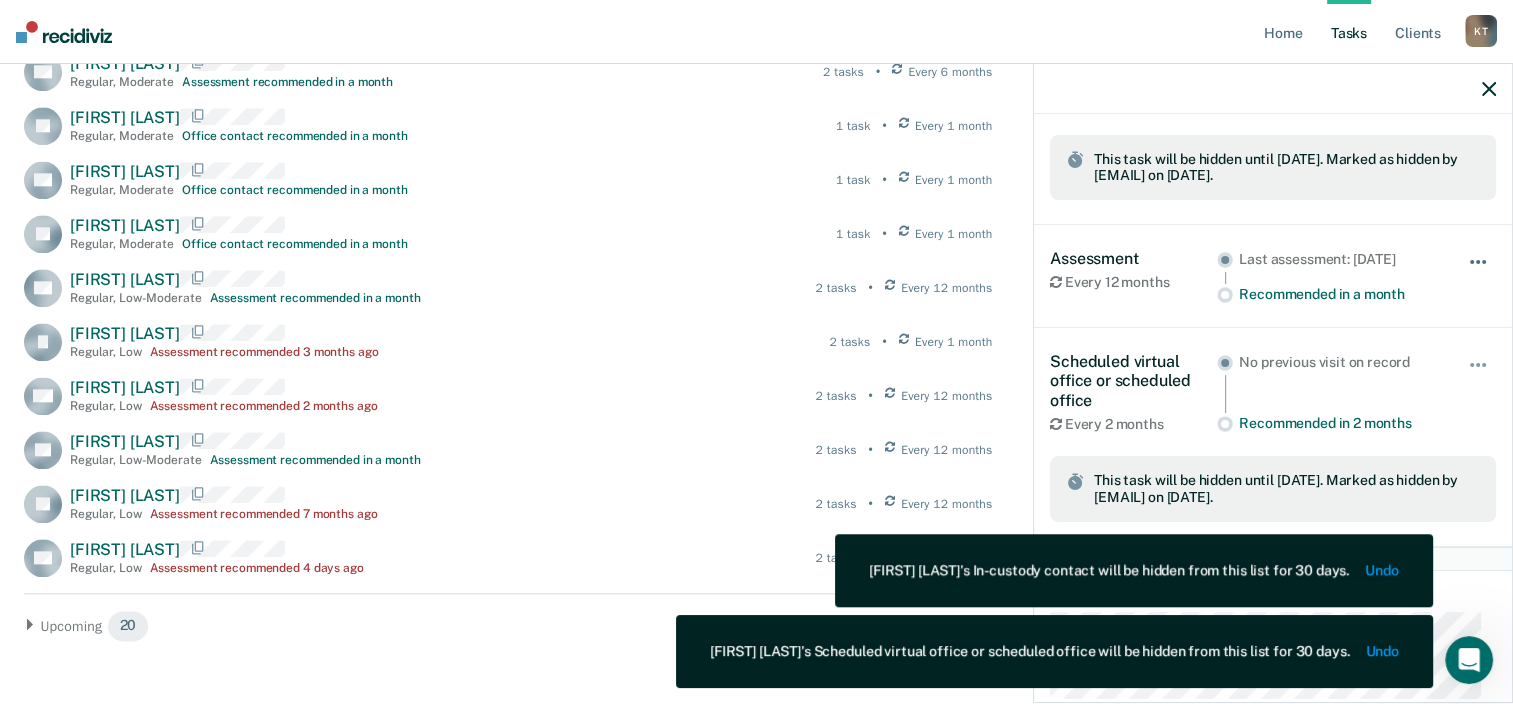 click at bounding box center (1479, 272) 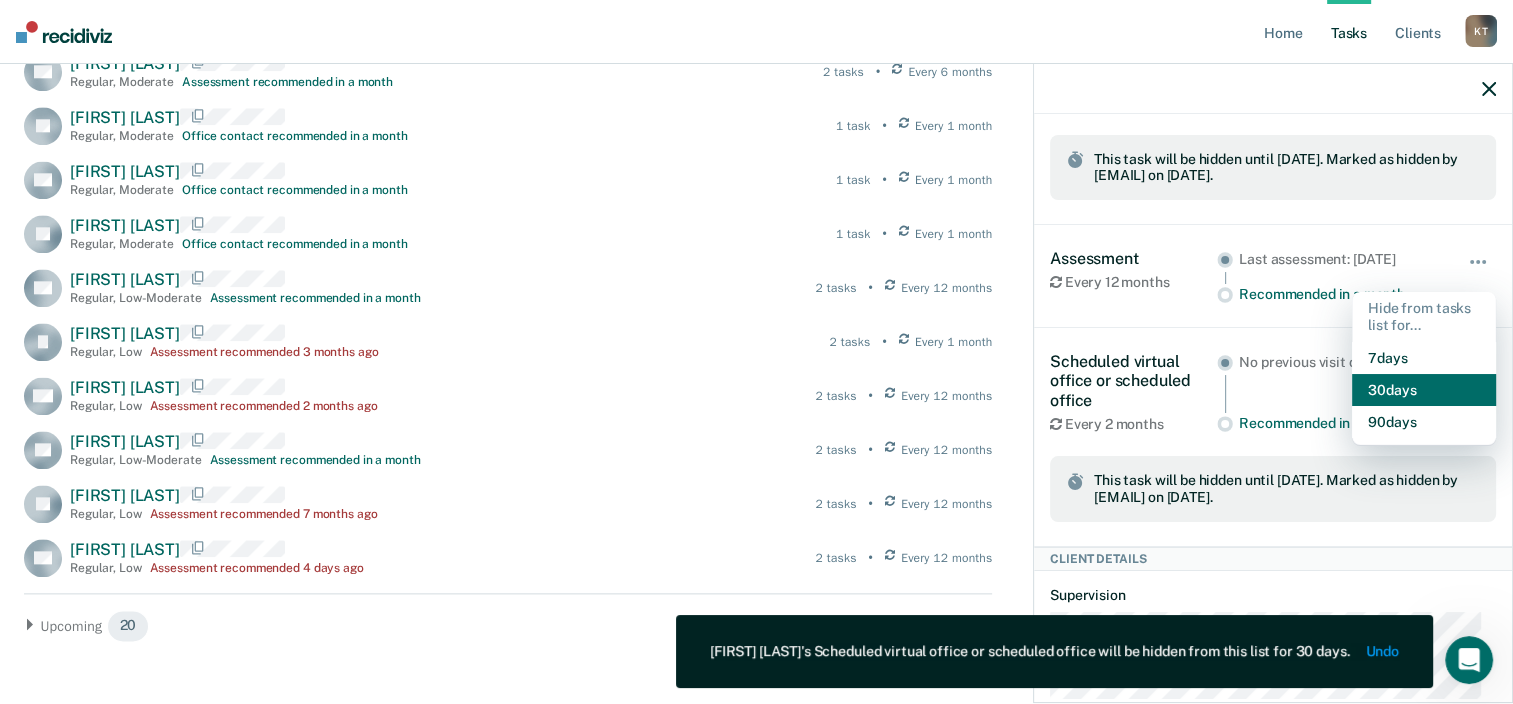 click on "30  days" at bounding box center (1424, 390) 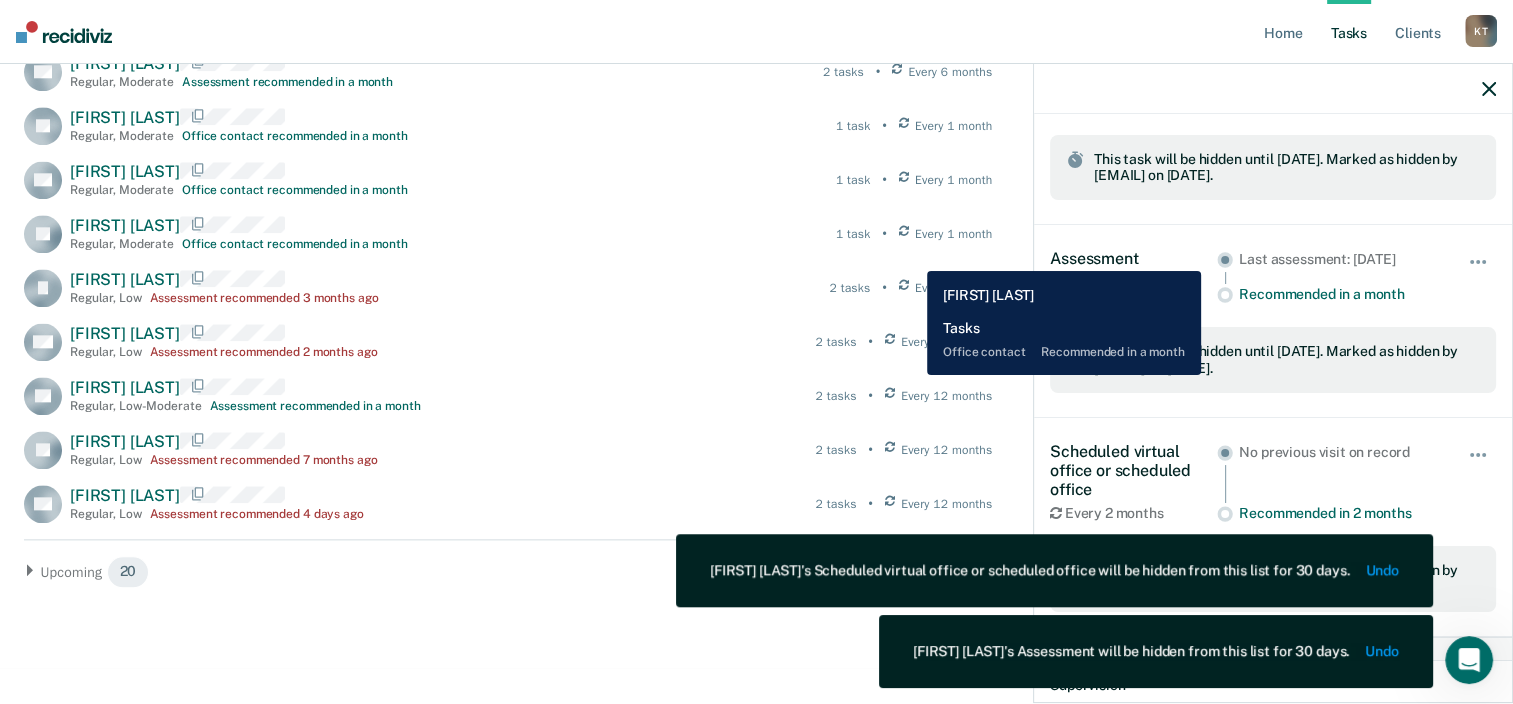 click on "JH [FIRST] [LAST] Regular ,   Moderate Office contact recommended in a month 1 task • Every 1 month" at bounding box center [508, 234] 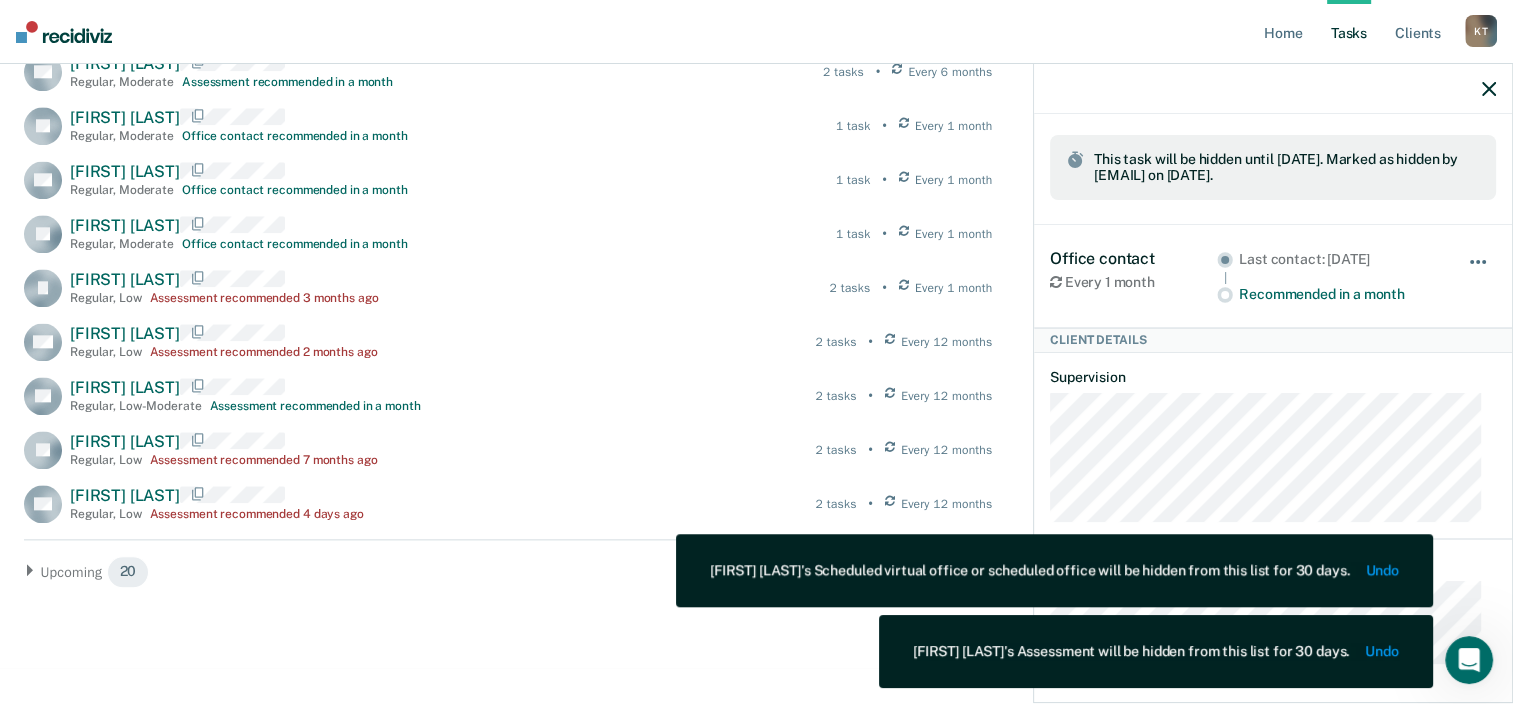 click at bounding box center (1479, 272) 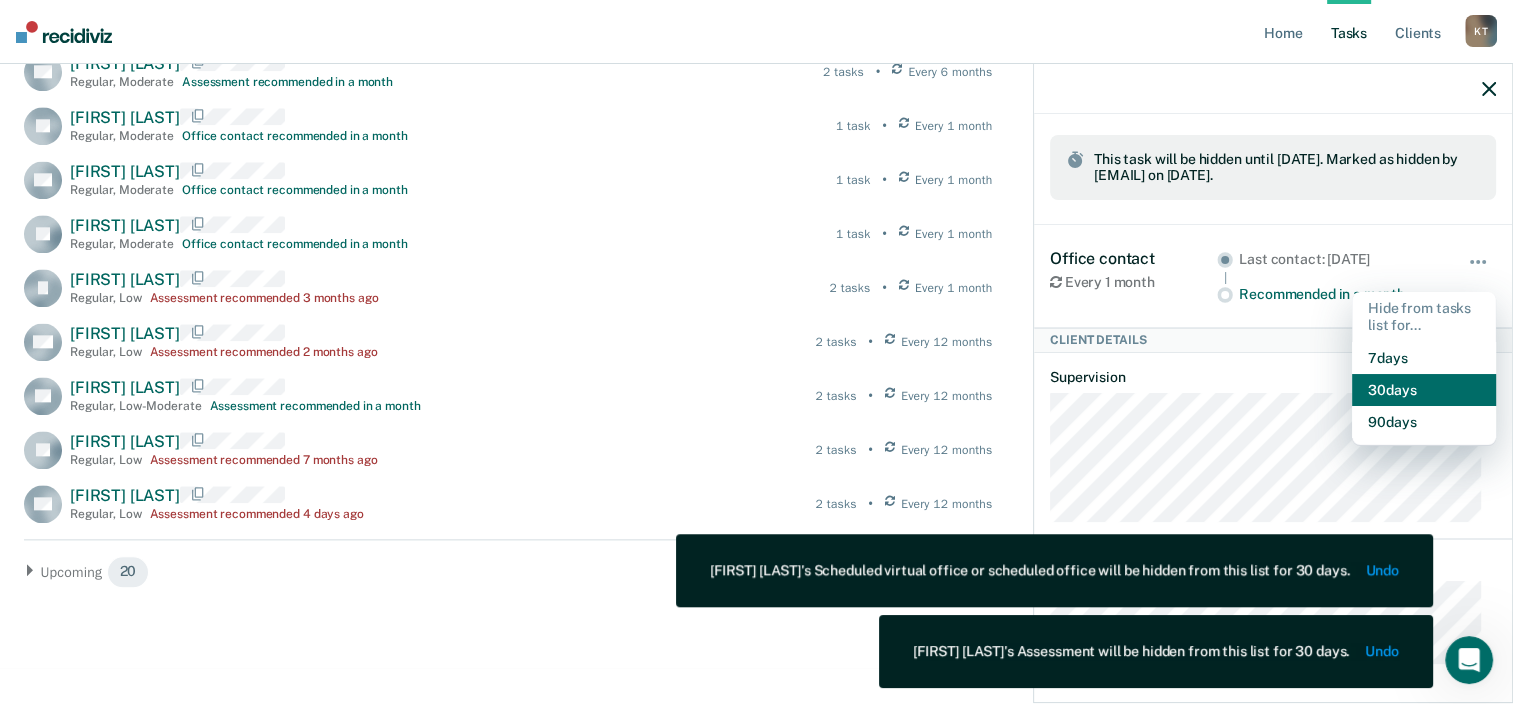 click on "30  days" at bounding box center [1424, 390] 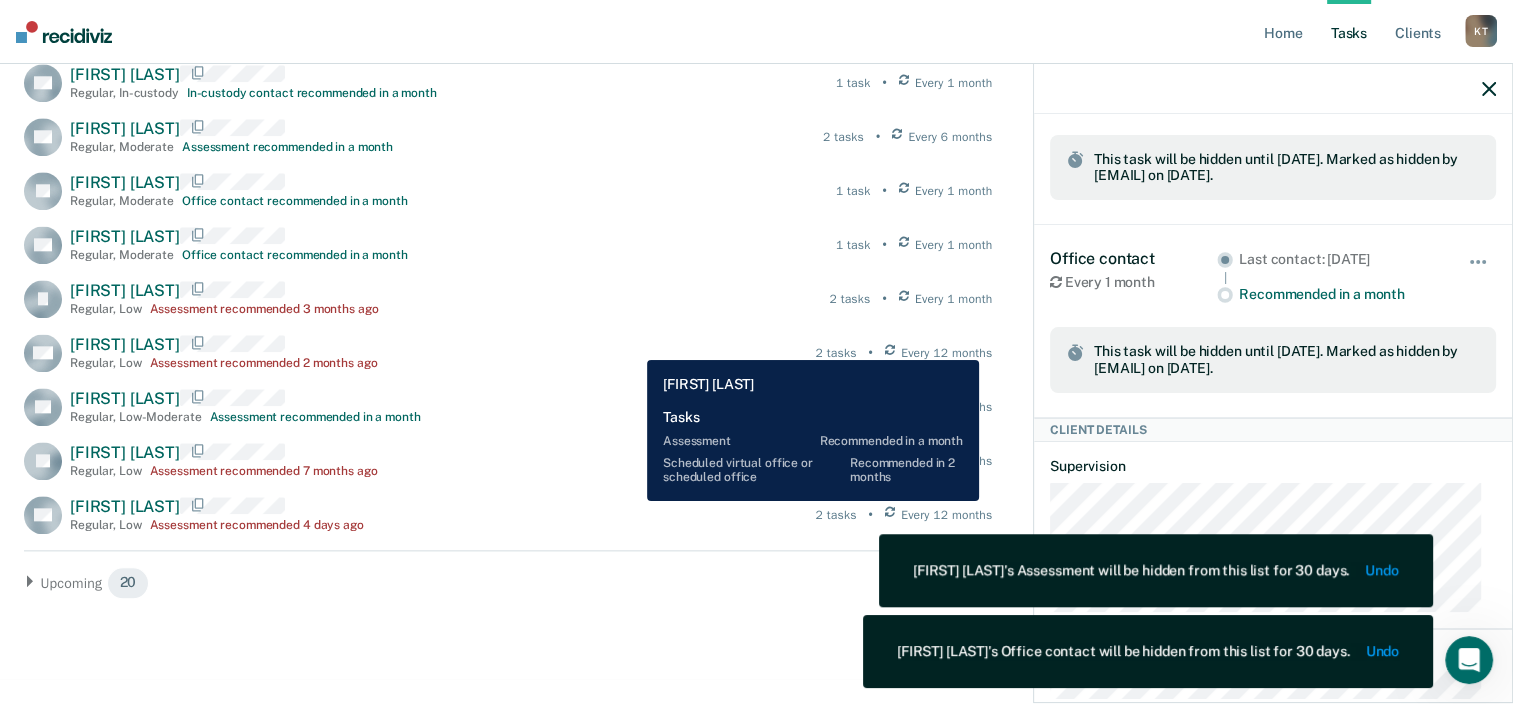 scroll, scrollTop: 2133, scrollLeft: 0, axis: vertical 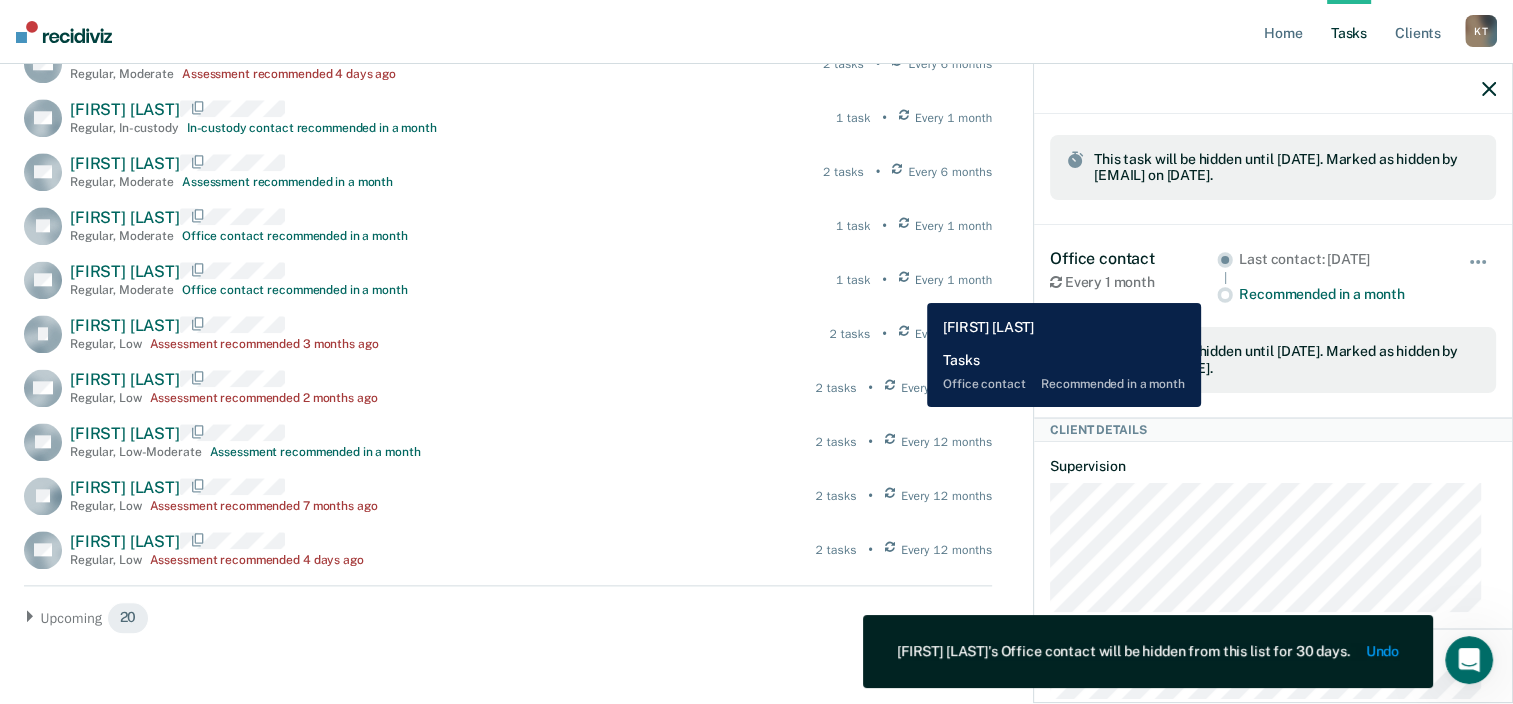 click at bounding box center [904, 280] 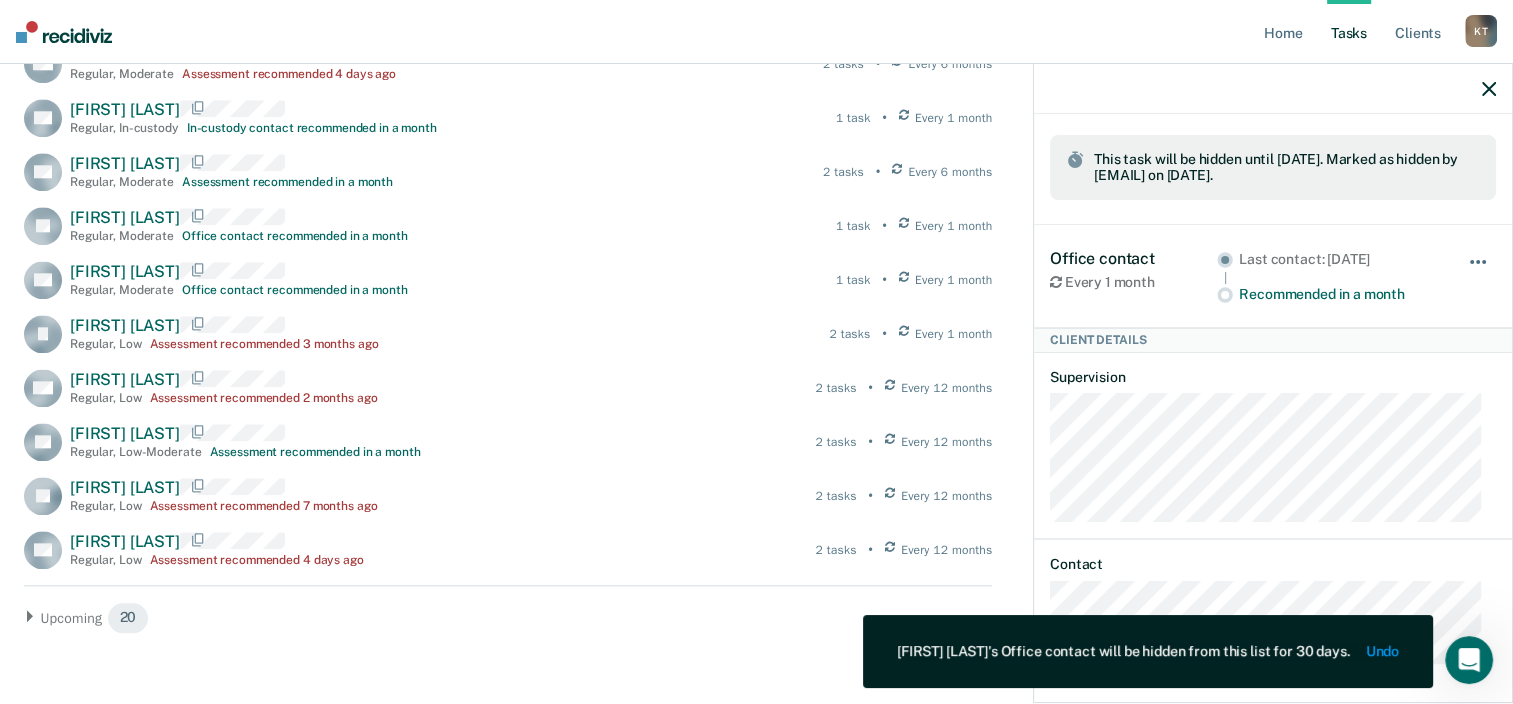 click at bounding box center (1479, 272) 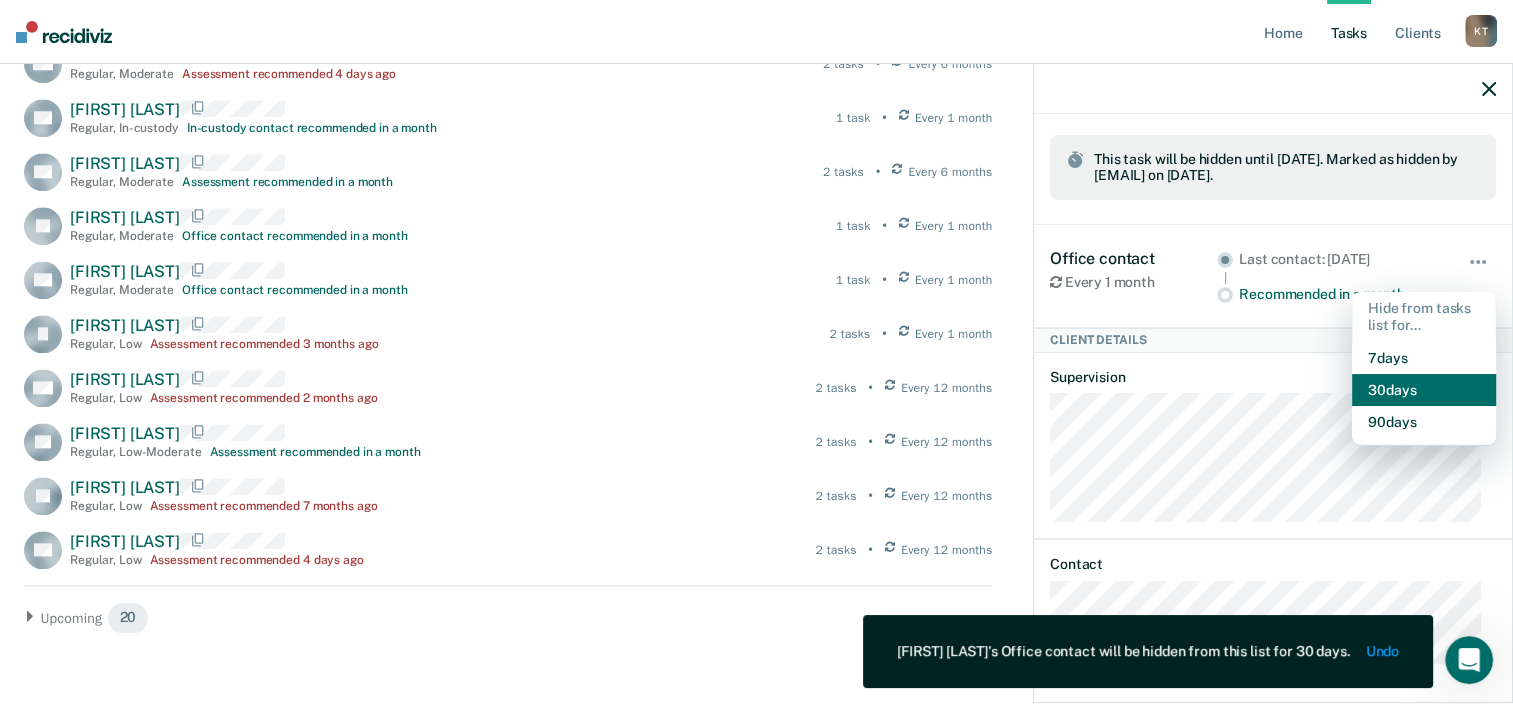 click on "30  days" at bounding box center [1424, 390] 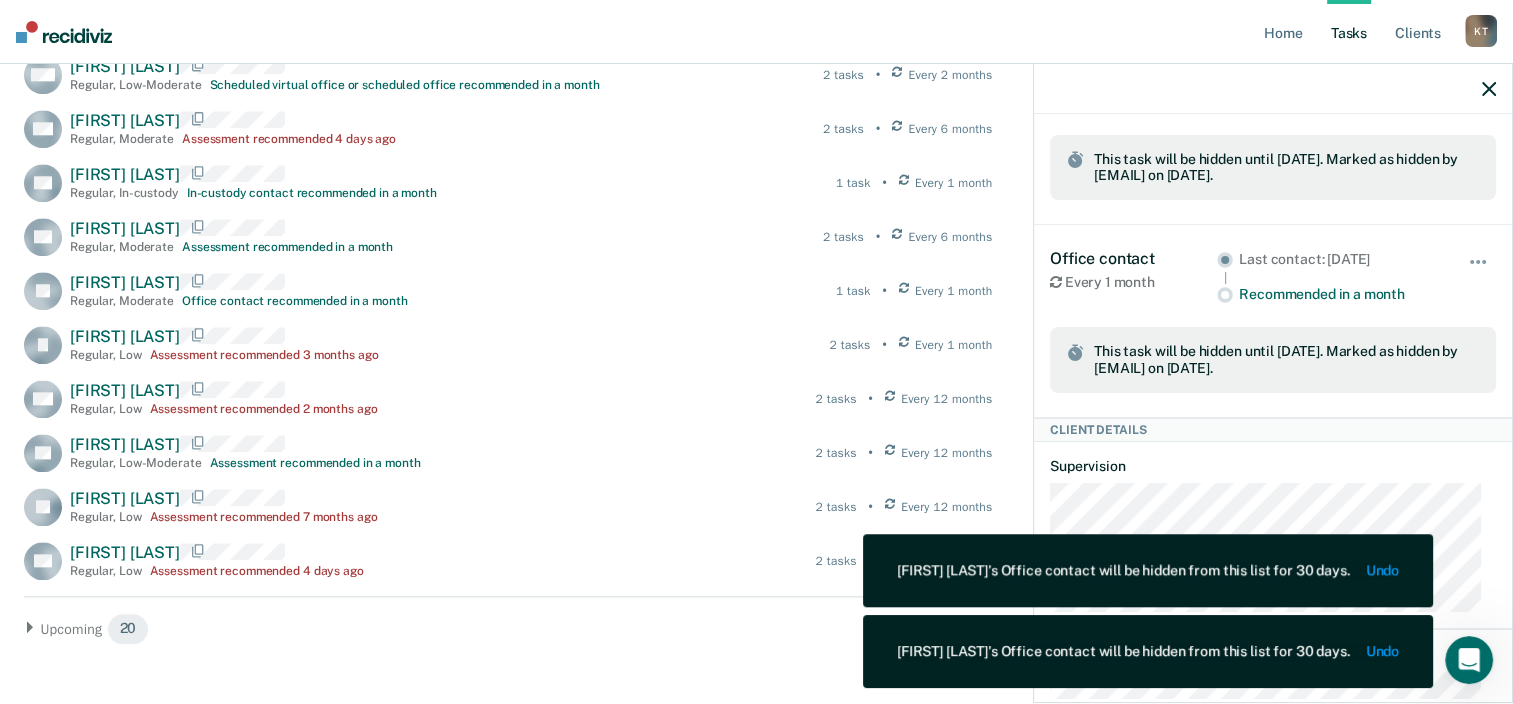 scroll, scrollTop: 2033, scrollLeft: 0, axis: vertical 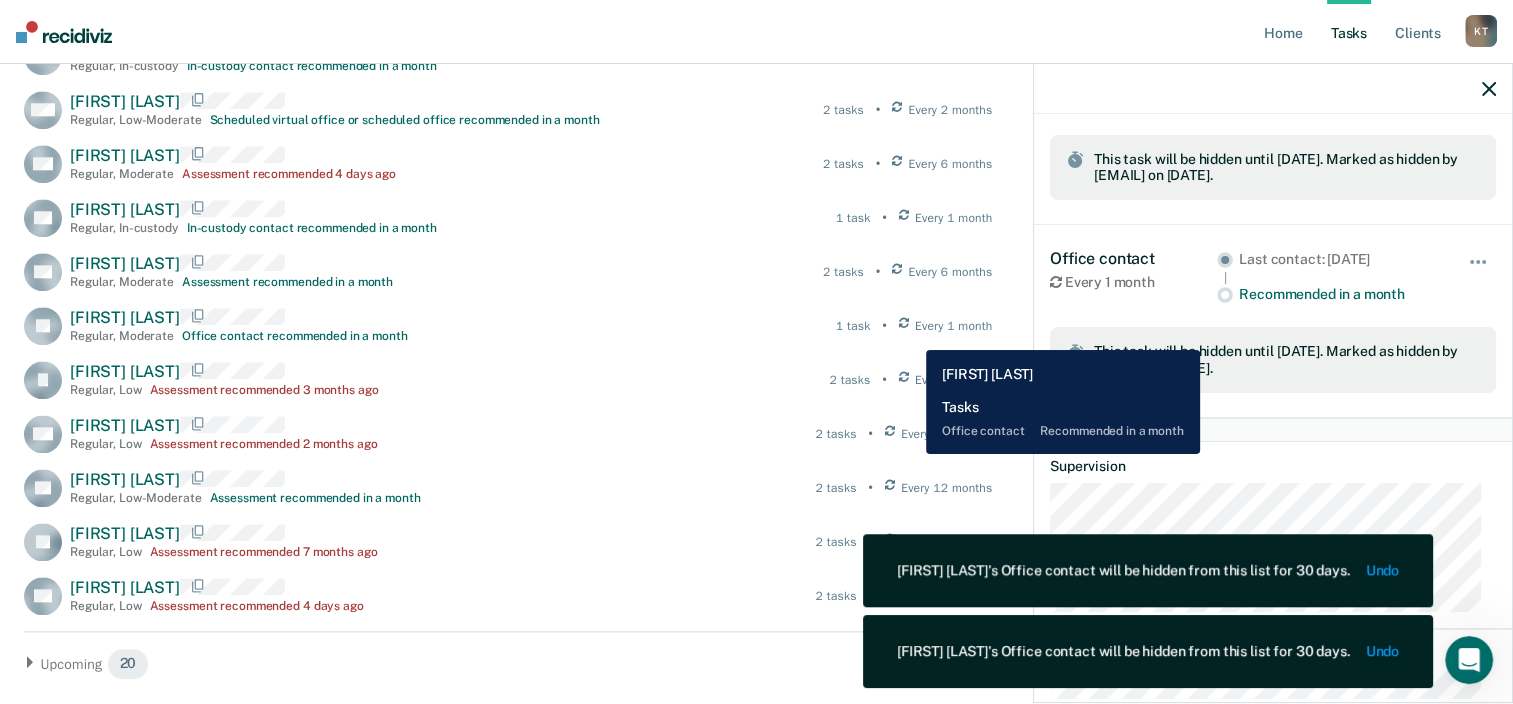 drag, startPoint x: 911, startPoint y: 335, endPoint x: 936, endPoint y: 336, distance: 25.019993 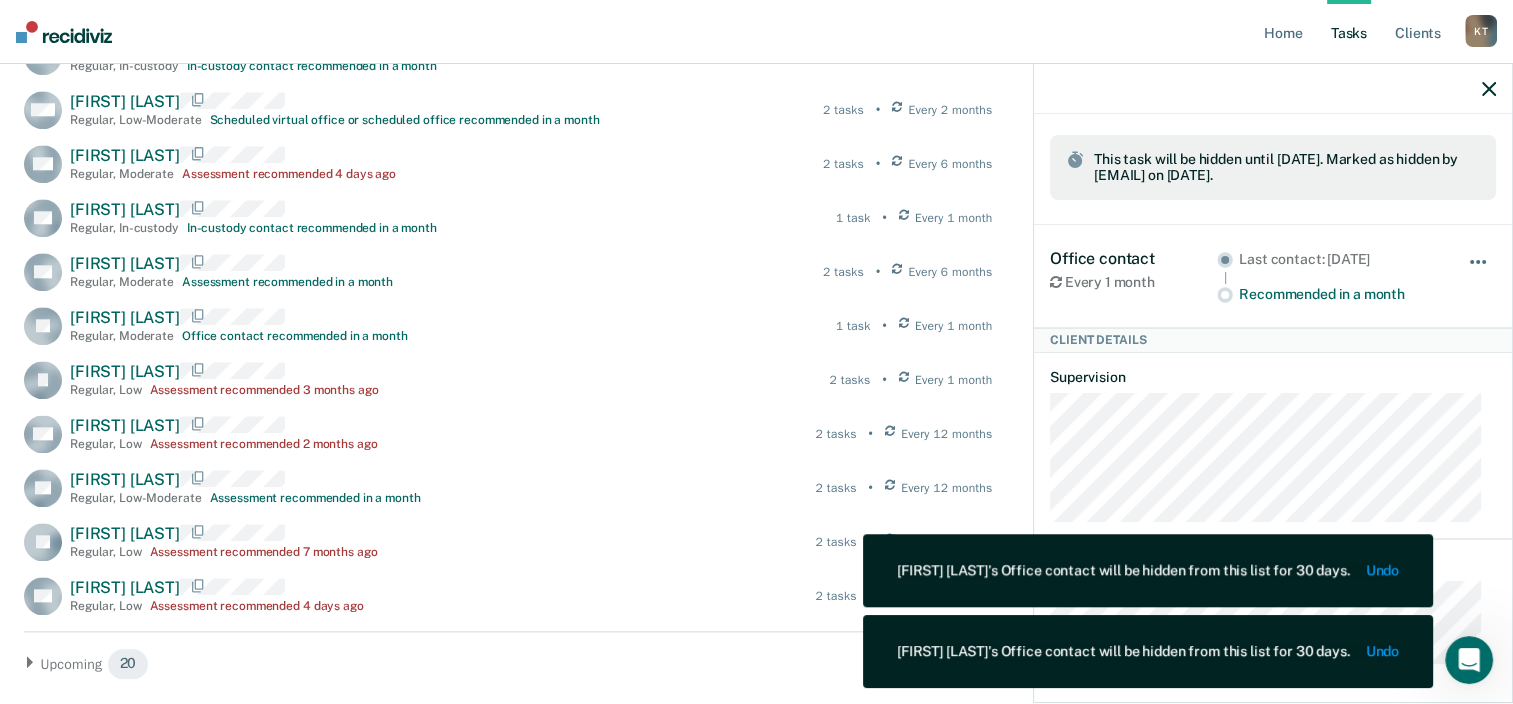 click at bounding box center (1479, 272) 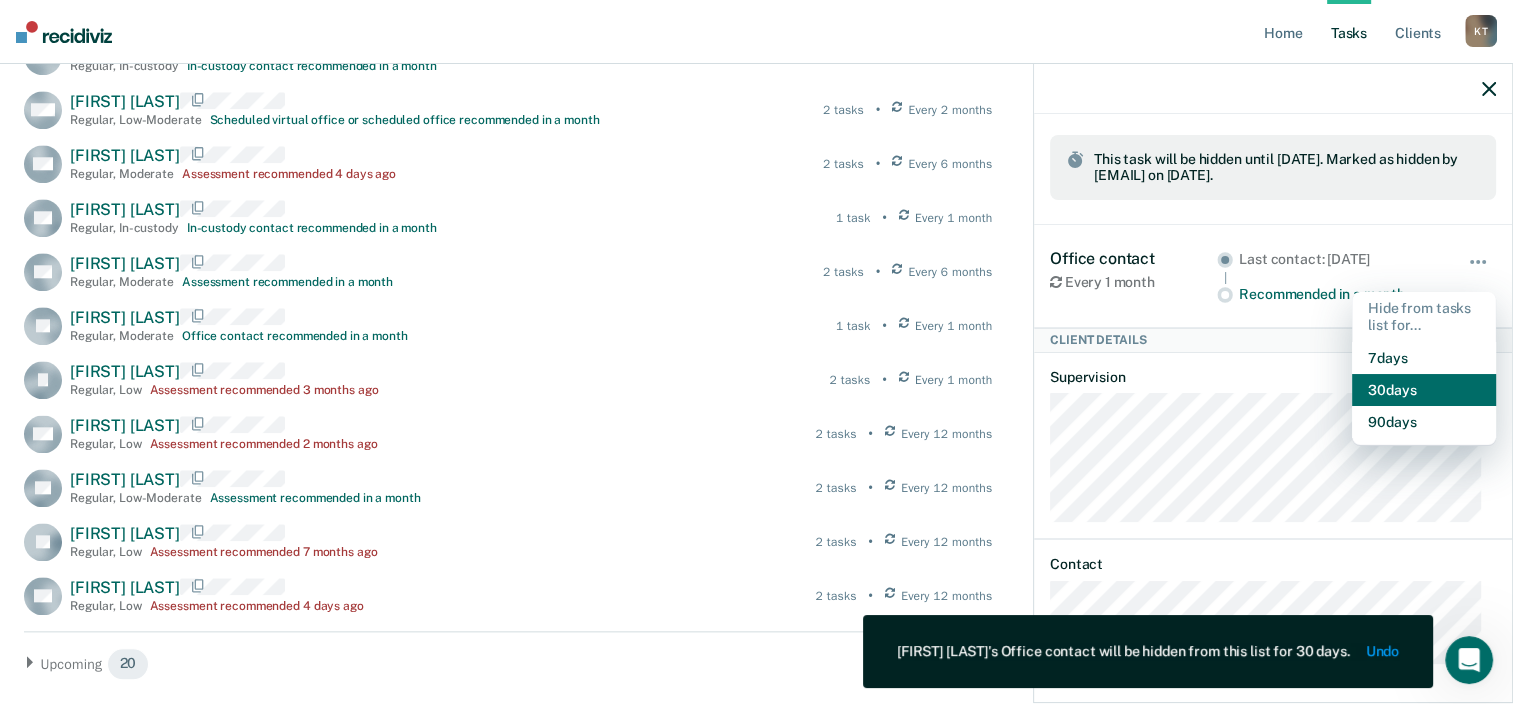 click on "30  days" at bounding box center (1424, 390) 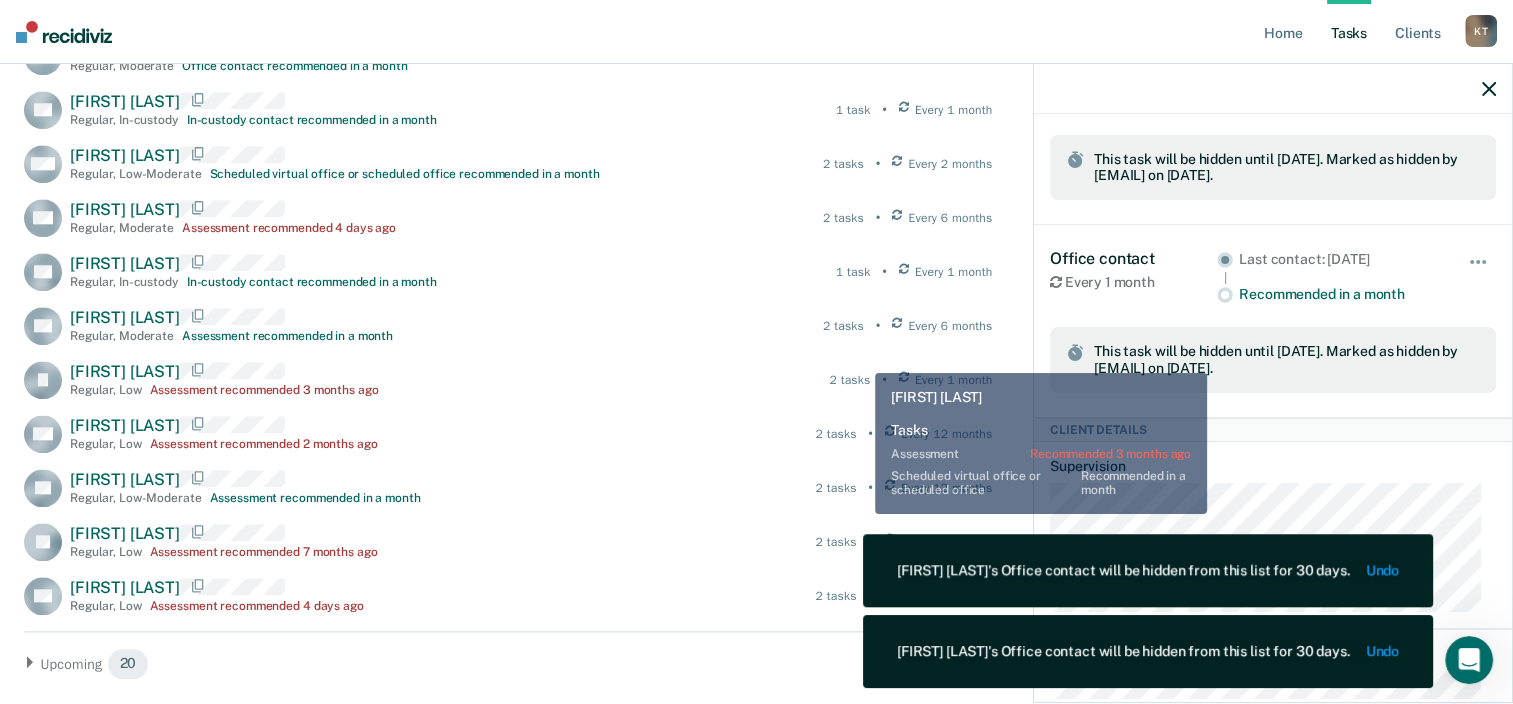 scroll, scrollTop: 1933, scrollLeft: 0, axis: vertical 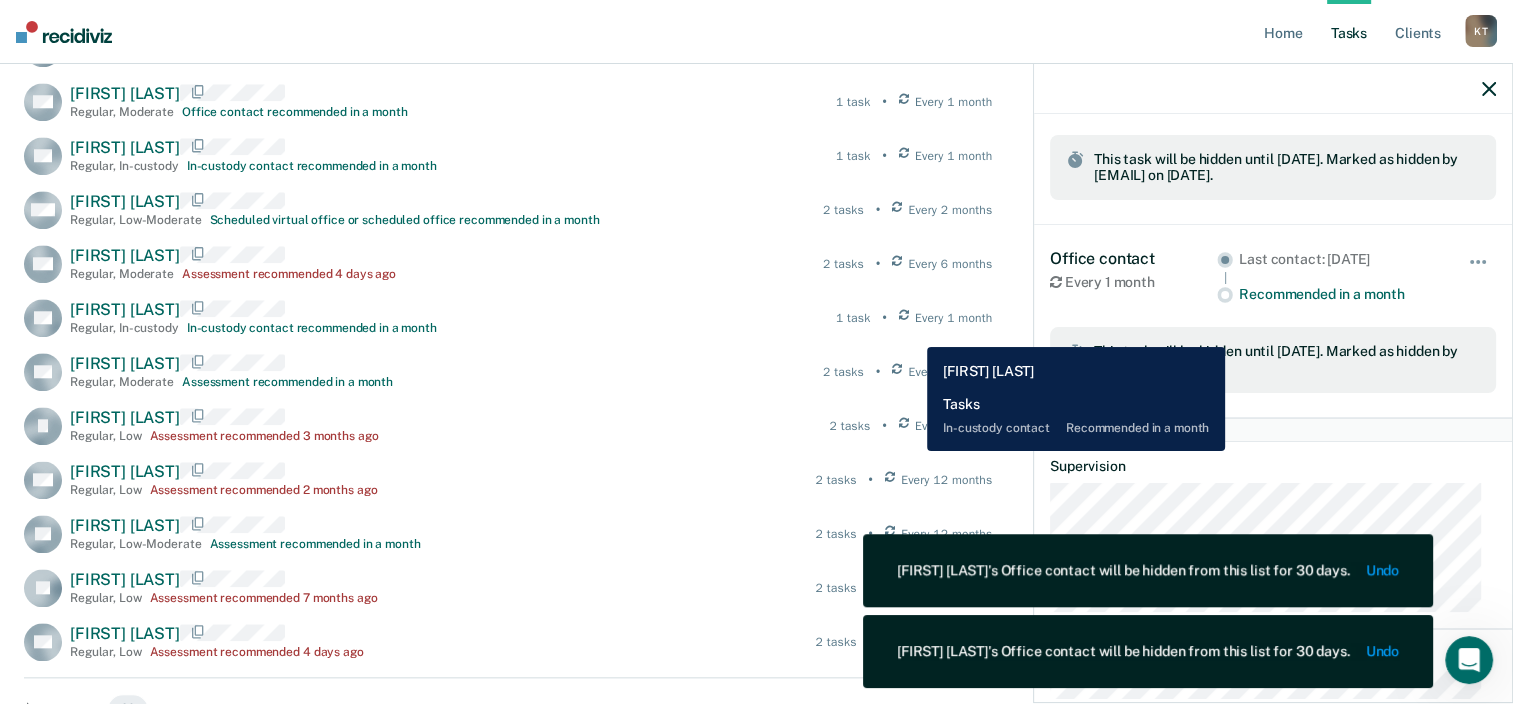 click at bounding box center (904, 318) 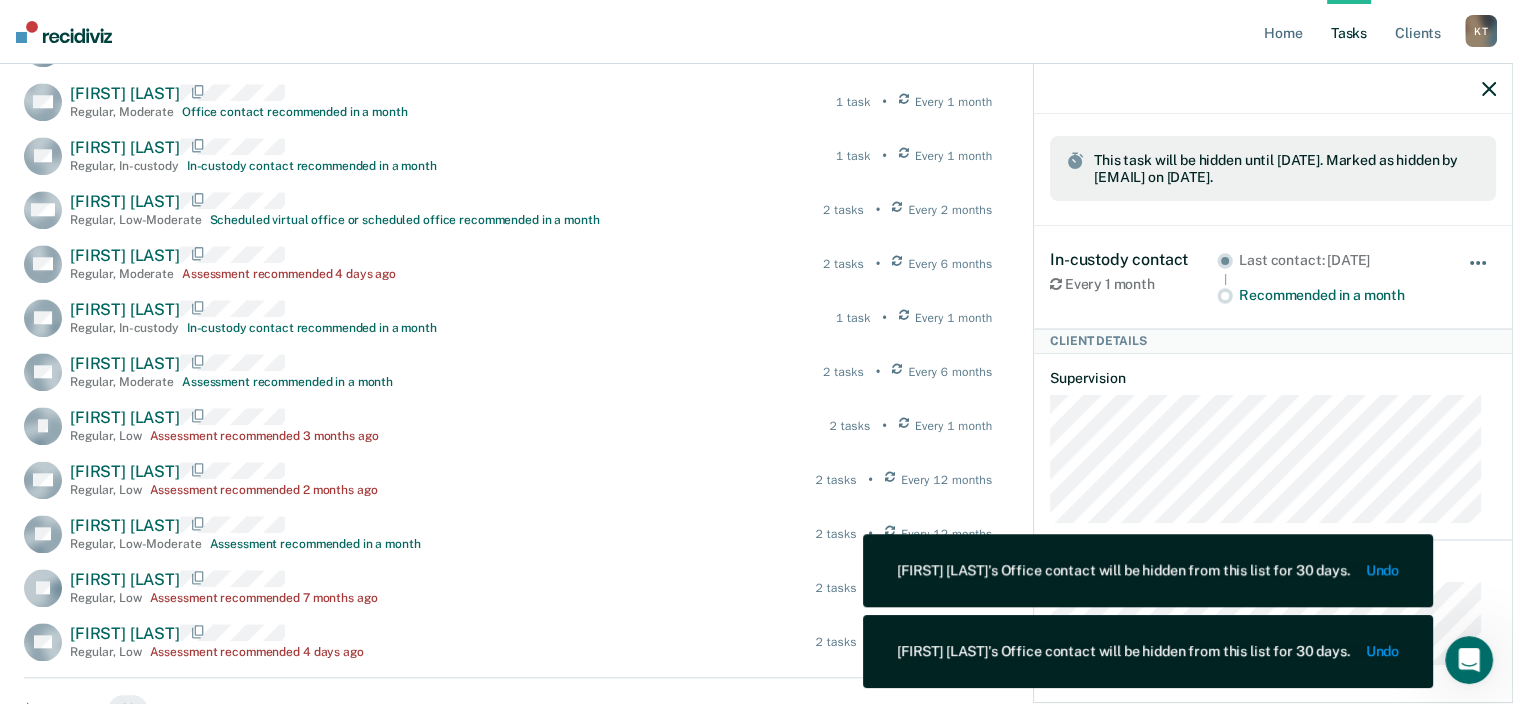 click at bounding box center (1479, 273) 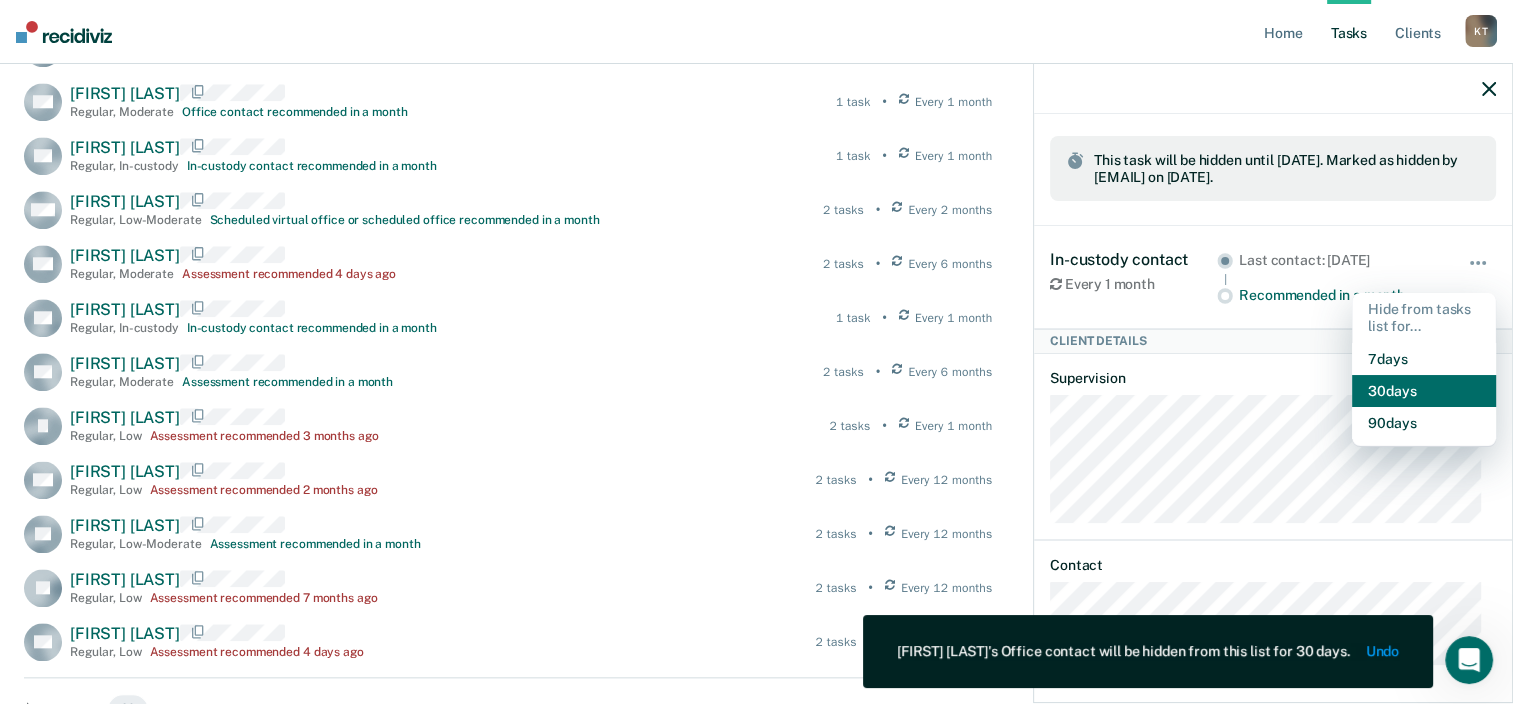 click on "30  days" at bounding box center (1424, 391) 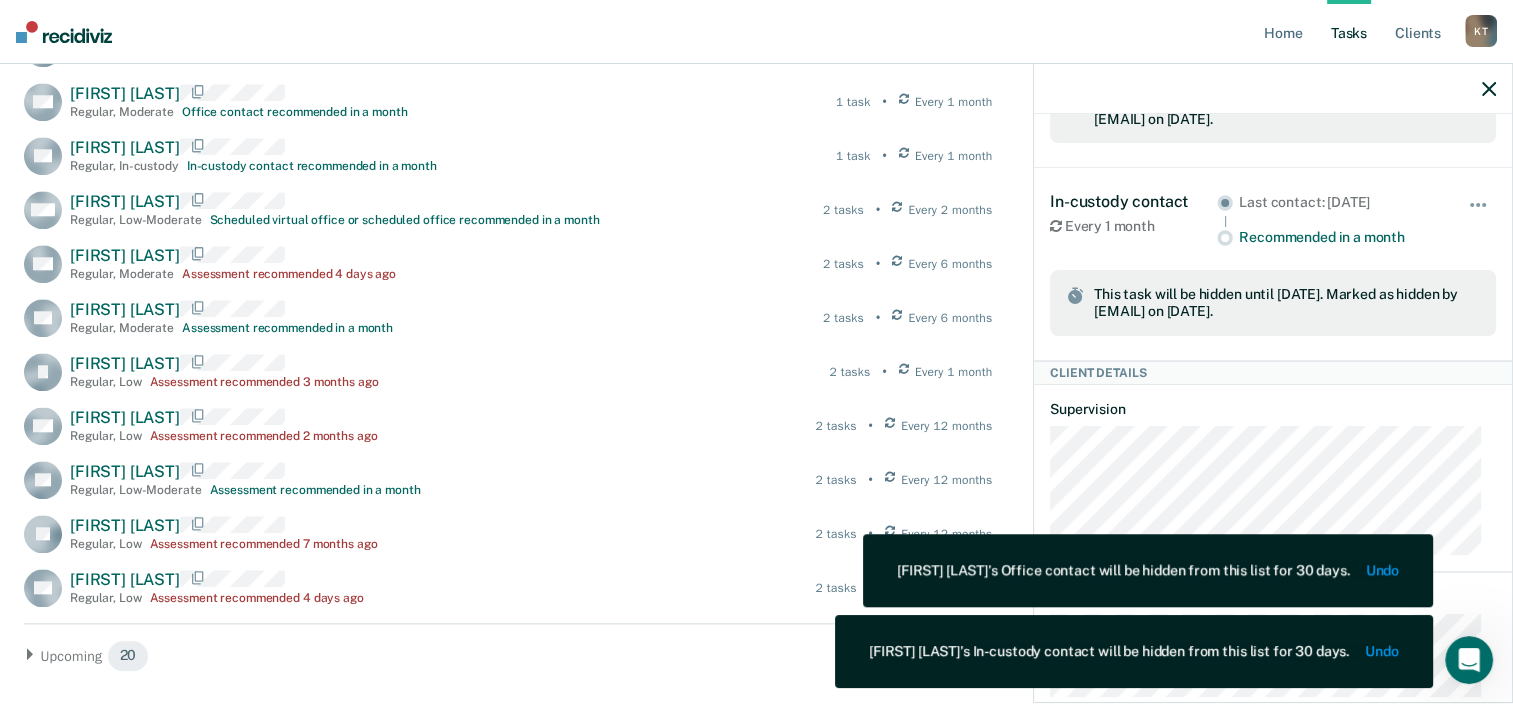 scroll, scrollTop: 321, scrollLeft: 0, axis: vertical 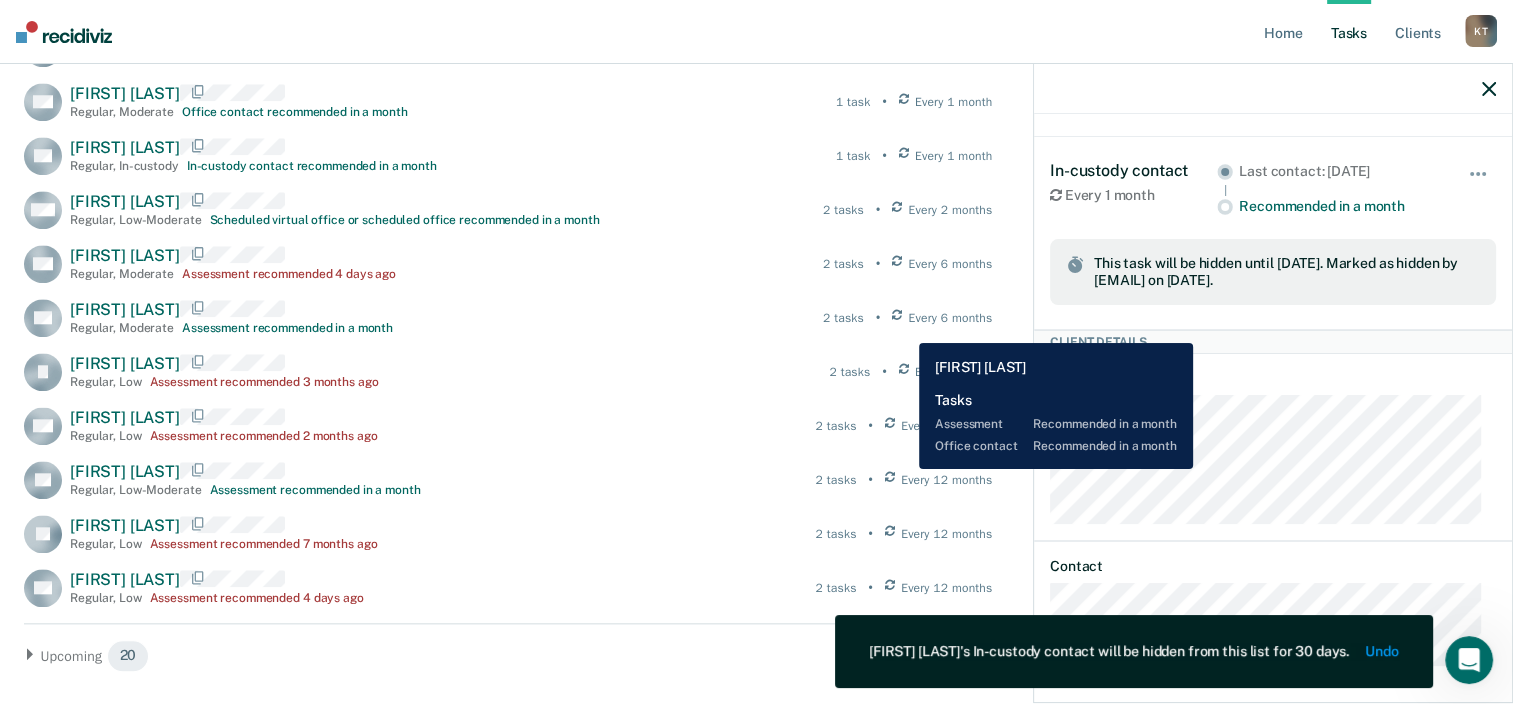 click at bounding box center (897, 318) 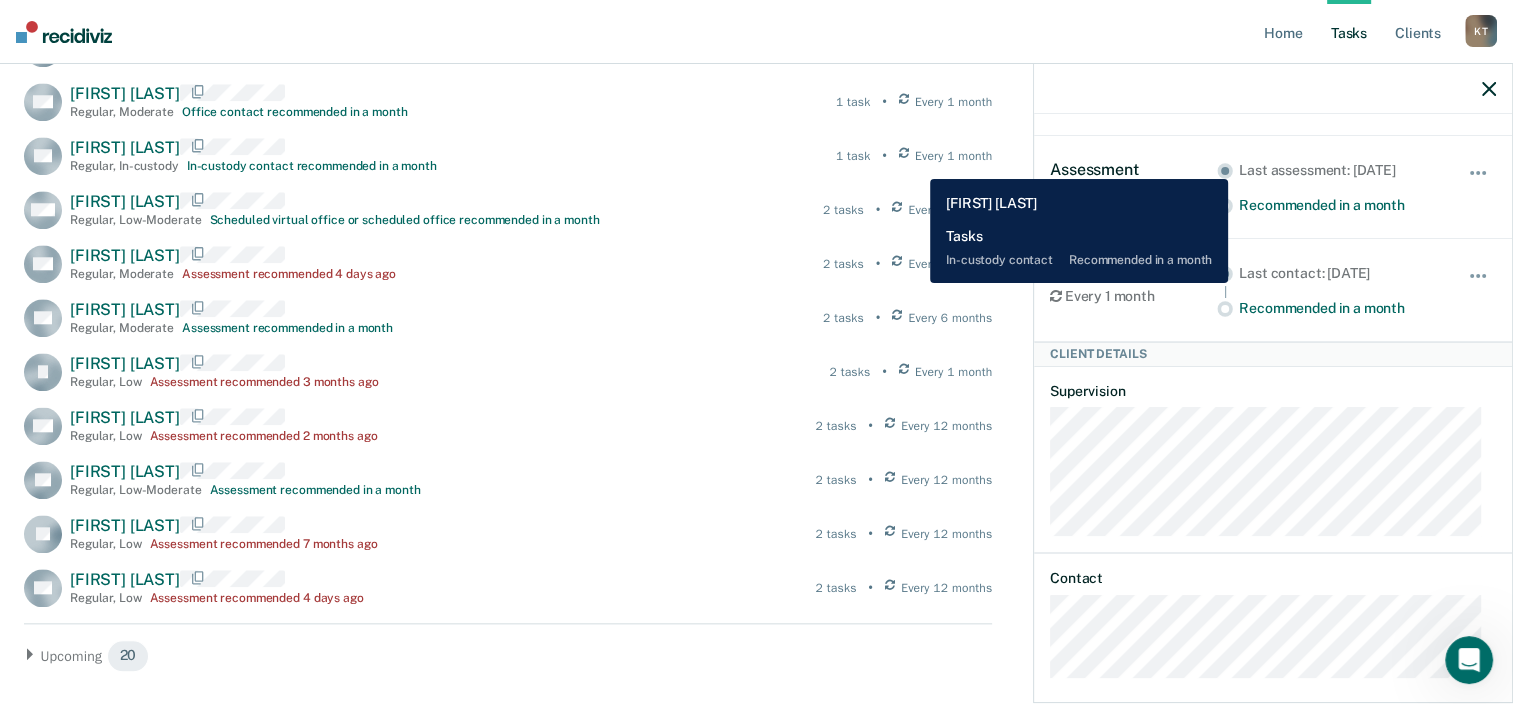 click at bounding box center (904, 156) 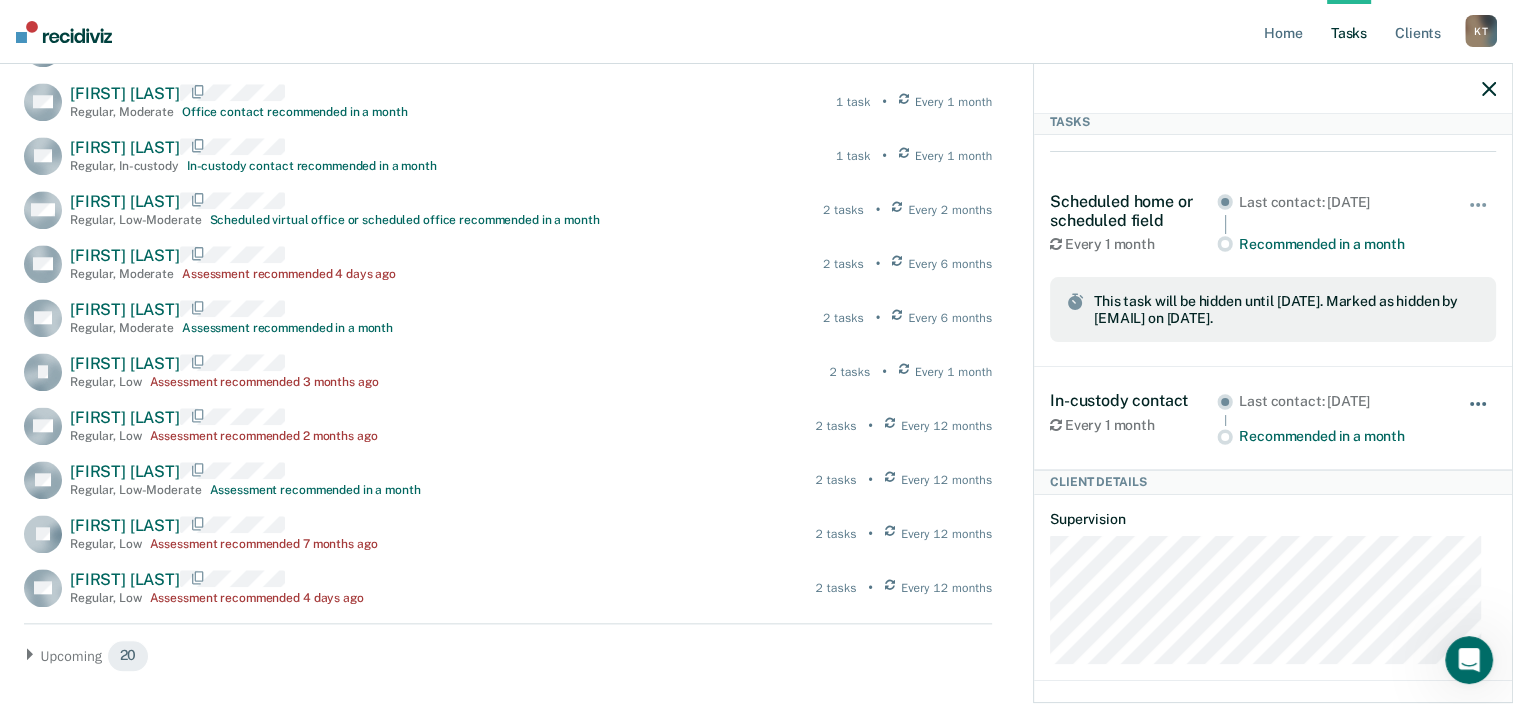 drag, startPoint x: 1455, startPoint y: 396, endPoint x: 1456, endPoint y: 406, distance: 10.049875 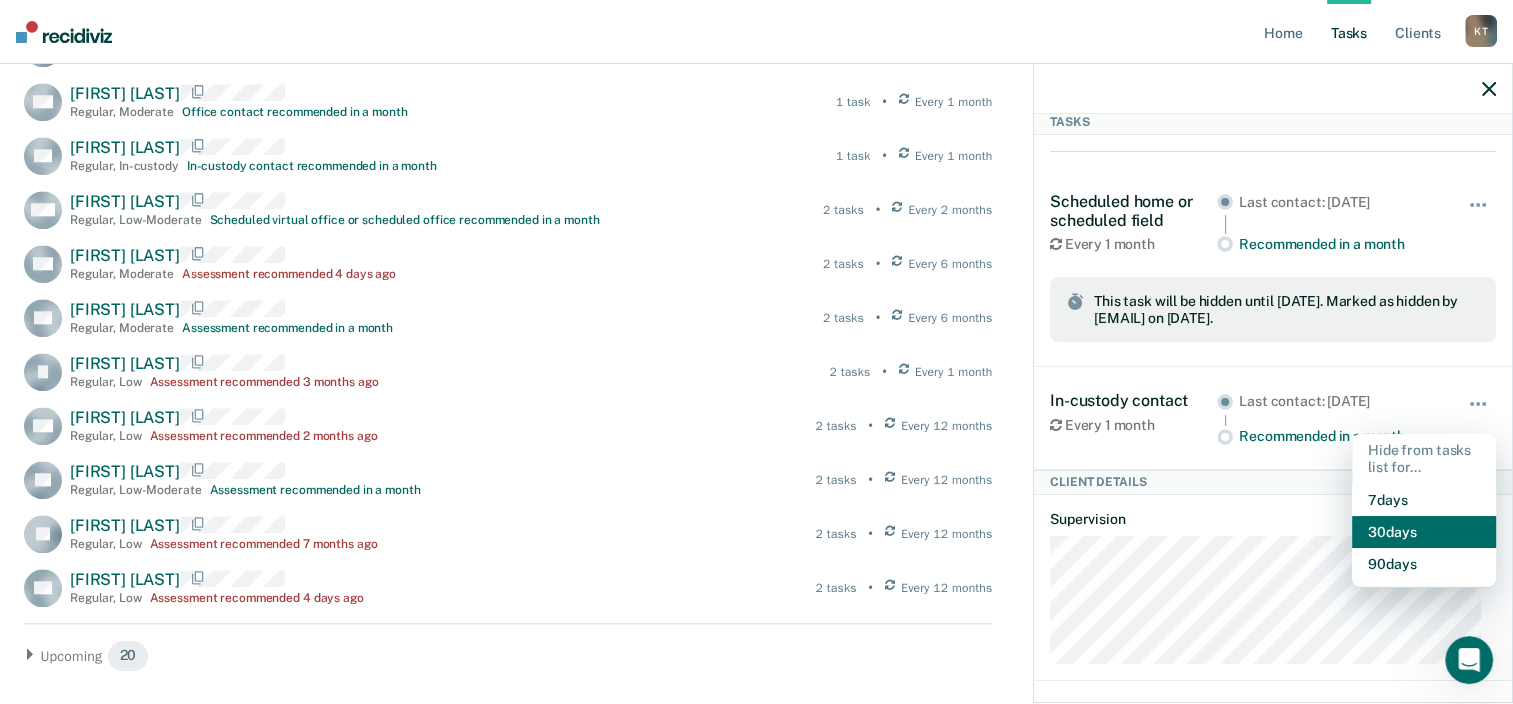 click on "30  days" at bounding box center [1424, 532] 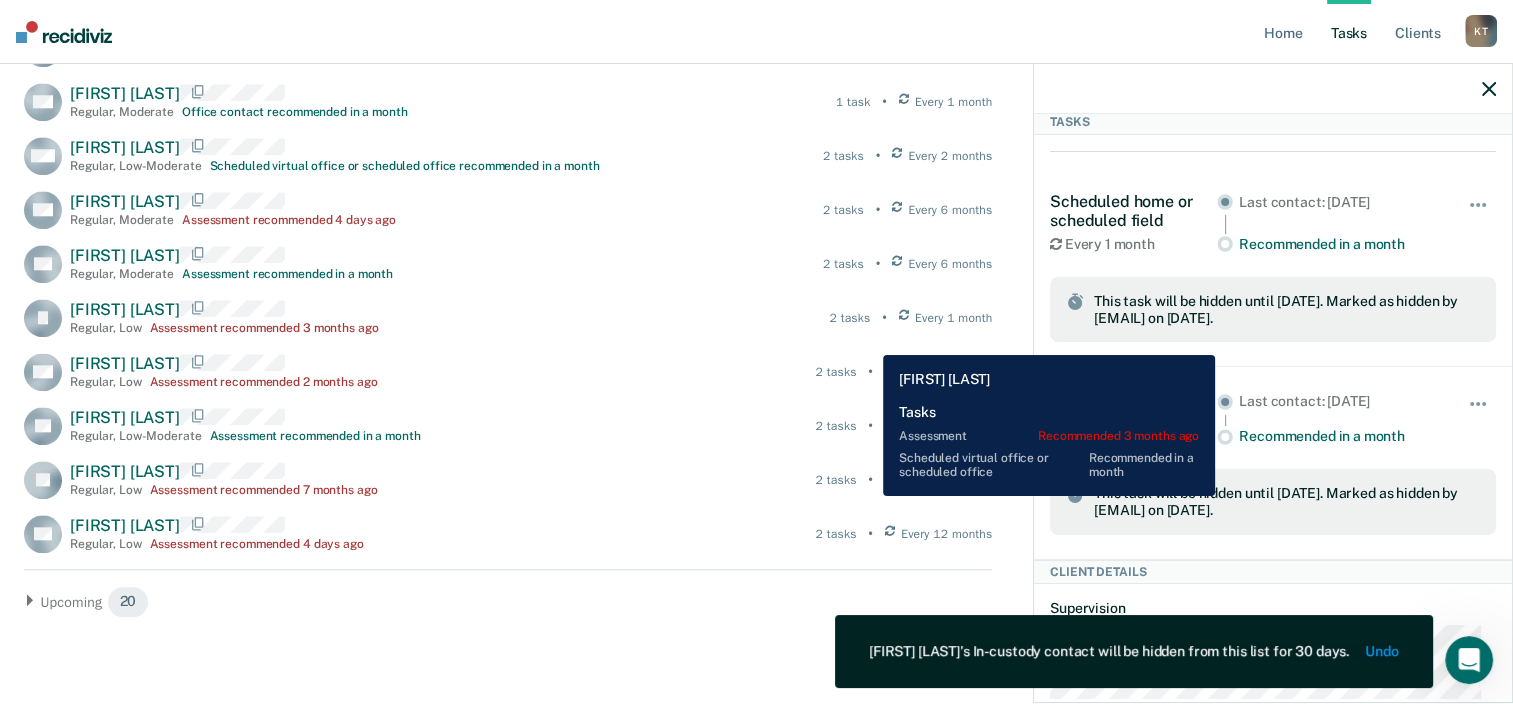 scroll, scrollTop: 1833, scrollLeft: 0, axis: vertical 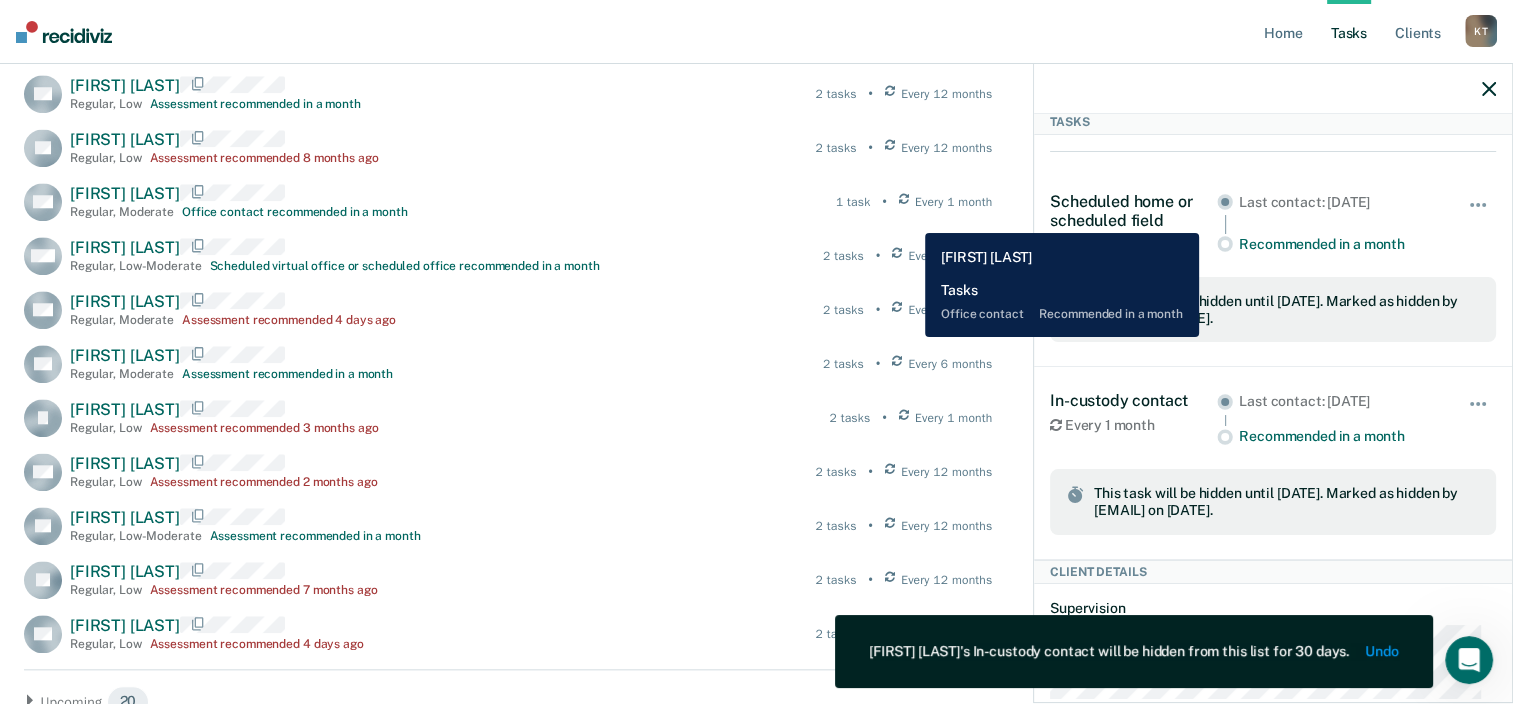click at bounding box center [904, 202] 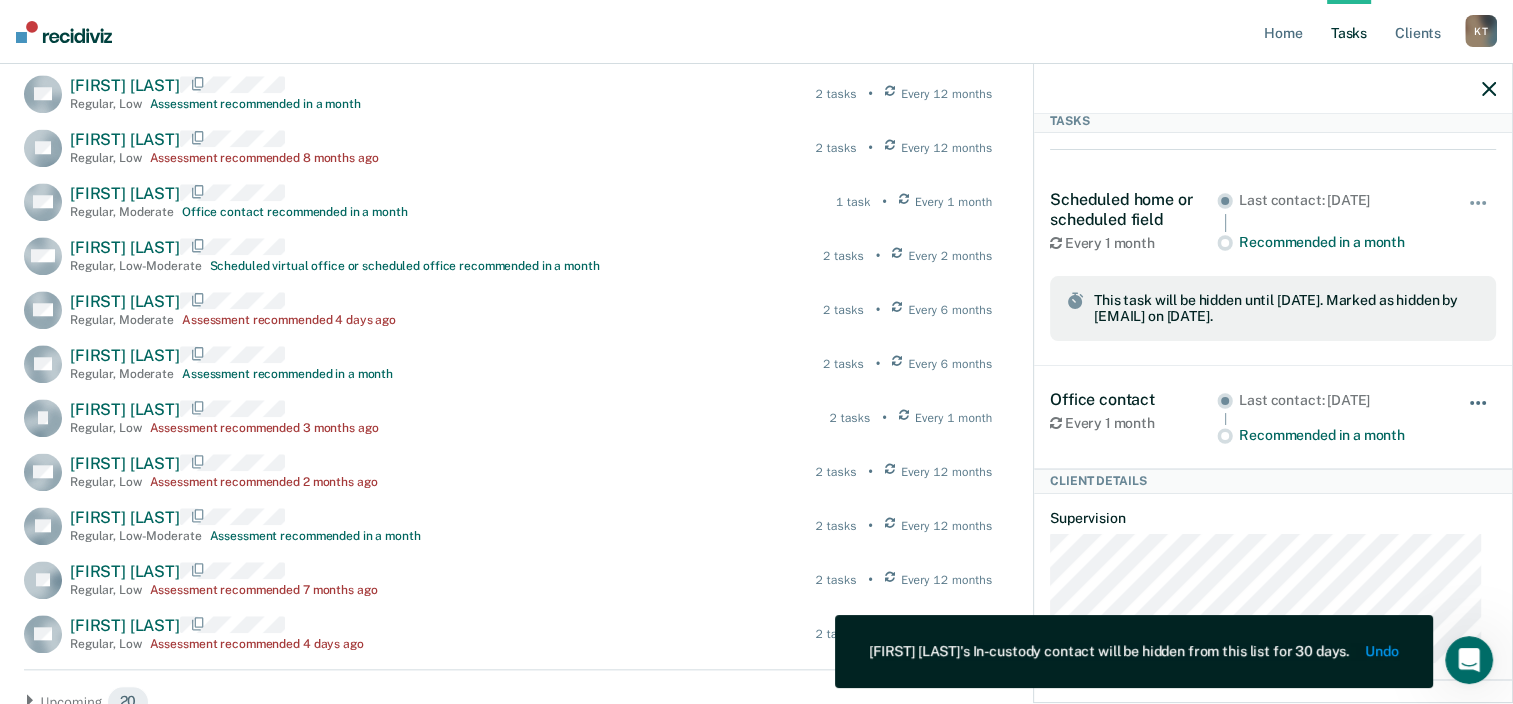 click at bounding box center [1479, 413] 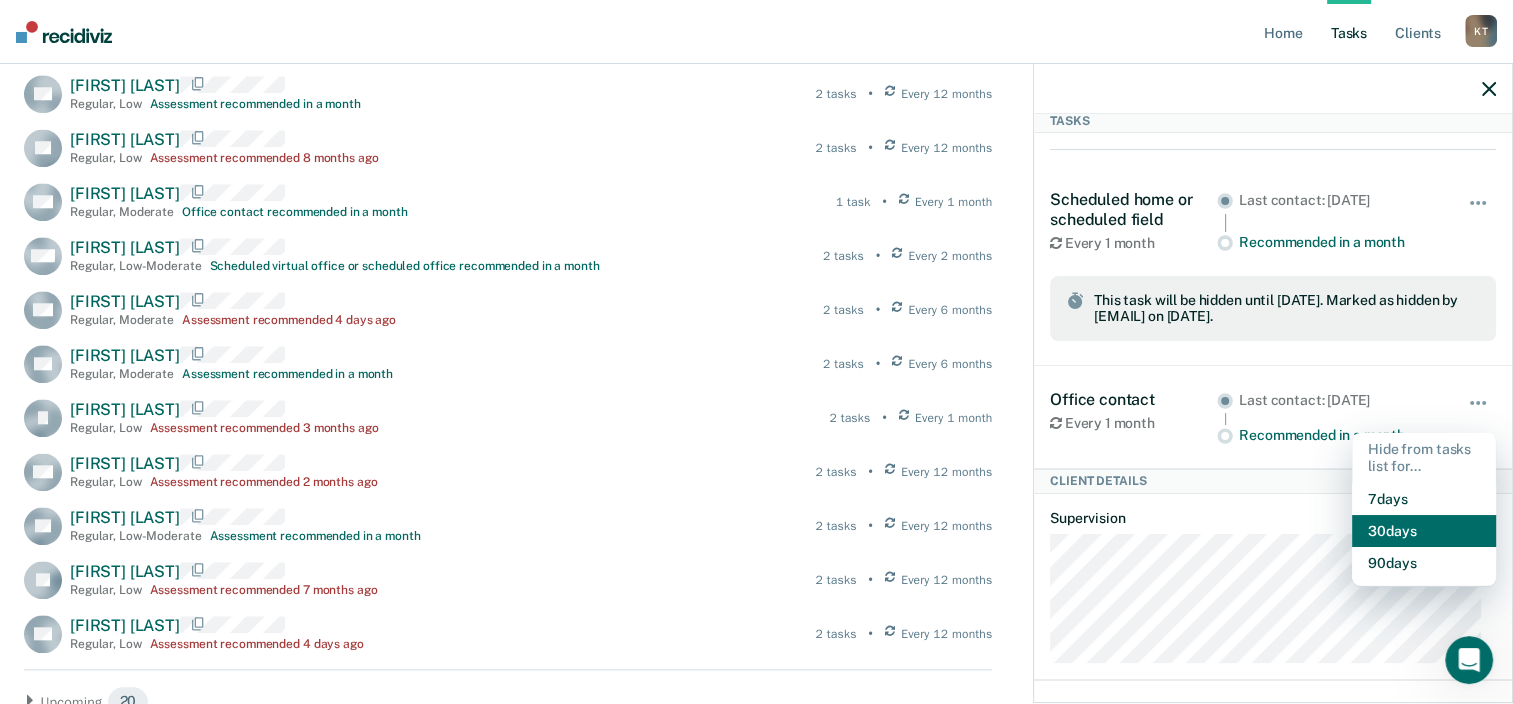 click on "30  days" at bounding box center [1424, 531] 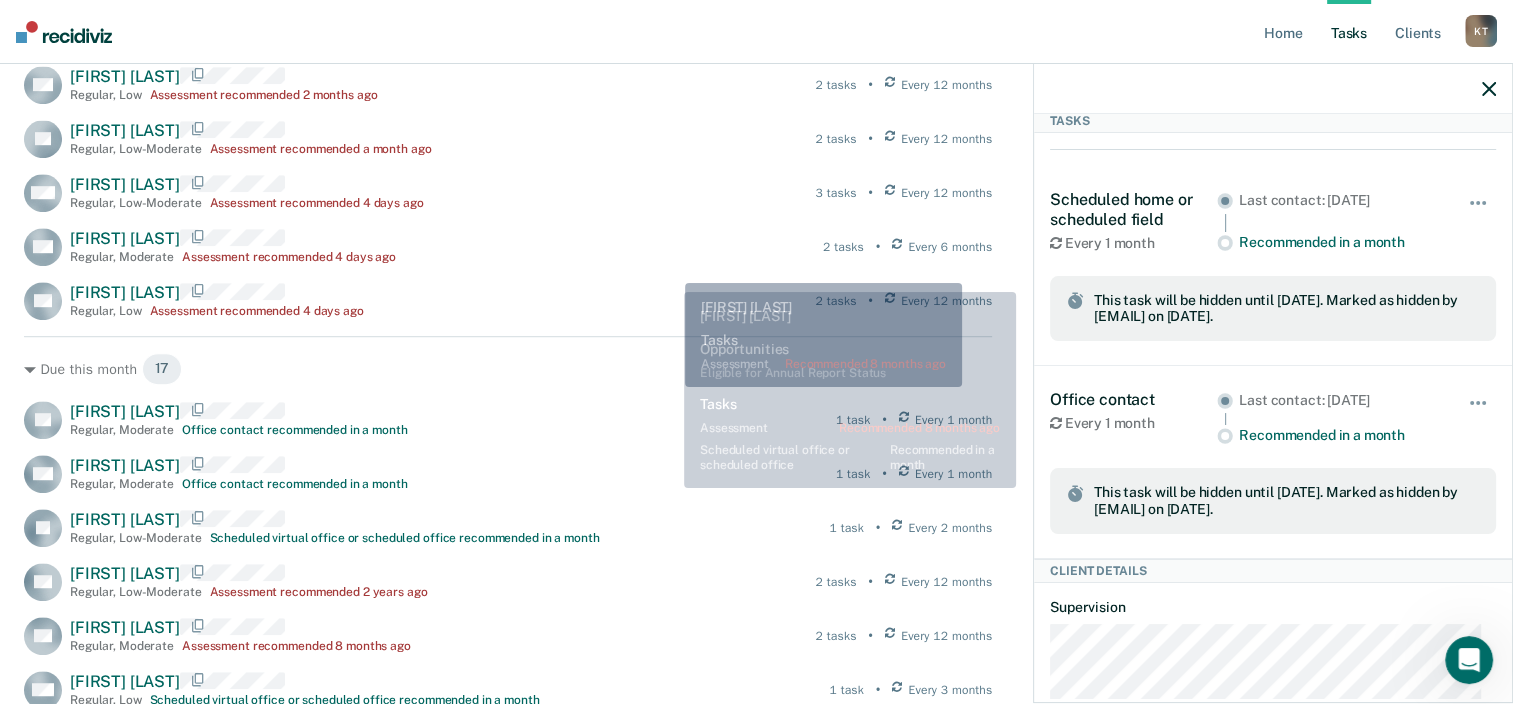 scroll, scrollTop: 1133, scrollLeft: 0, axis: vertical 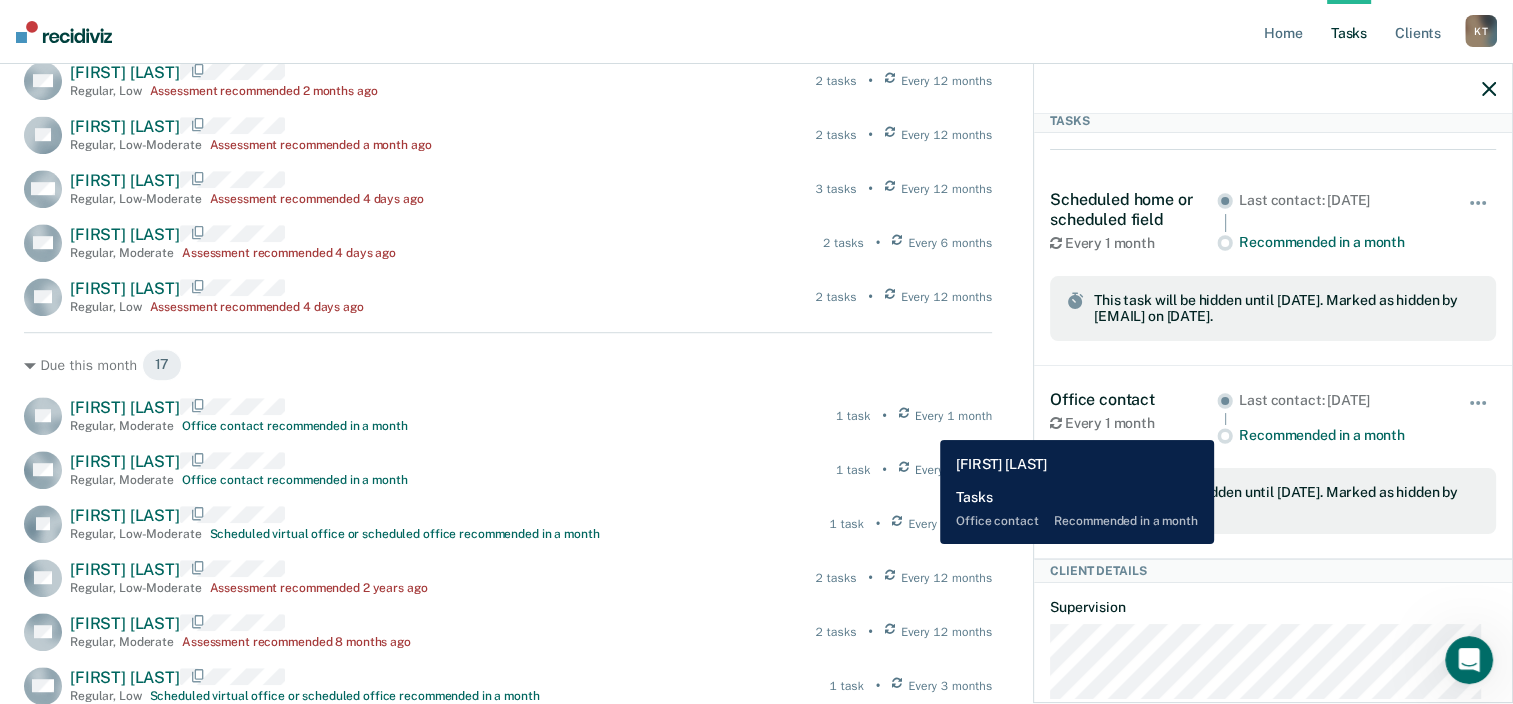 click on "Every 1 month" at bounding box center [953, 416] 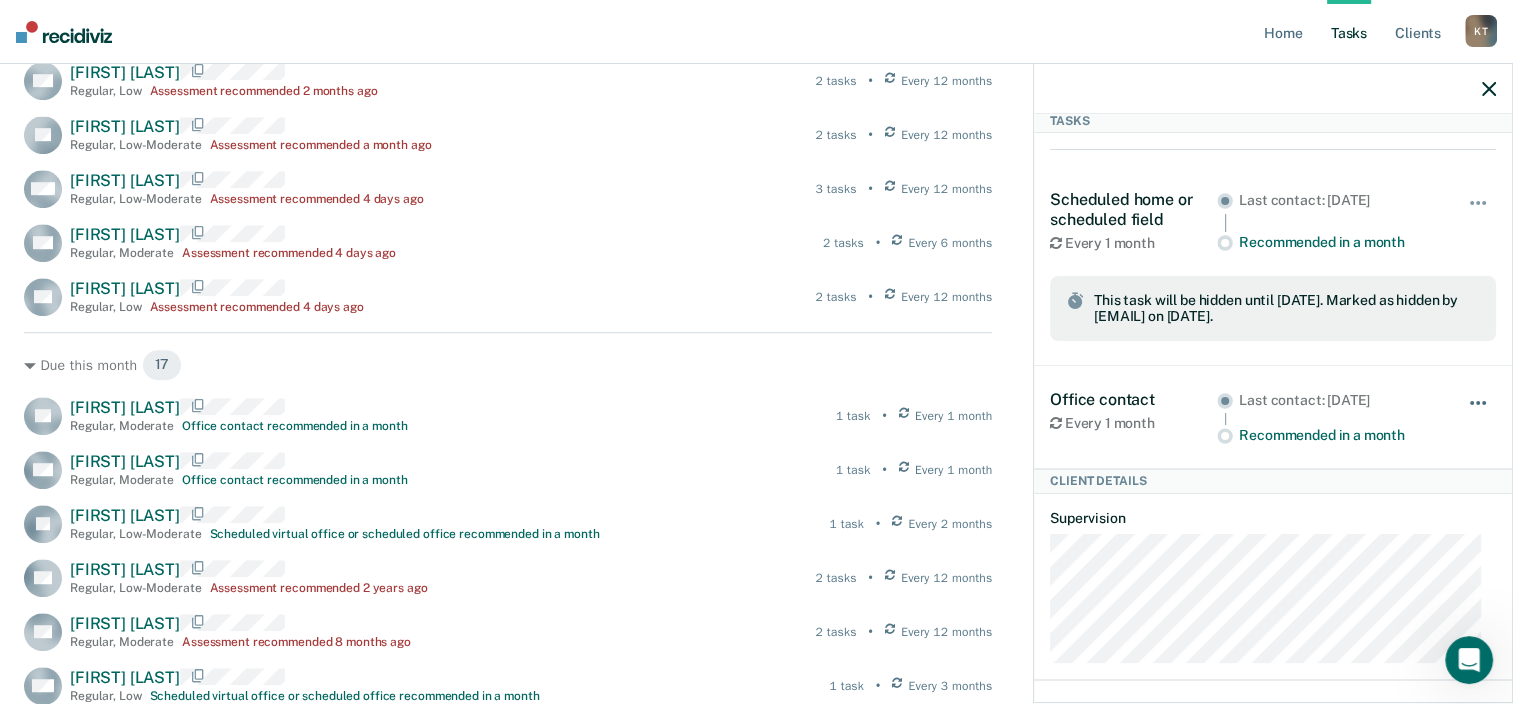 click at bounding box center (1479, 413) 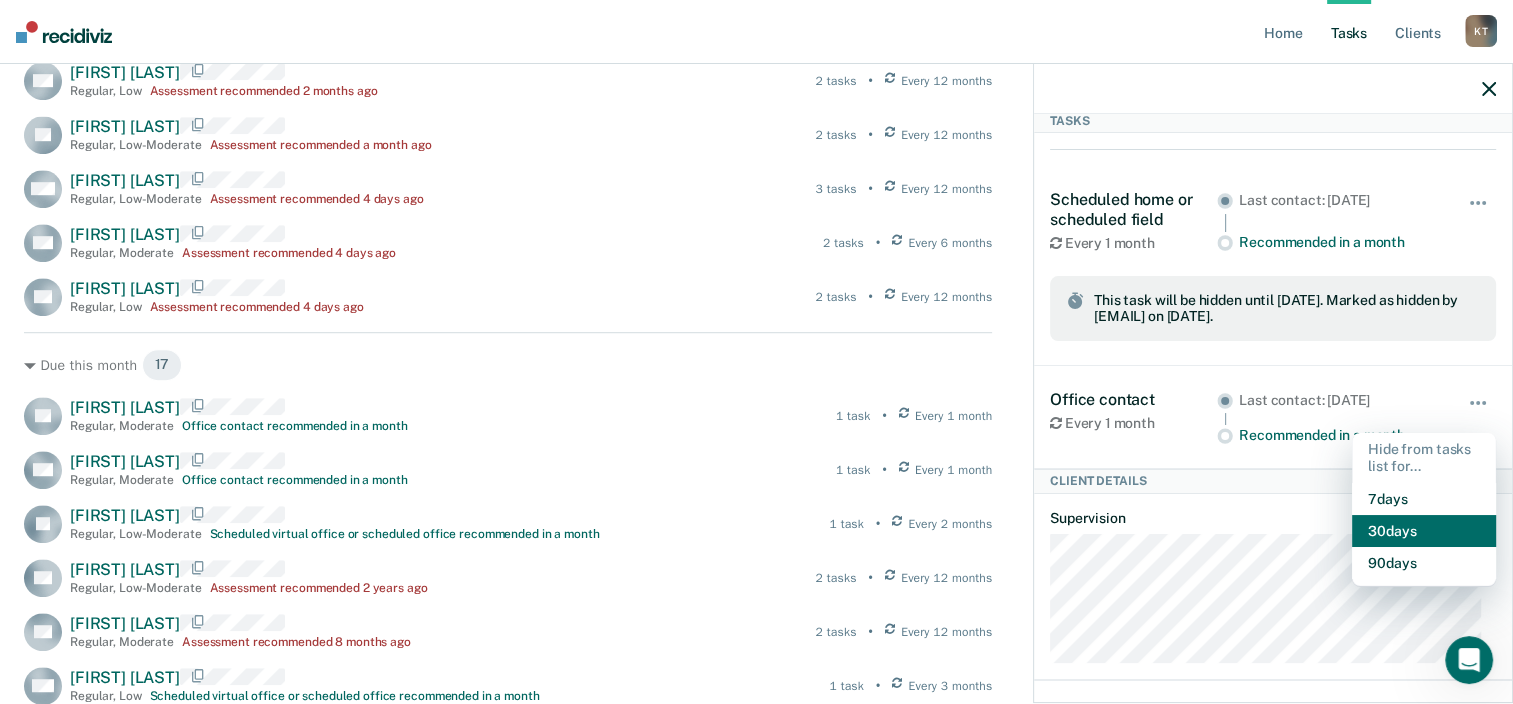 click on "30  days" at bounding box center [1424, 531] 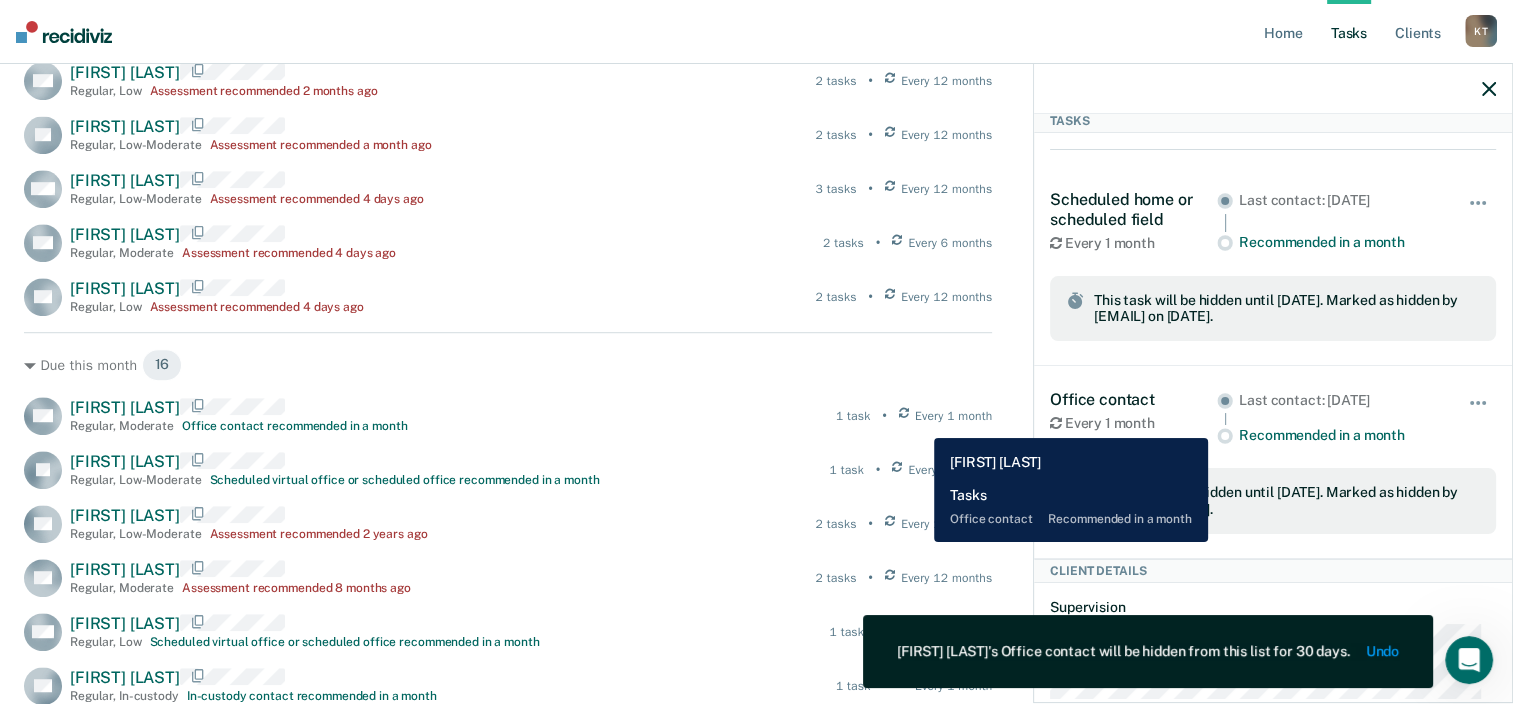 click on "Every 1 month" at bounding box center (946, 416) 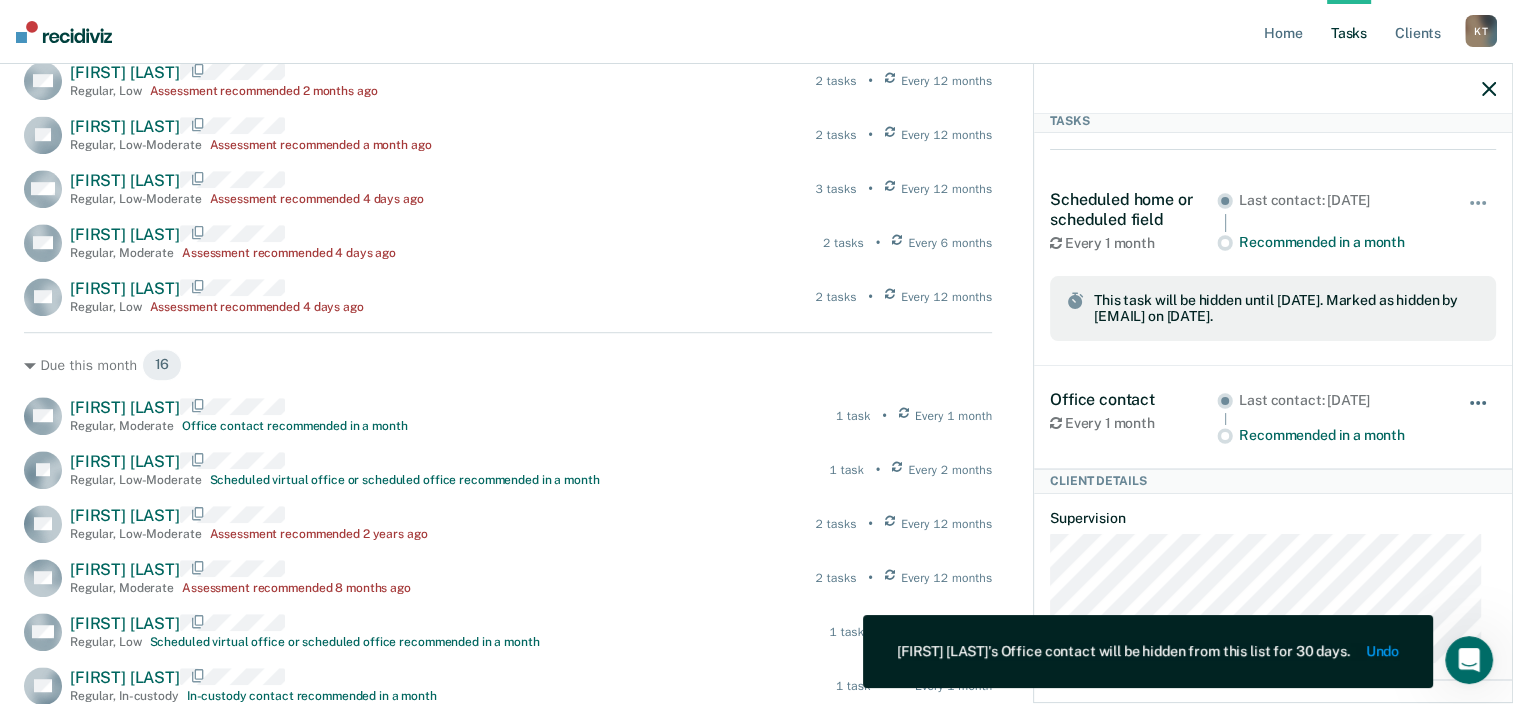 click at bounding box center (1479, 413) 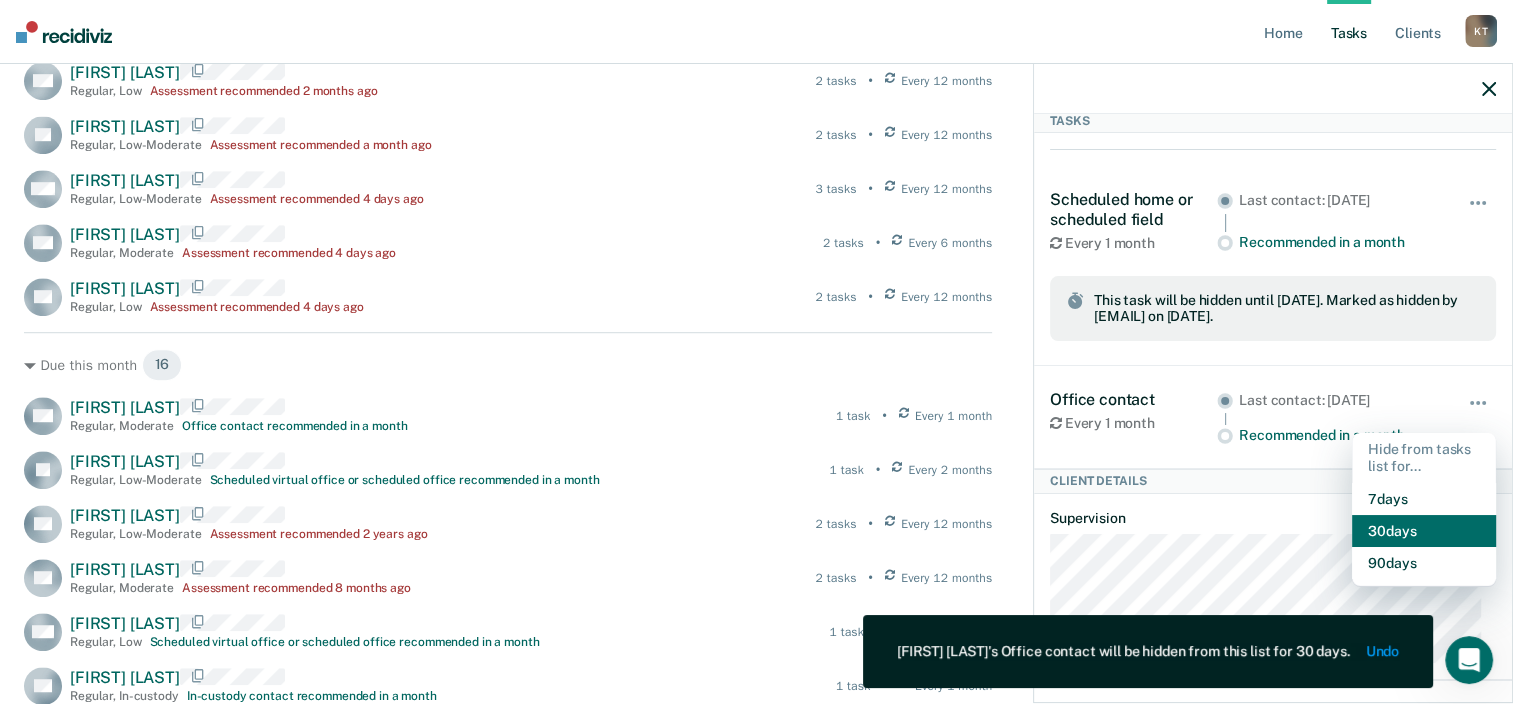 click on "30  days" at bounding box center [1424, 531] 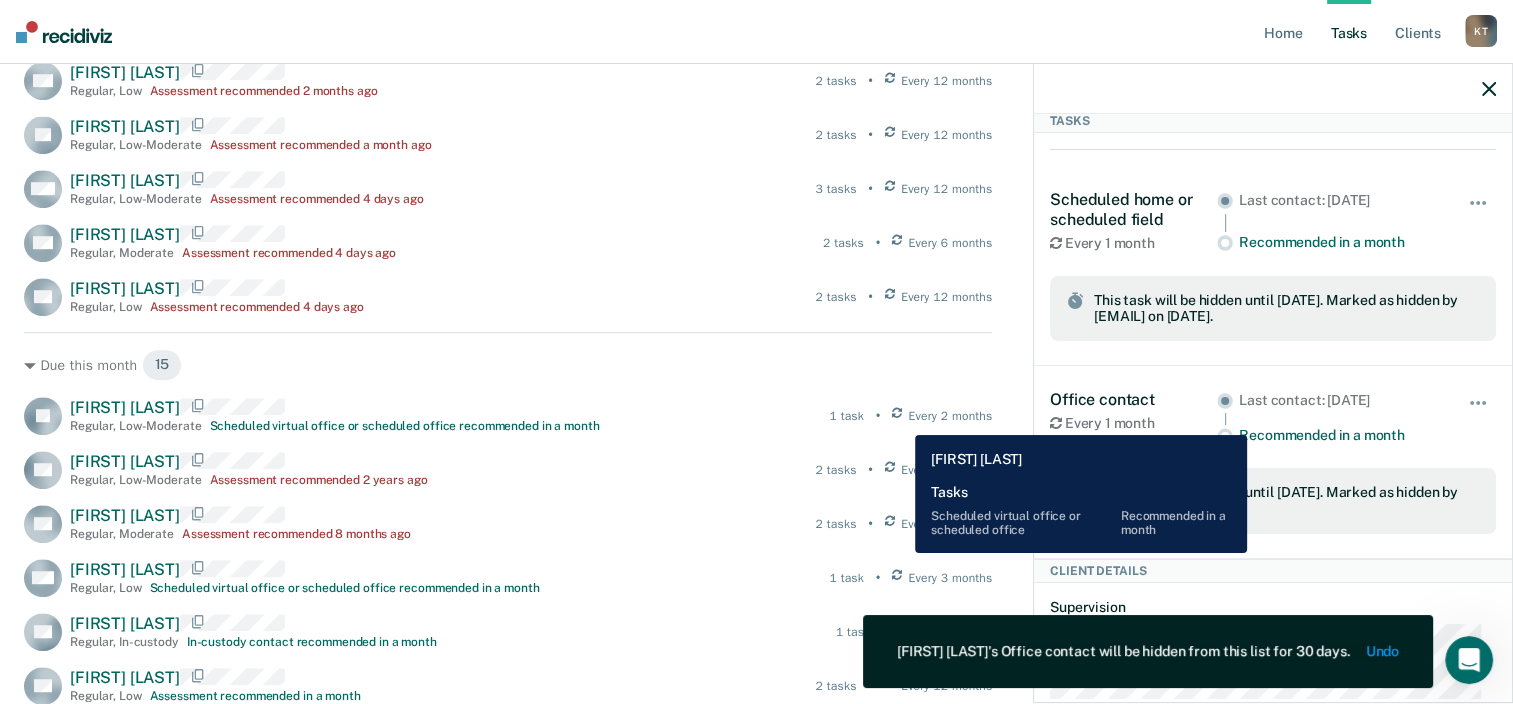 click at bounding box center (897, 416) 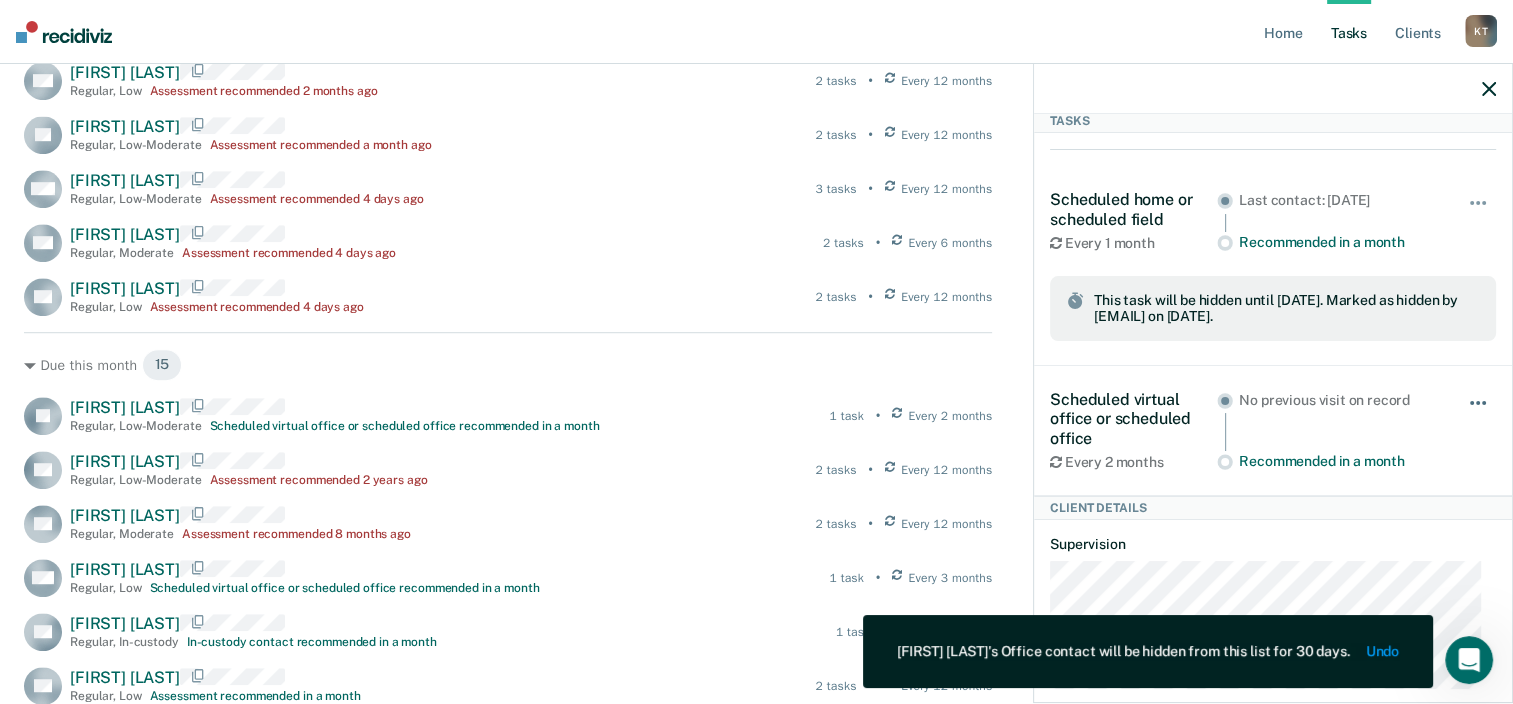 click at bounding box center [1479, 413] 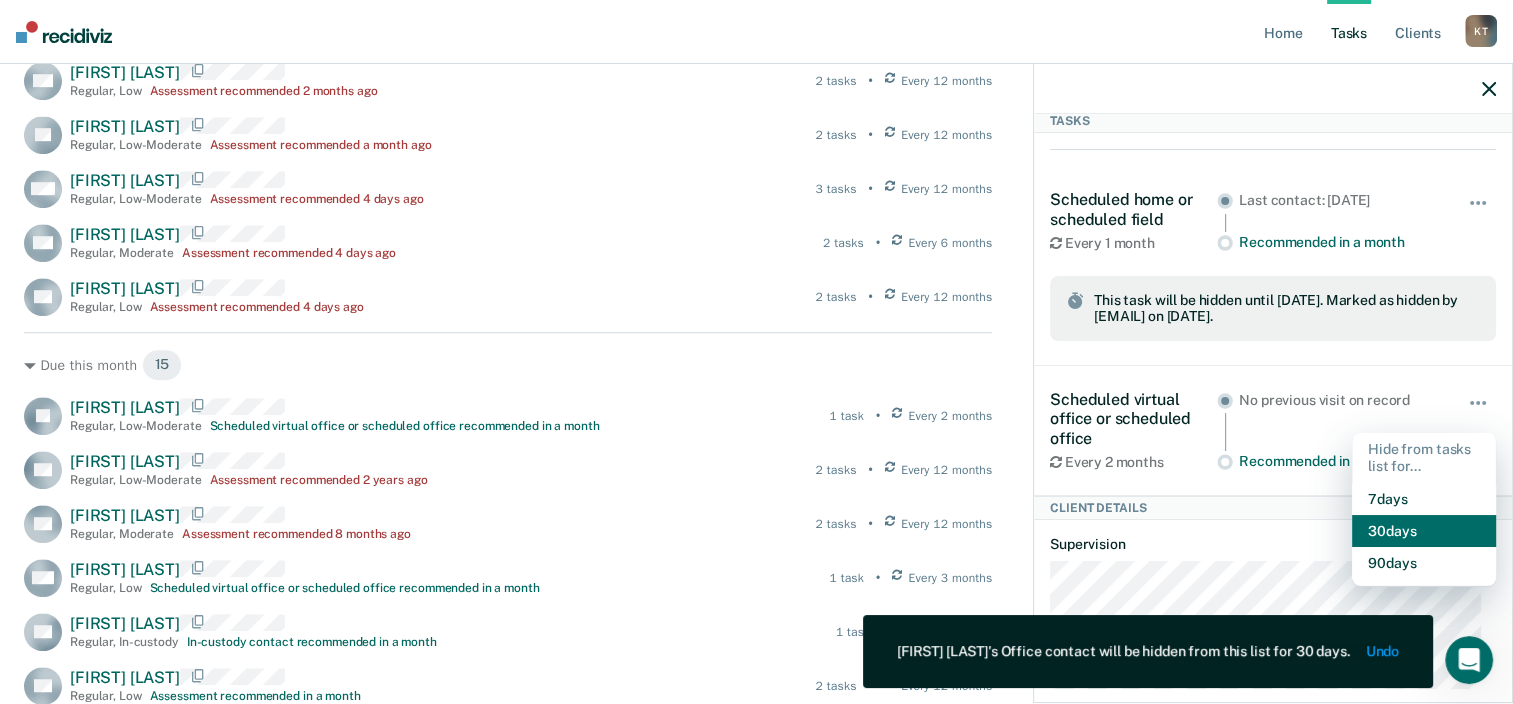 click on "30  days" at bounding box center [1424, 531] 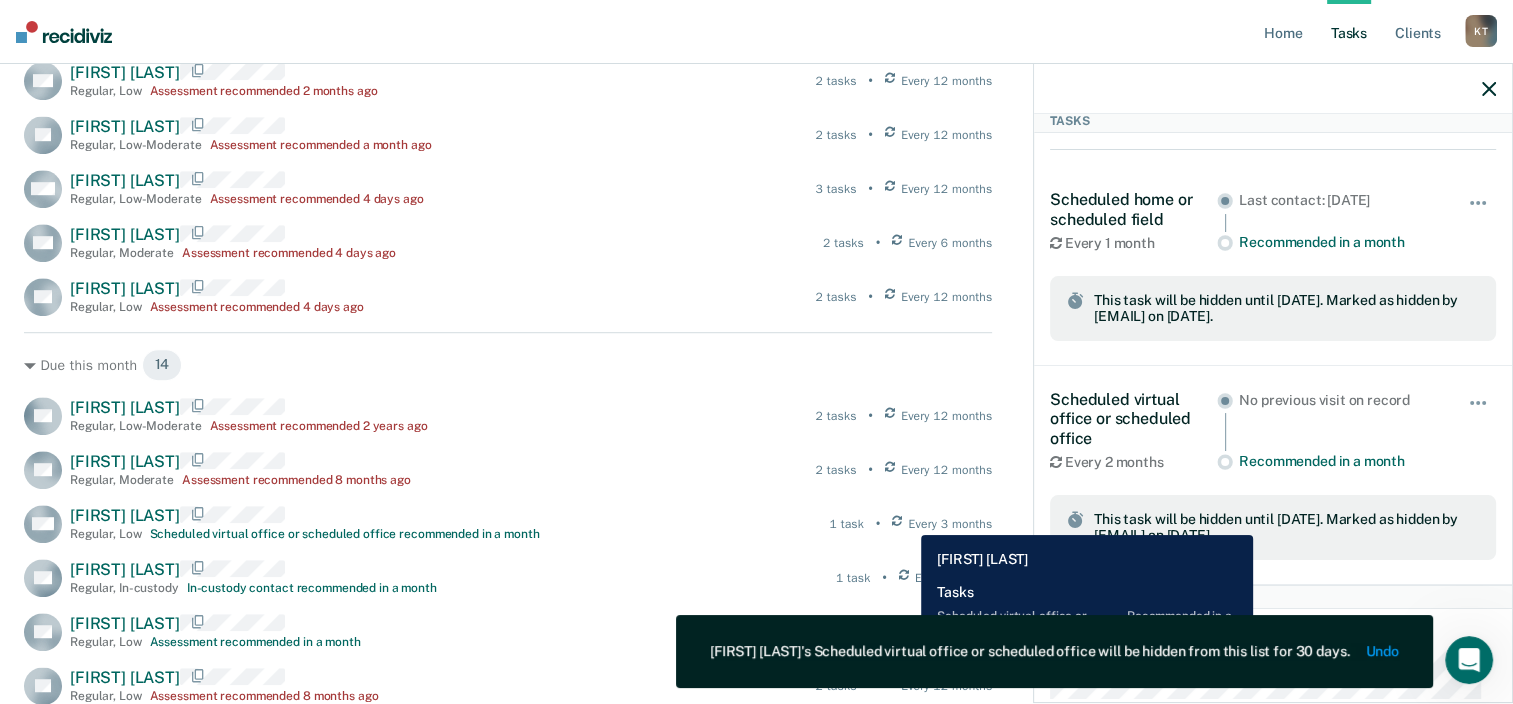 click at bounding box center (897, 524) 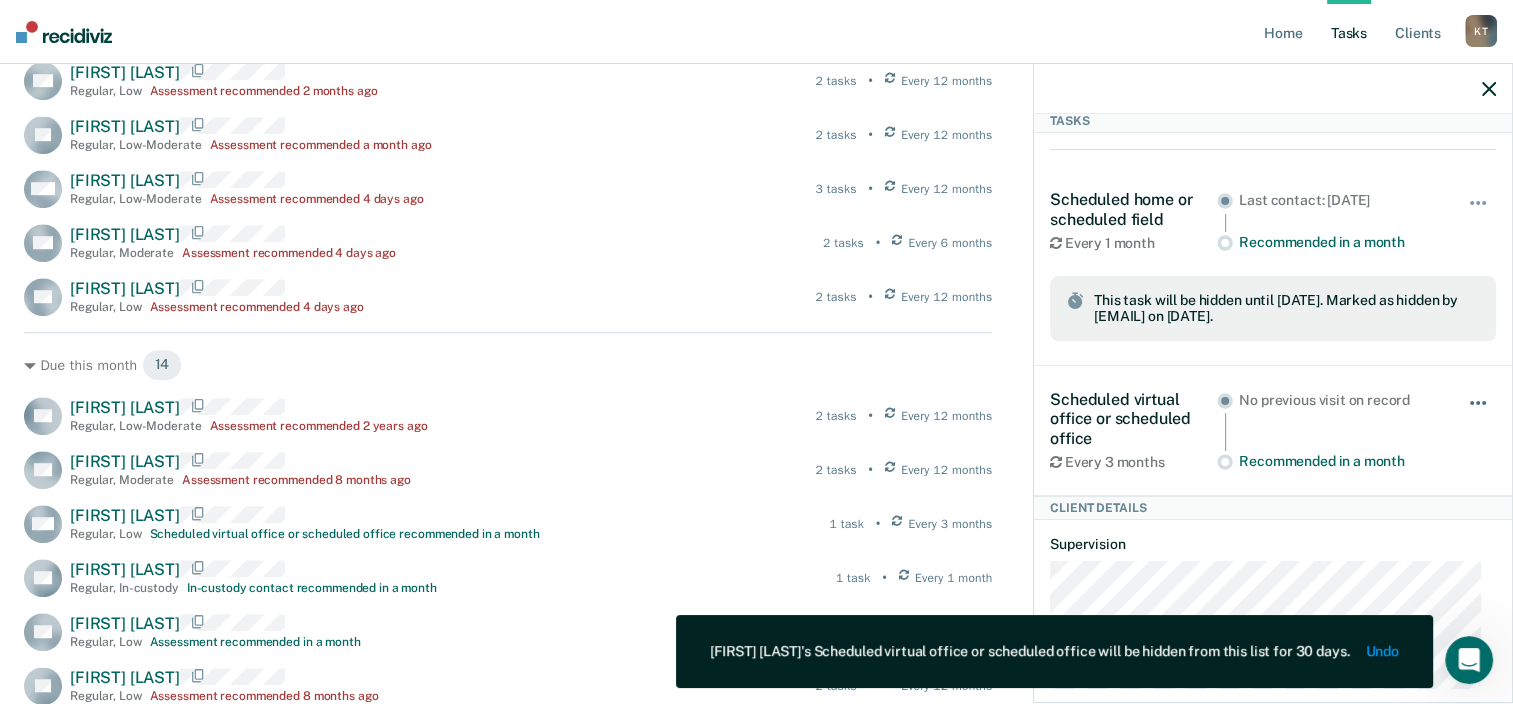 click at bounding box center [1479, 413] 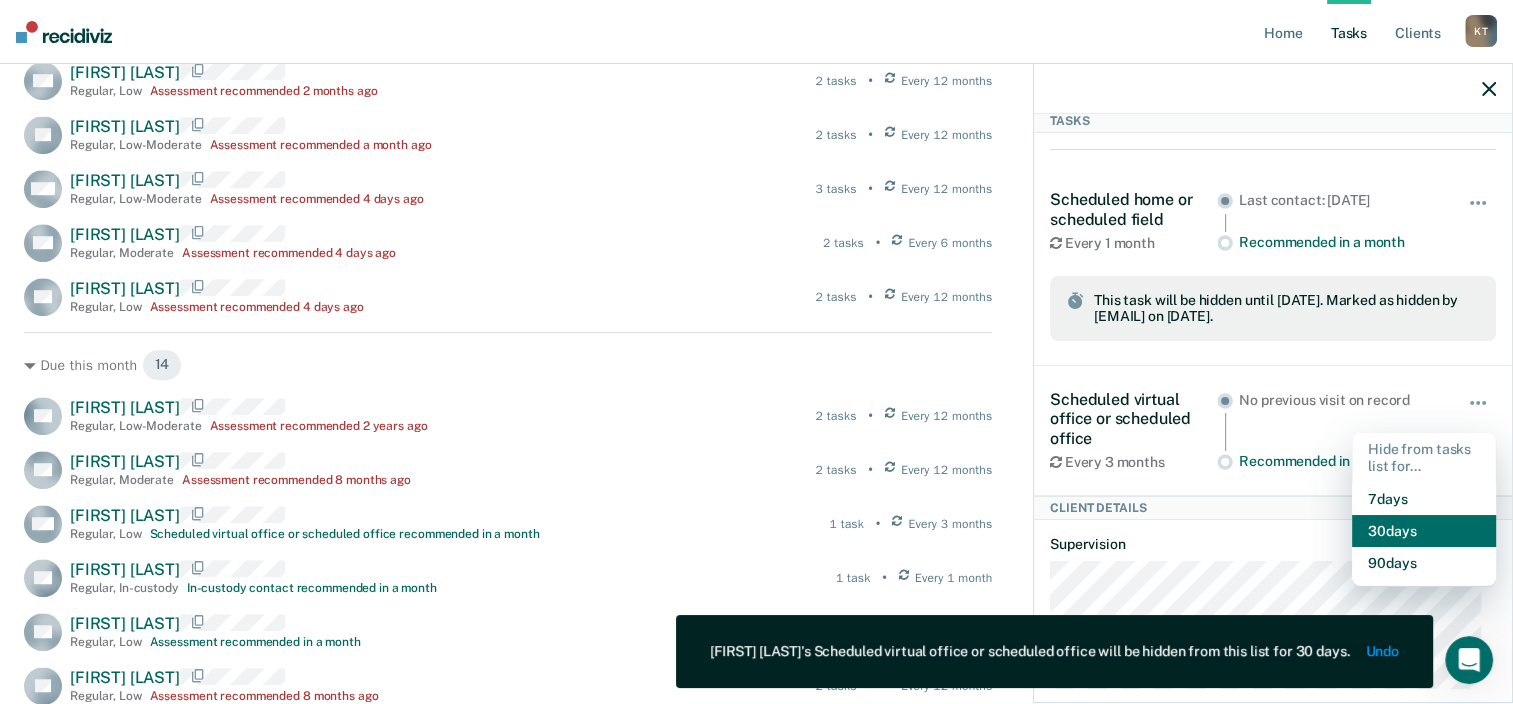 click on "30  days" at bounding box center [1424, 531] 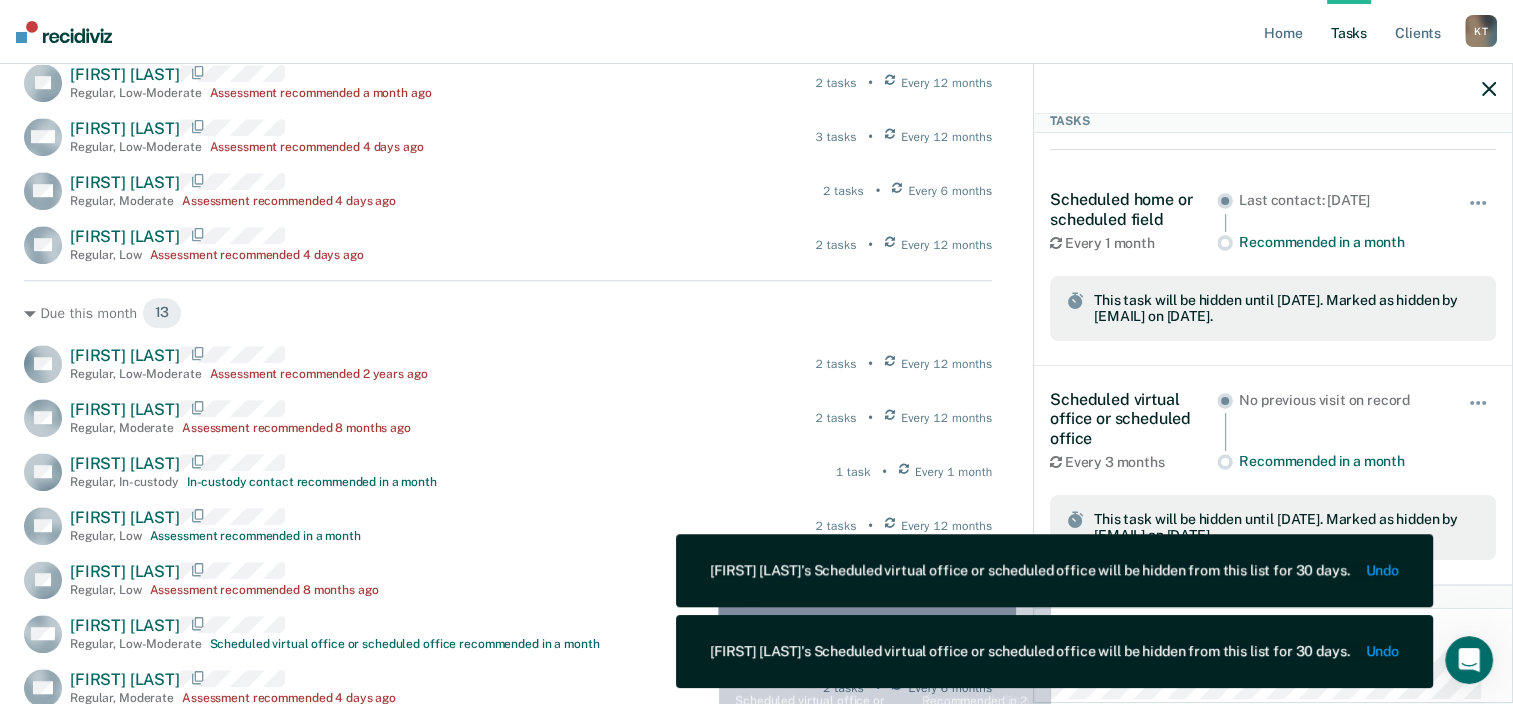 scroll, scrollTop: 1233, scrollLeft: 0, axis: vertical 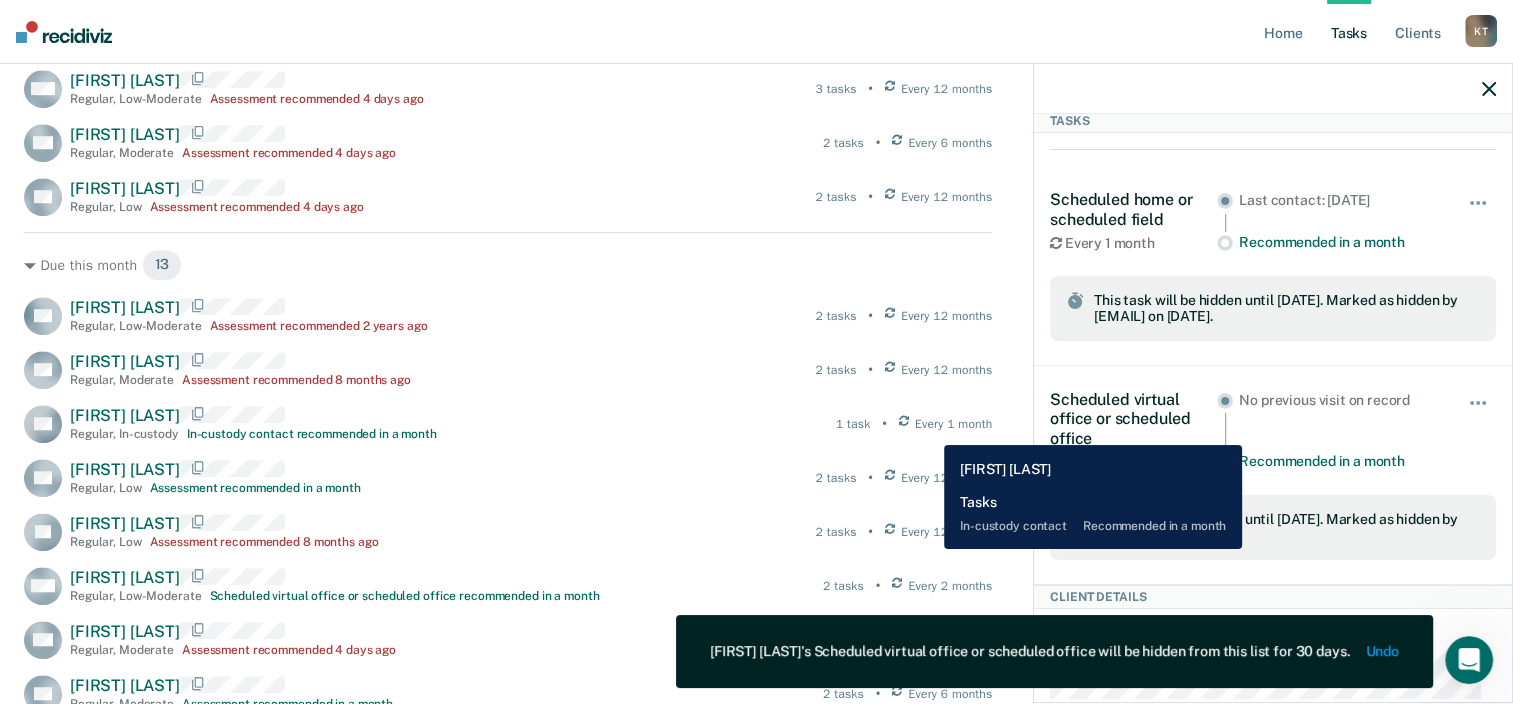 click on "Every 1 month" at bounding box center (953, 424) 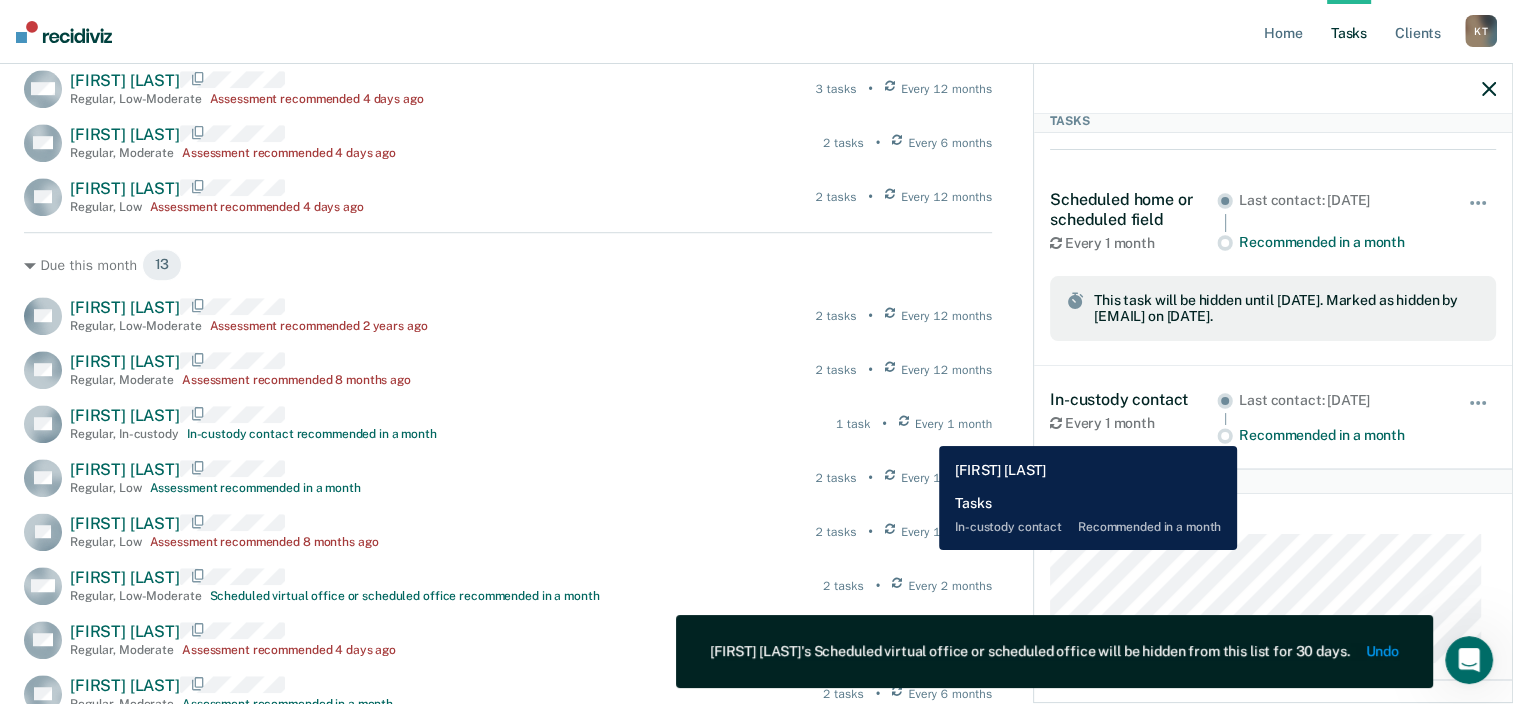 click on "Every 1 month" at bounding box center (953, 424) 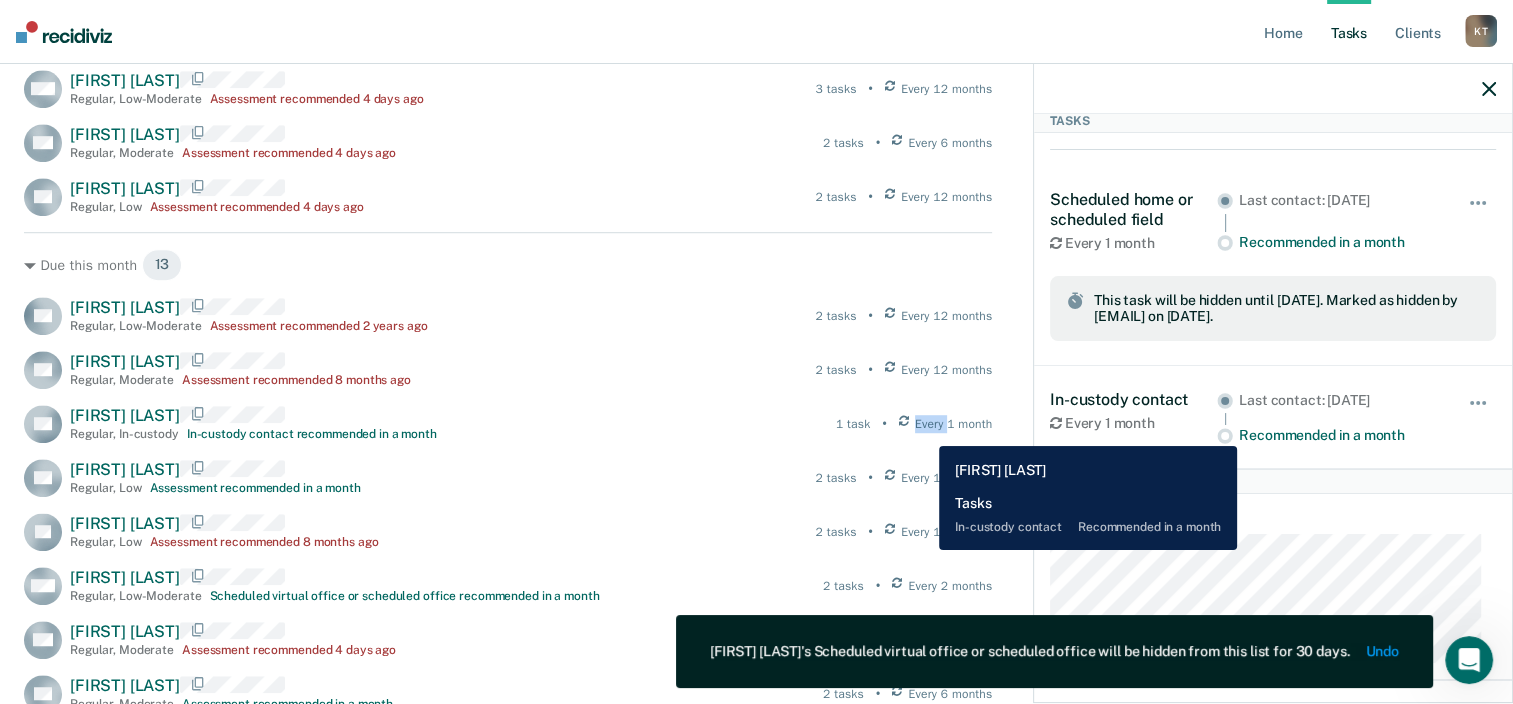 scroll, scrollTop: 91, scrollLeft: 0, axis: vertical 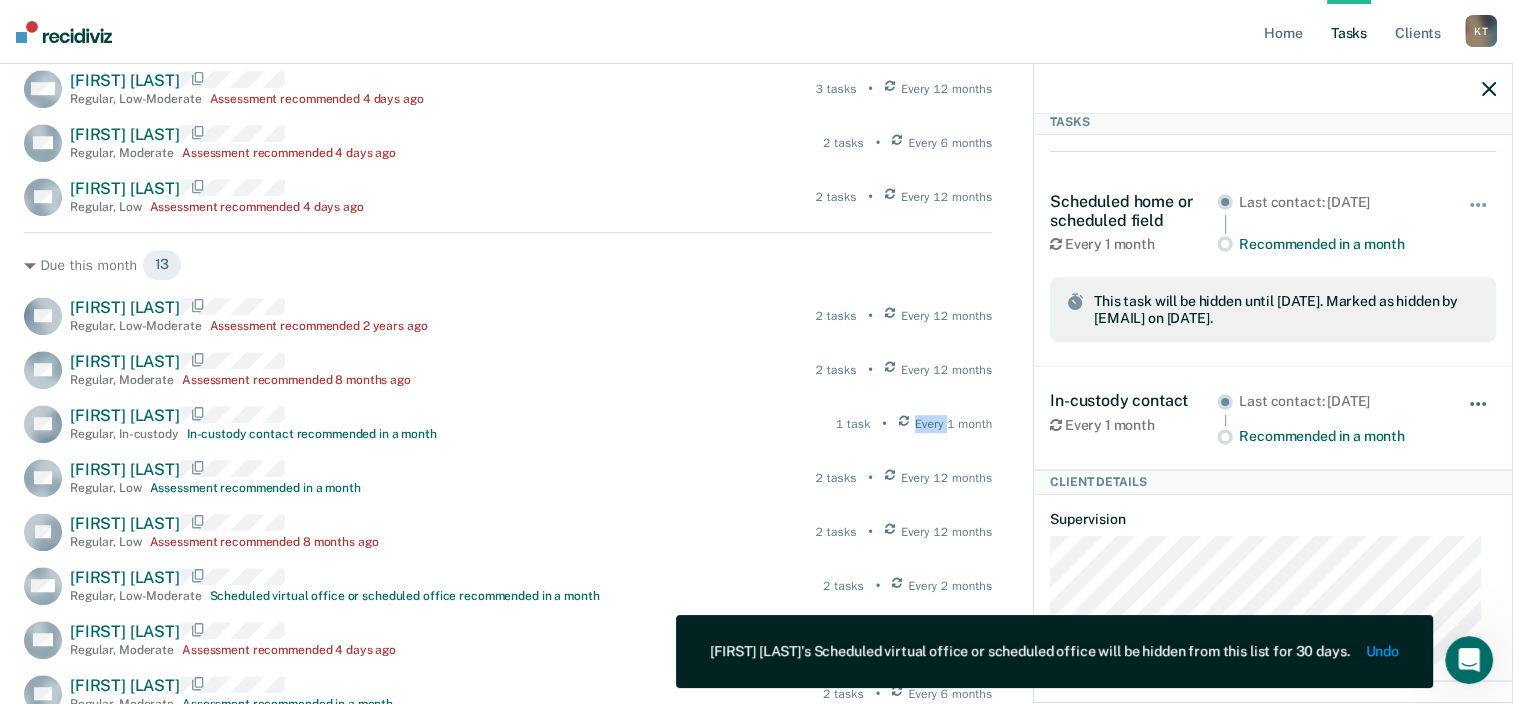 drag, startPoint x: 1465, startPoint y: 401, endPoint x: 1456, endPoint y: 408, distance: 11.401754 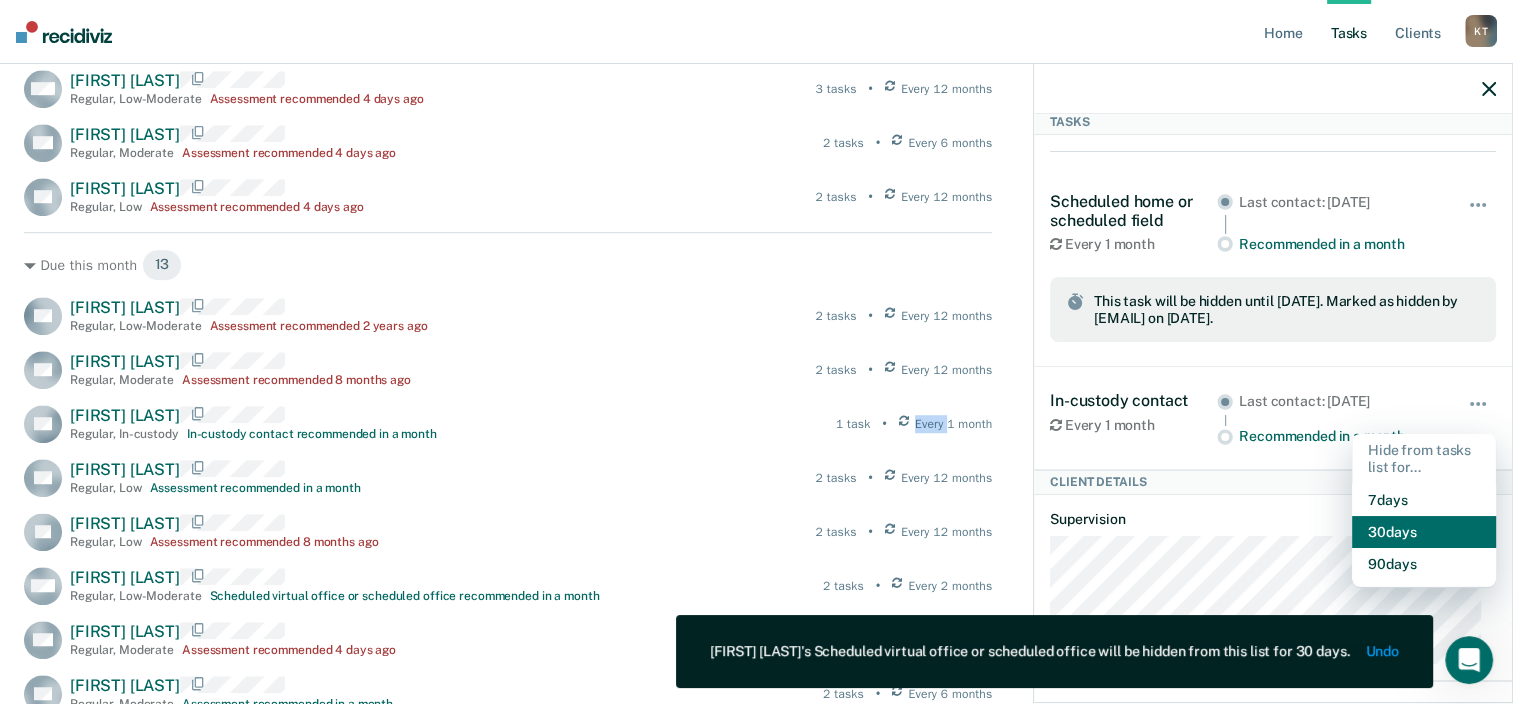 click on "30  days" at bounding box center [1424, 532] 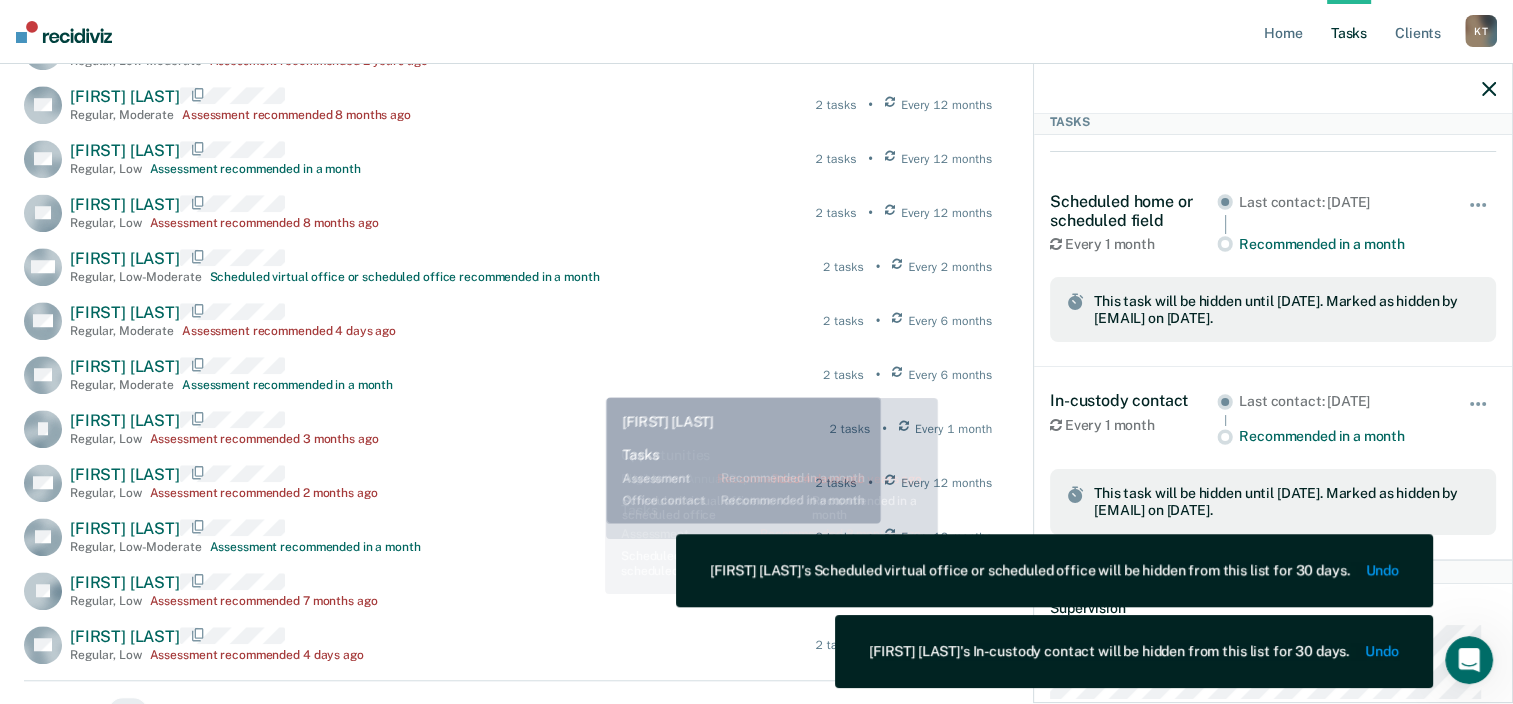 scroll, scrollTop: 1533, scrollLeft: 0, axis: vertical 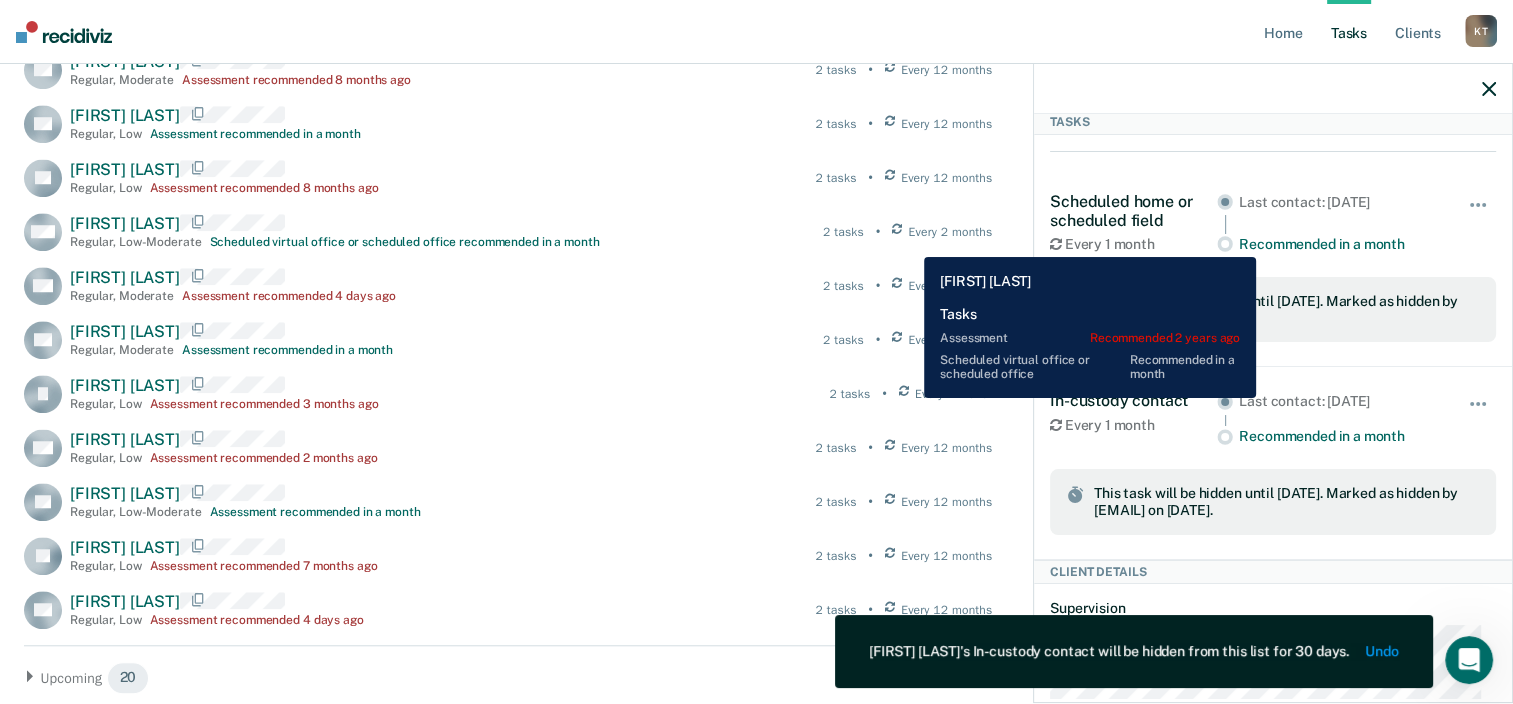 click on "Every 2 months" at bounding box center [942, 232] 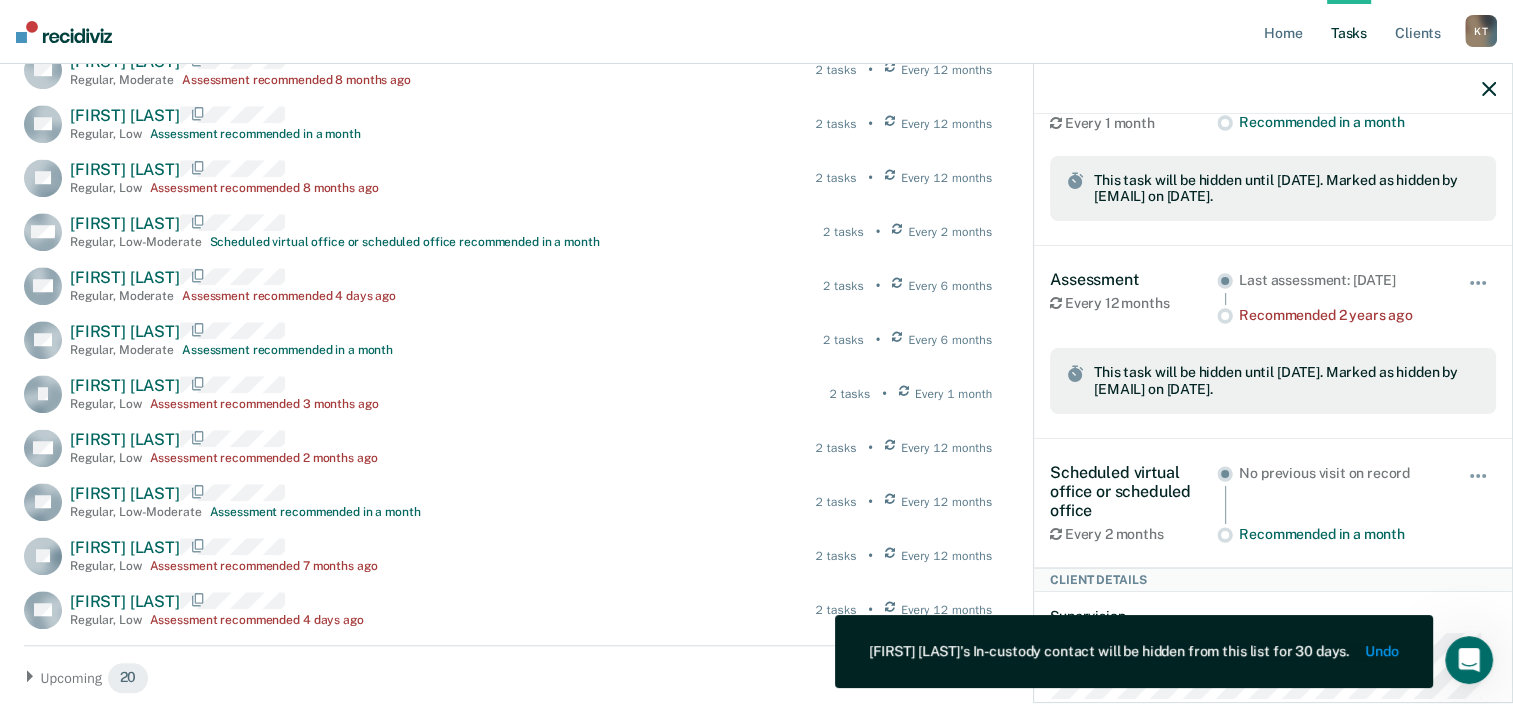scroll, scrollTop: 387, scrollLeft: 0, axis: vertical 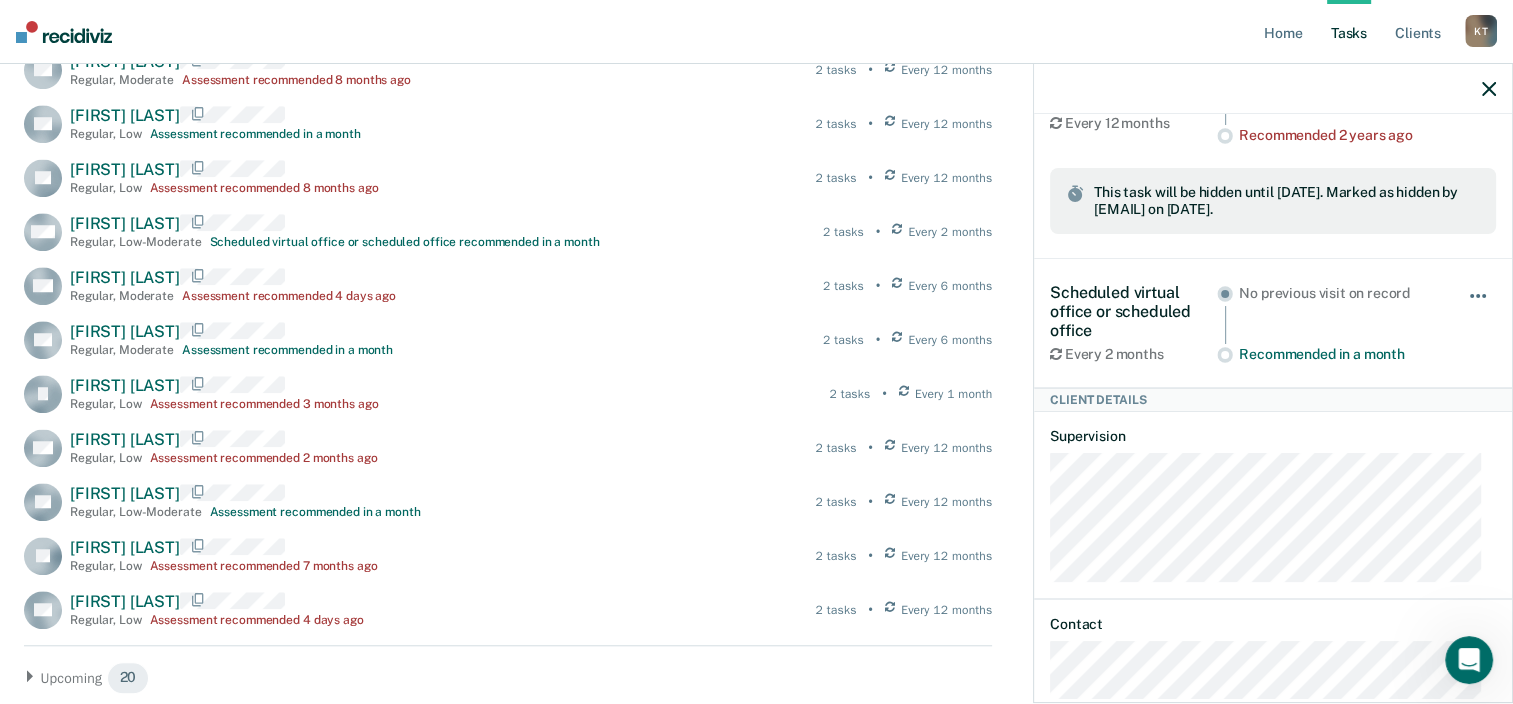 click at bounding box center [1479, 306] 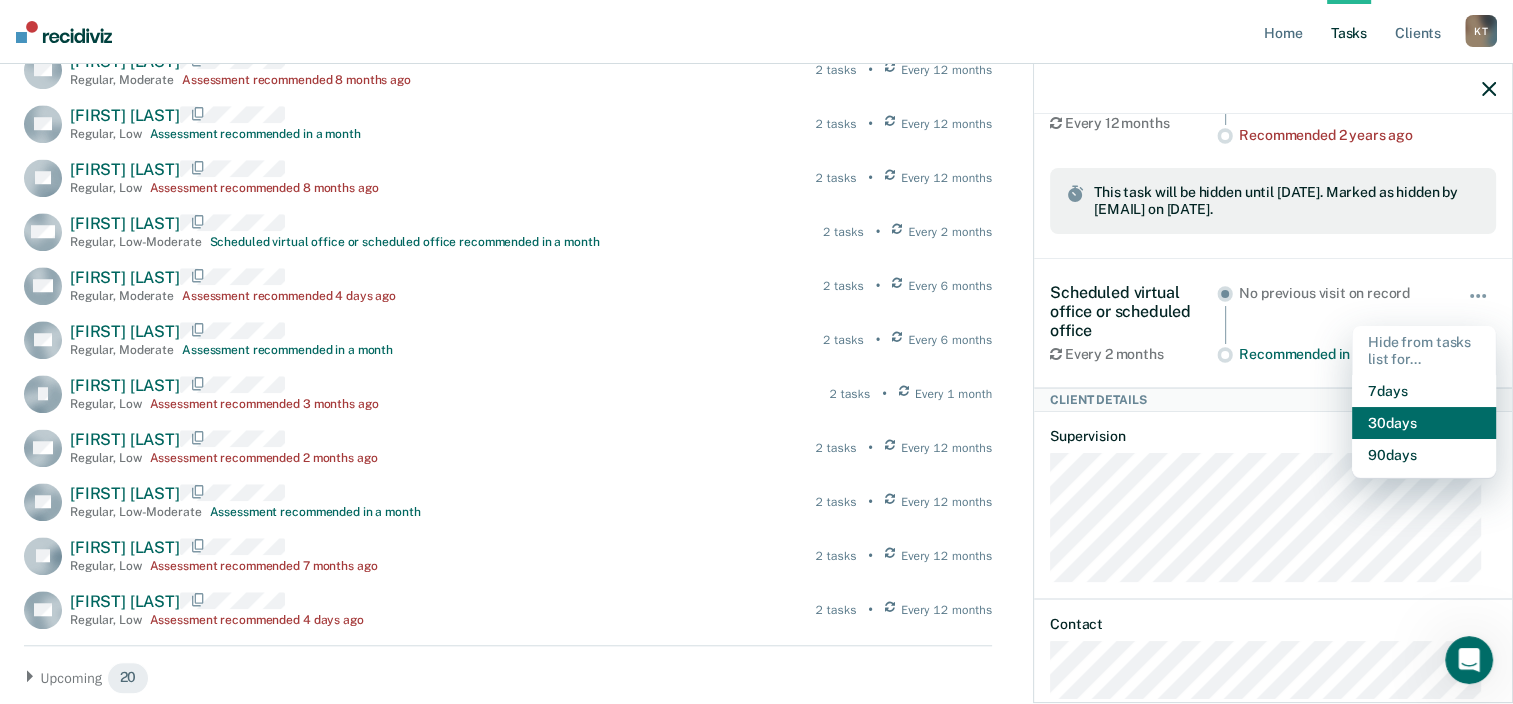 click on "30  days" at bounding box center [1424, 423] 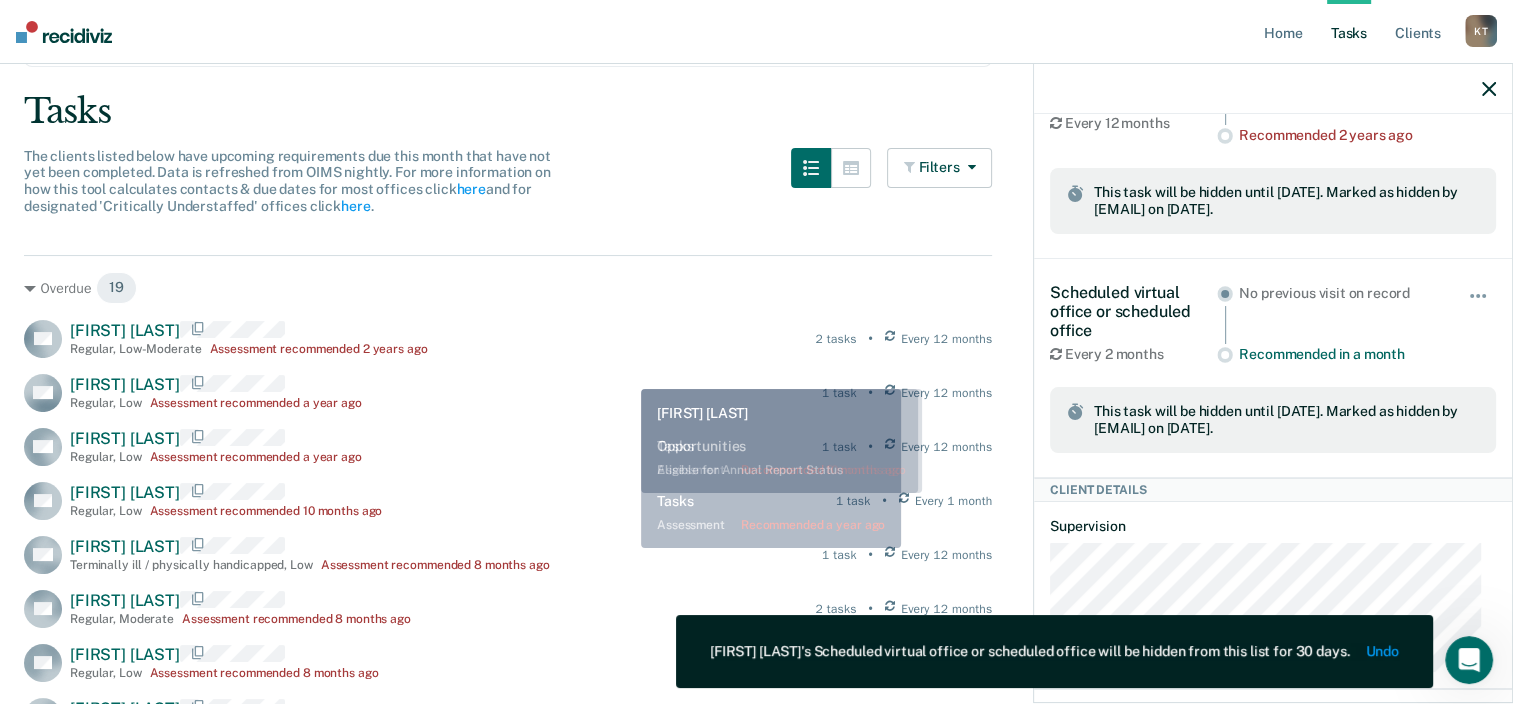 scroll, scrollTop: 0, scrollLeft: 0, axis: both 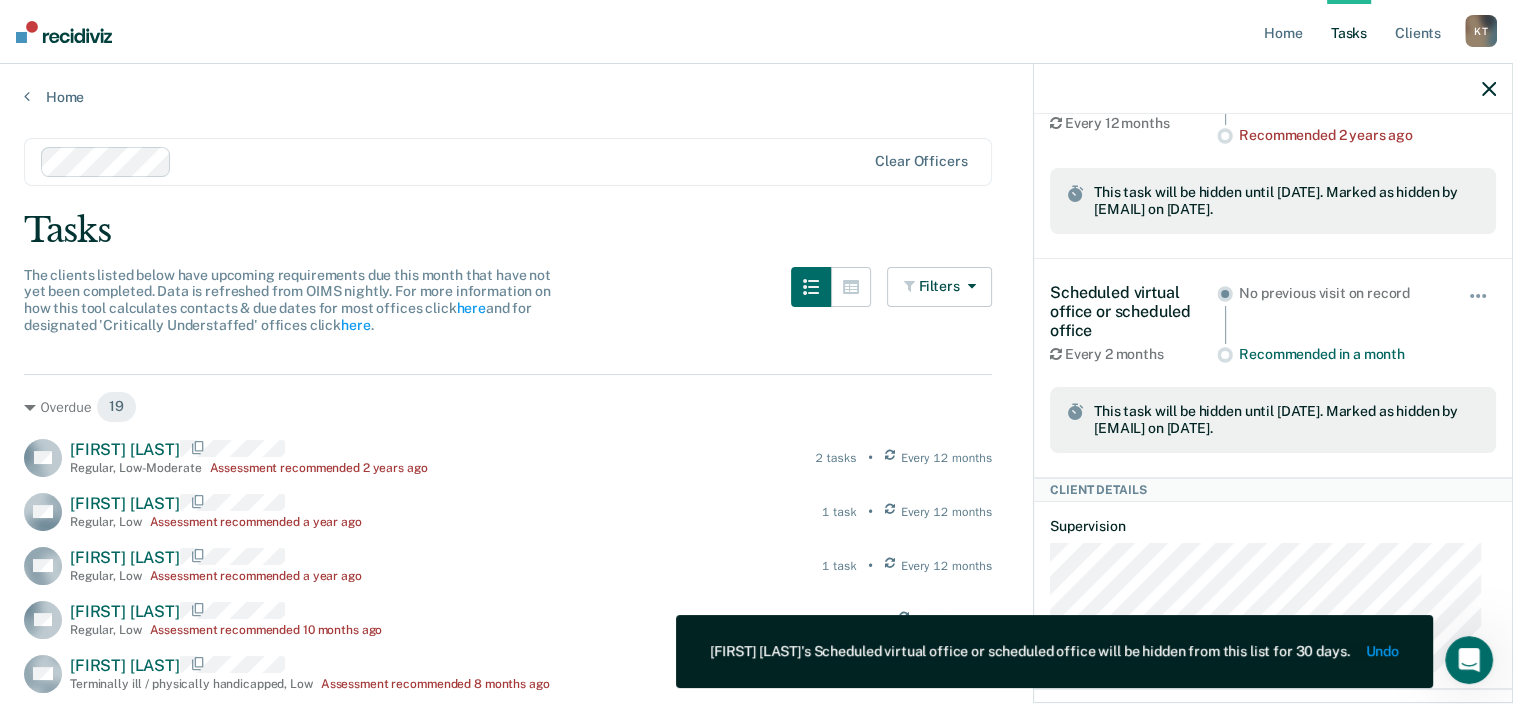 type 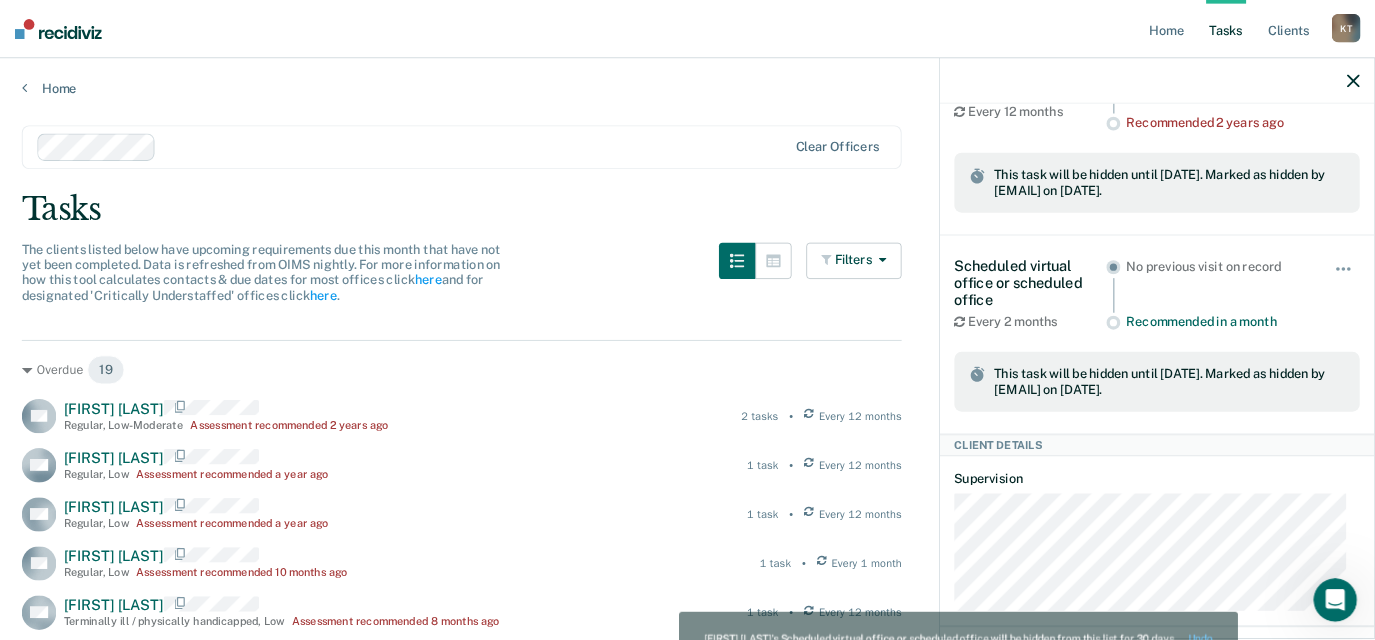 scroll, scrollTop: 387, scrollLeft: 0, axis: vertical 